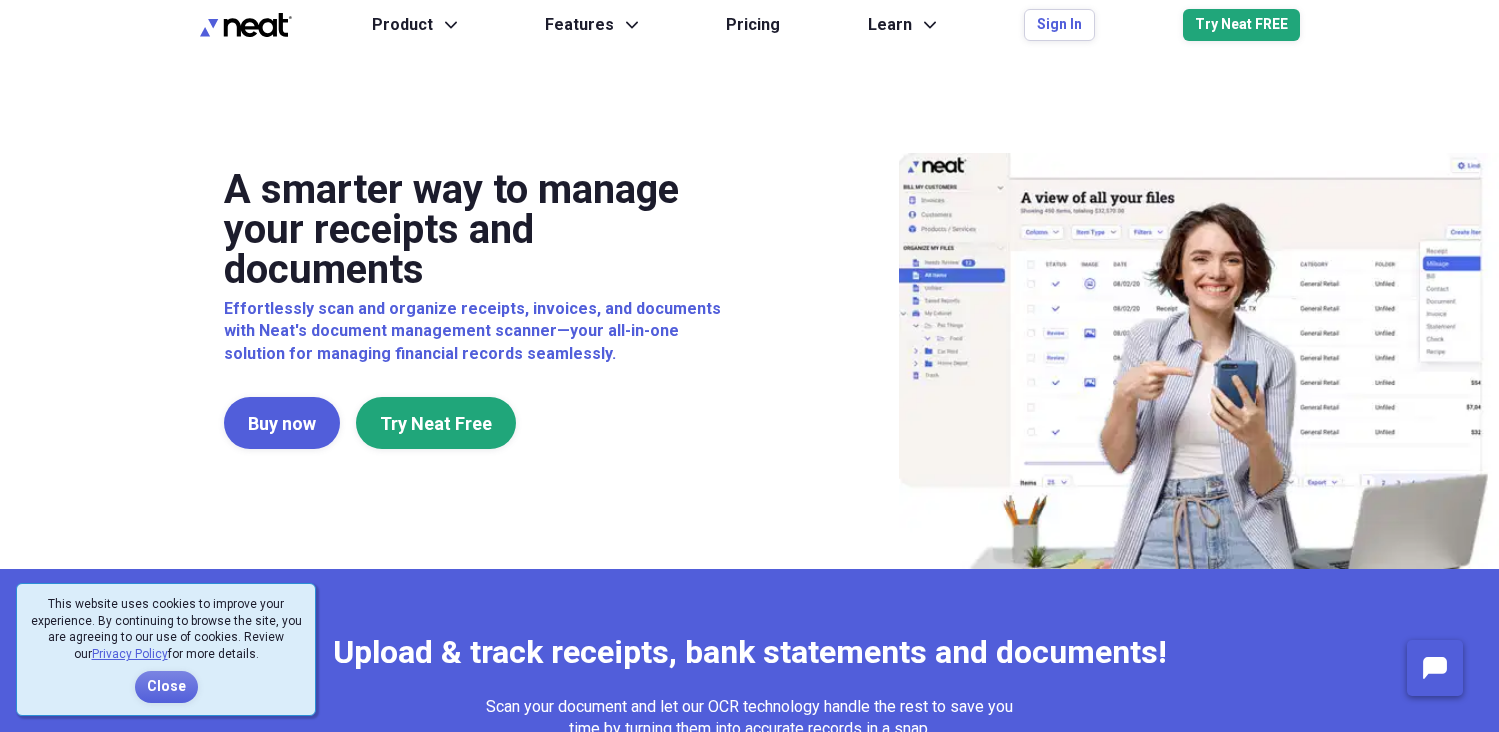 scroll, scrollTop: 0, scrollLeft: 0, axis: both 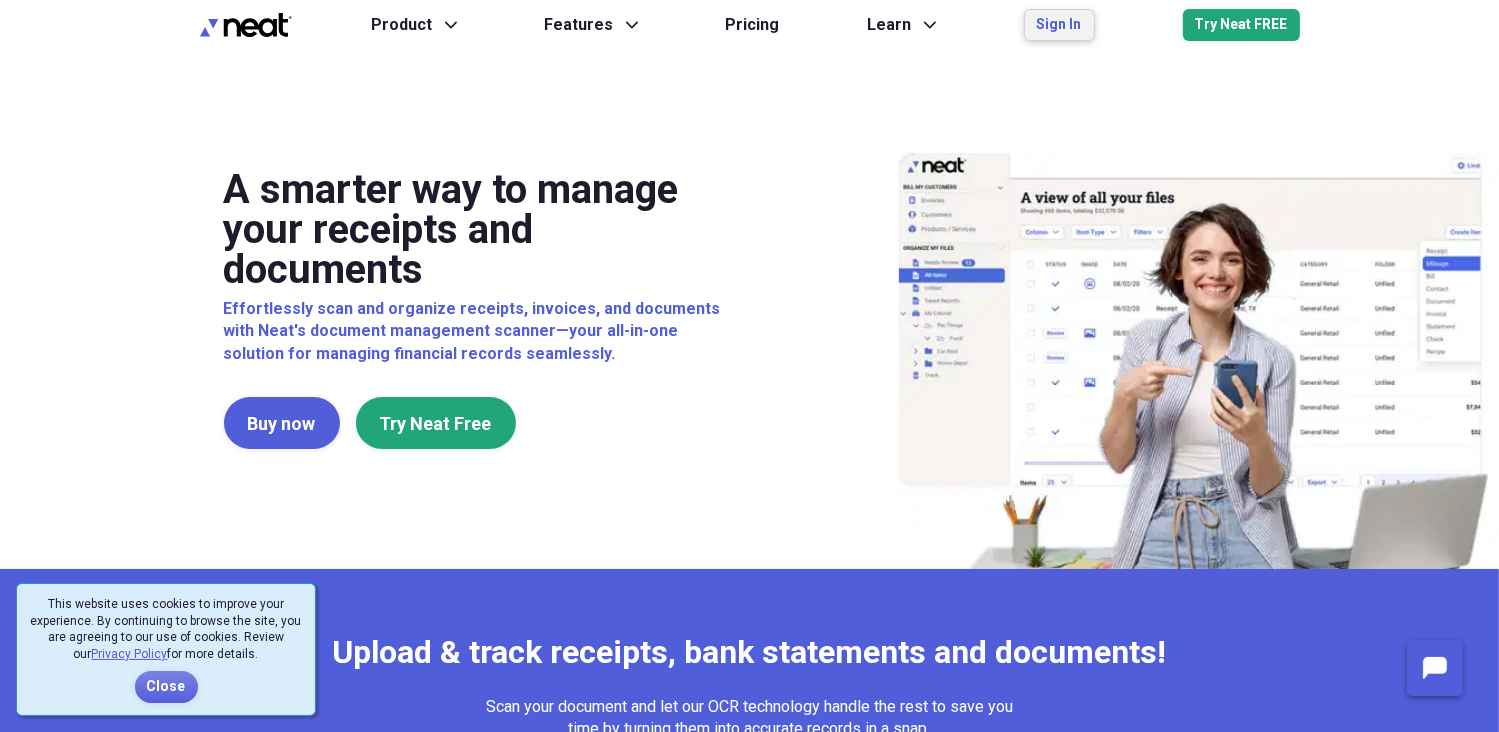 click on "Sign In" at bounding box center (1059, 25) 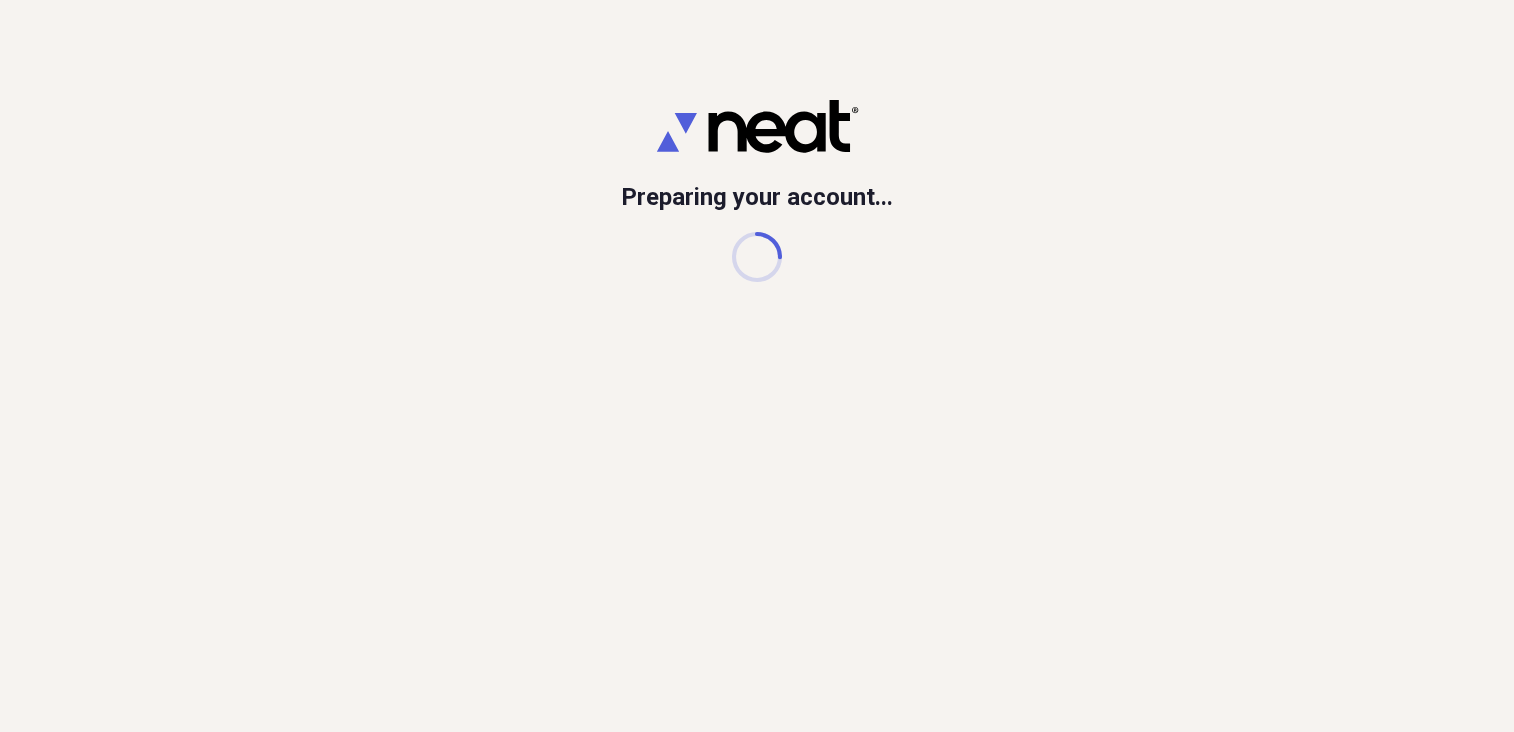 scroll, scrollTop: 0, scrollLeft: 0, axis: both 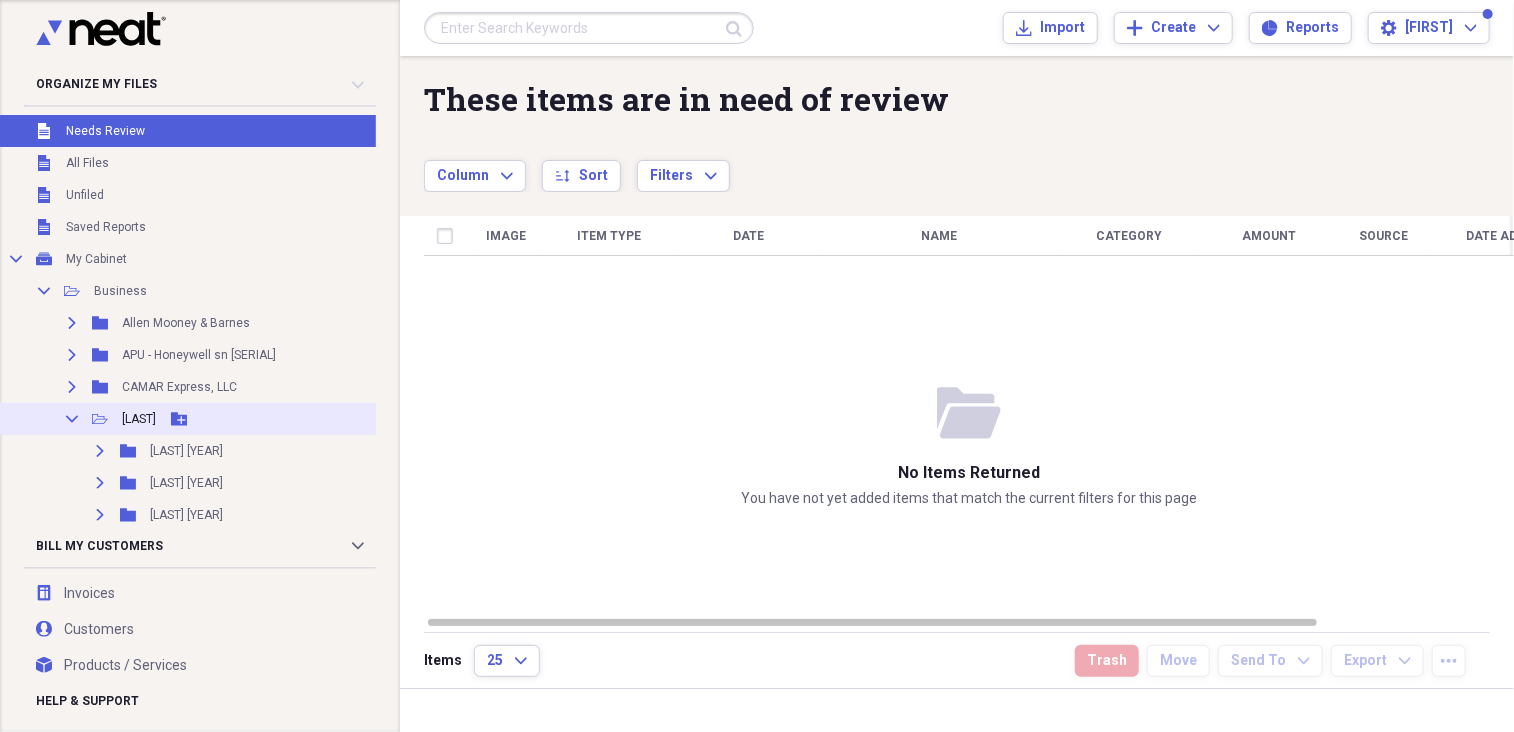 drag, startPoint x: 468, startPoint y: 499, endPoint x: 318, endPoint y: 411, distance: 173.90802 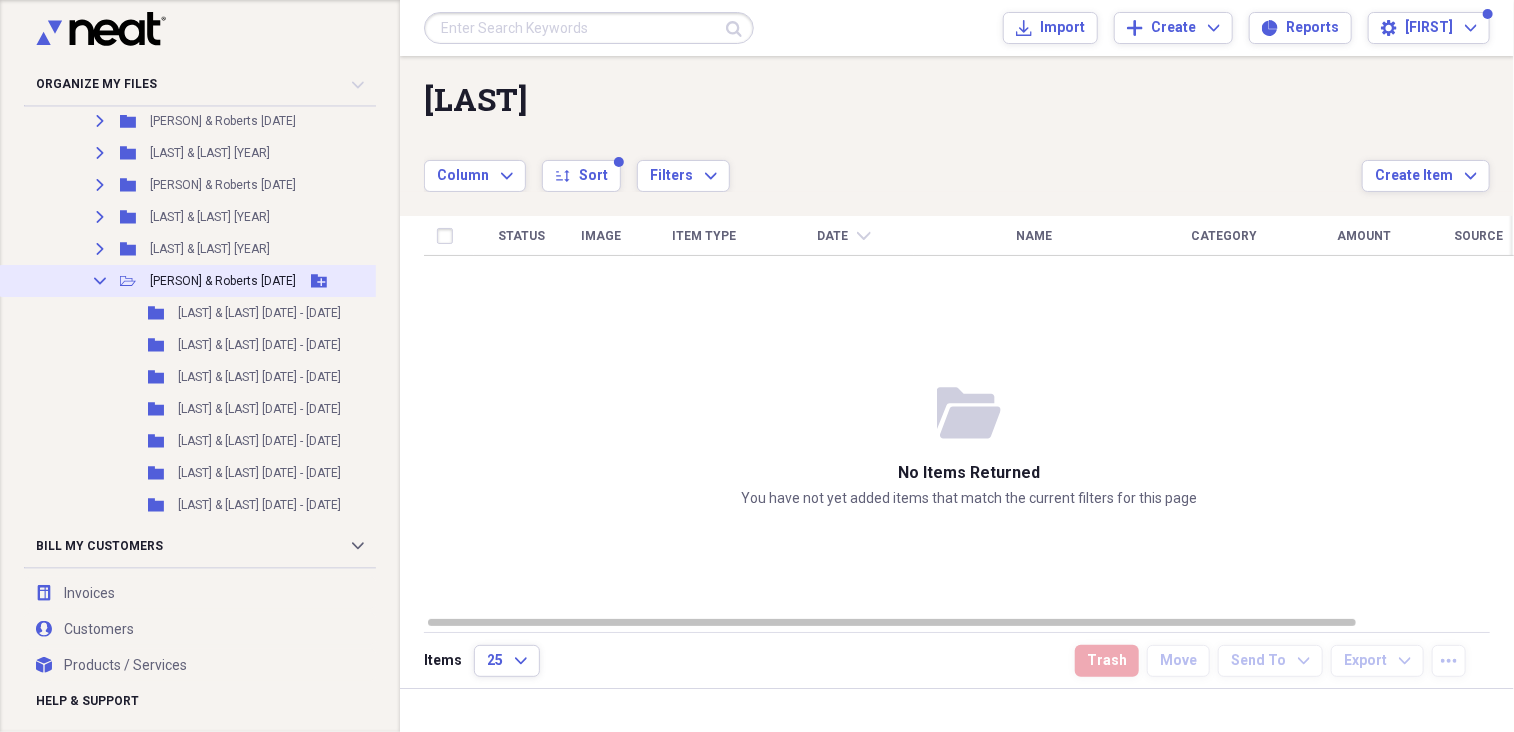scroll, scrollTop: 1200, scrollLeft: 0, axis: vertical 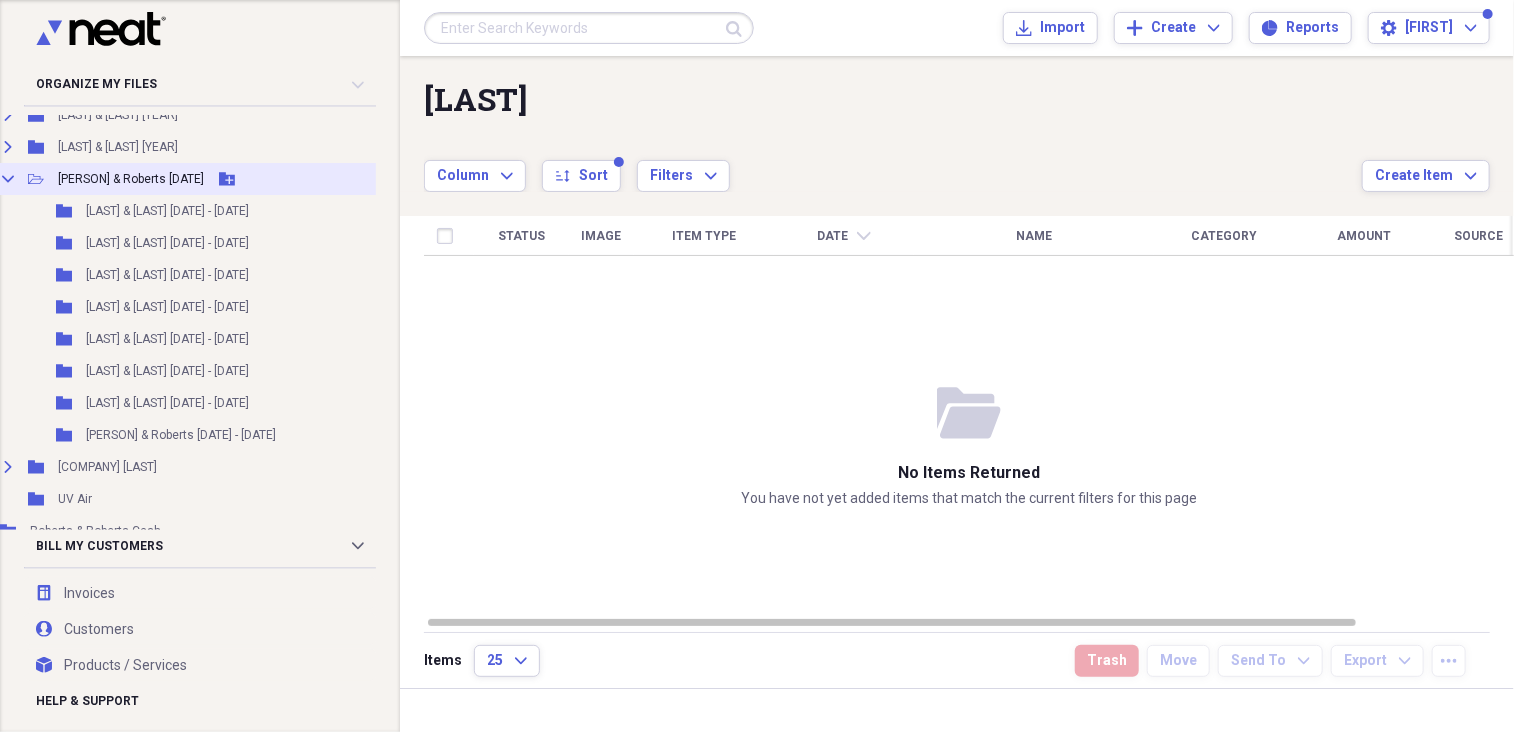 click 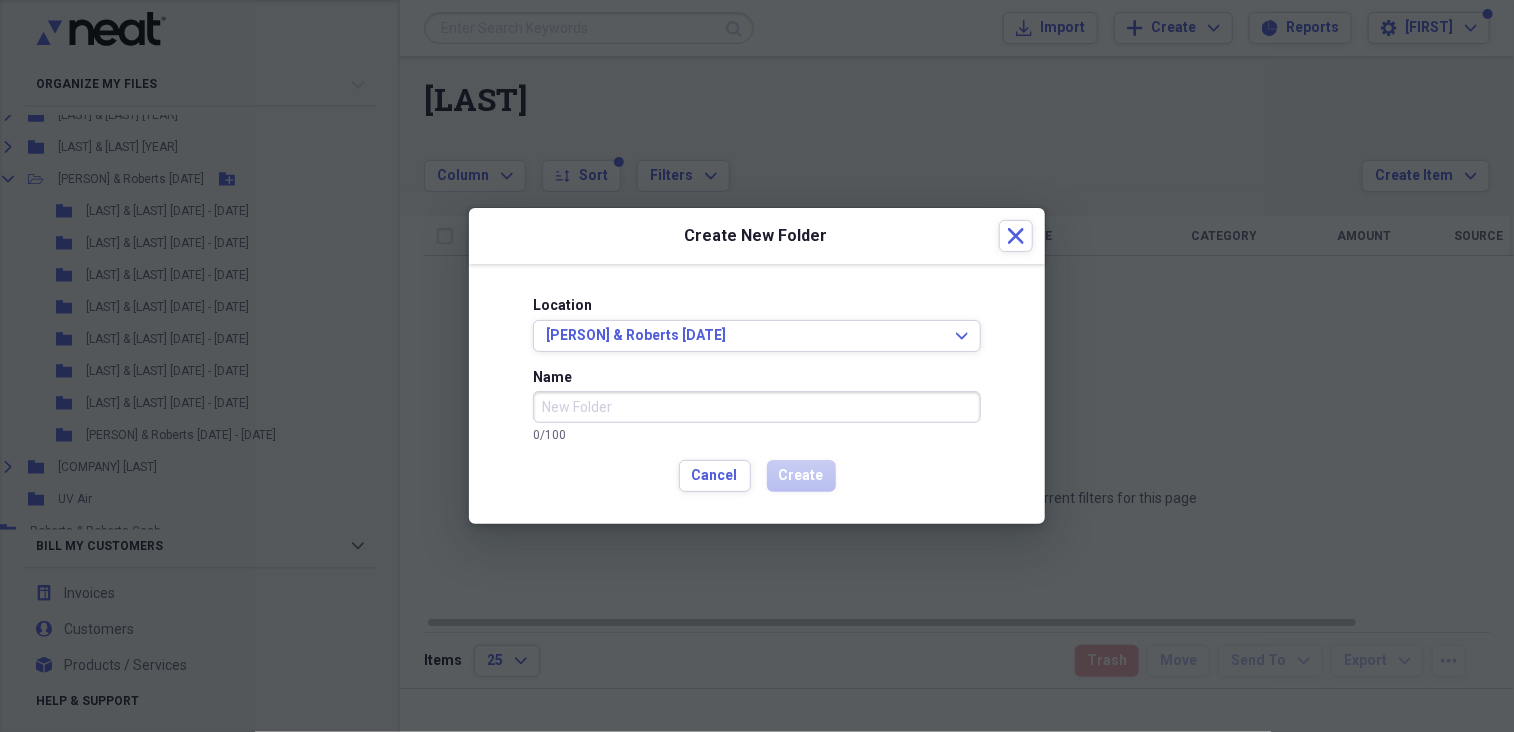 click on "Name" at bounding box center [757, 407] 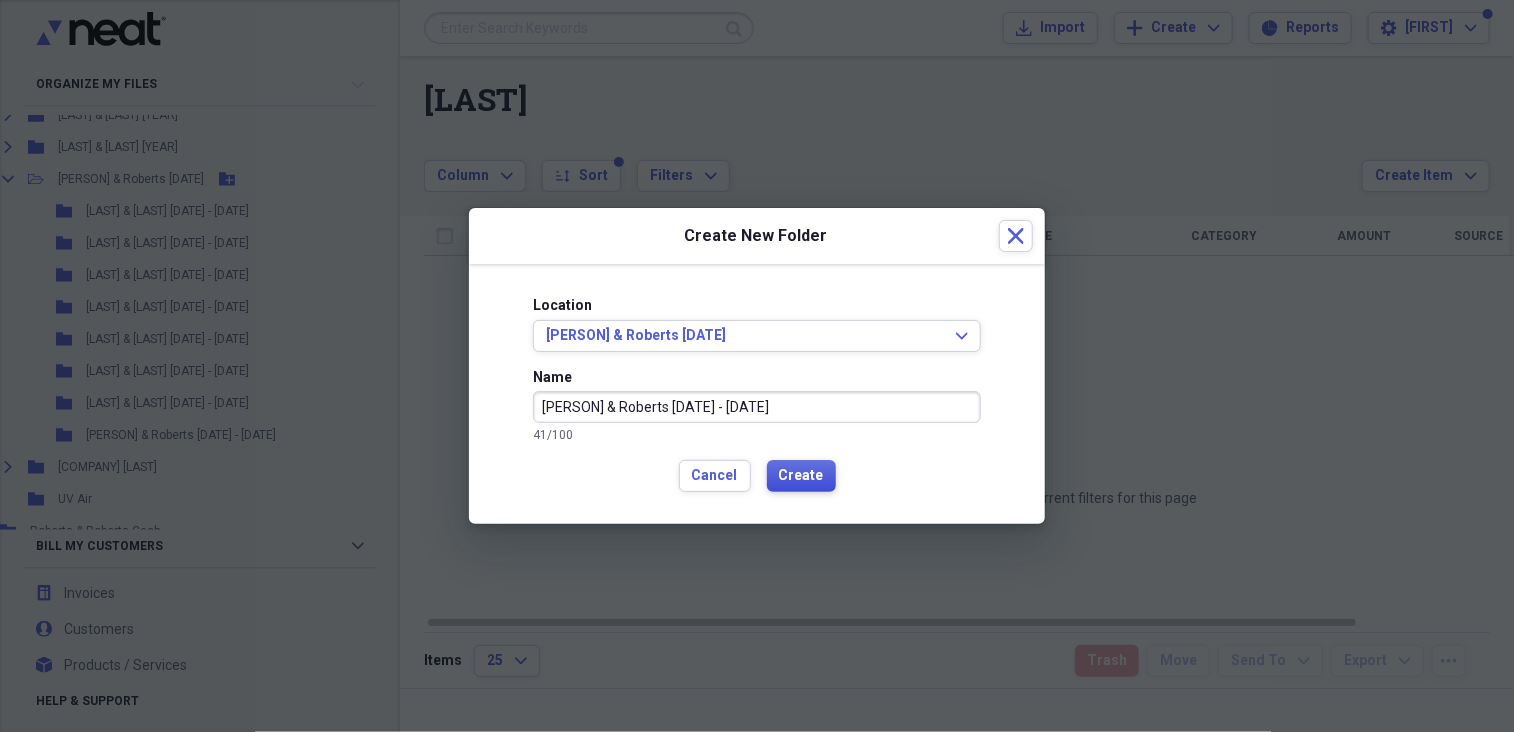 type on "[PERSON] & Roberts [DATE] - [DATE]" 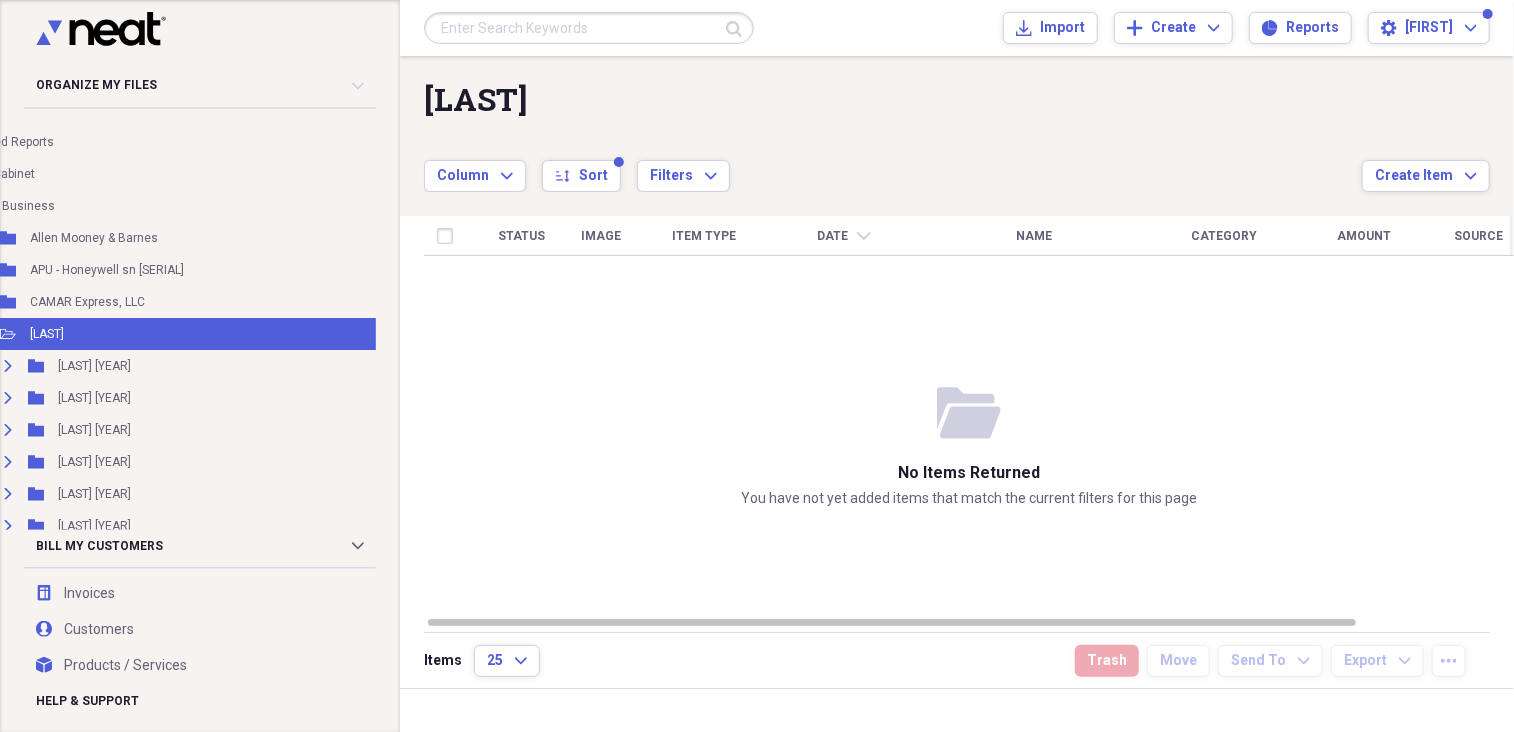 scroll, scrollTop: 0, scrollLeft: 92, axis: horizontal 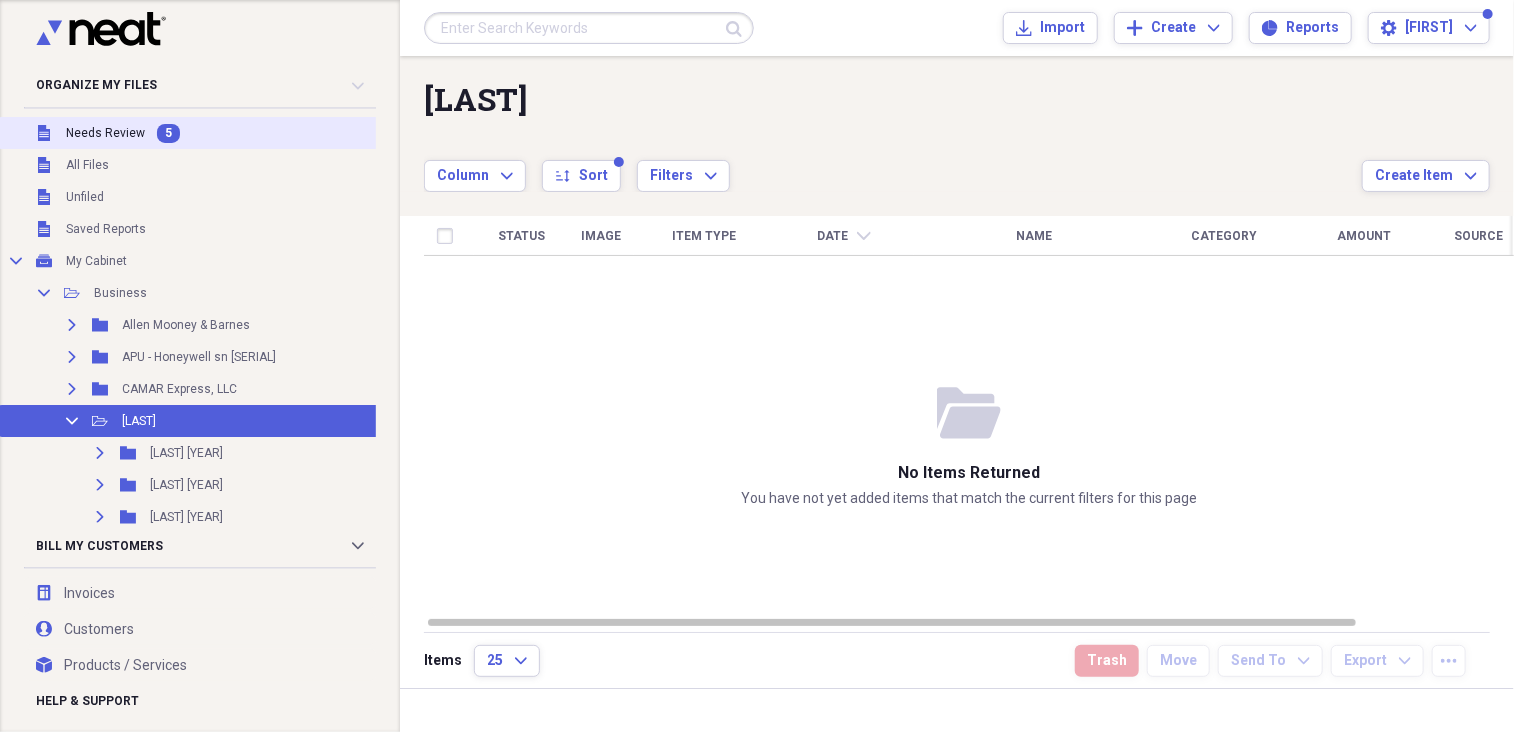 click on "Needs Review" at bounding box center (105, 133) 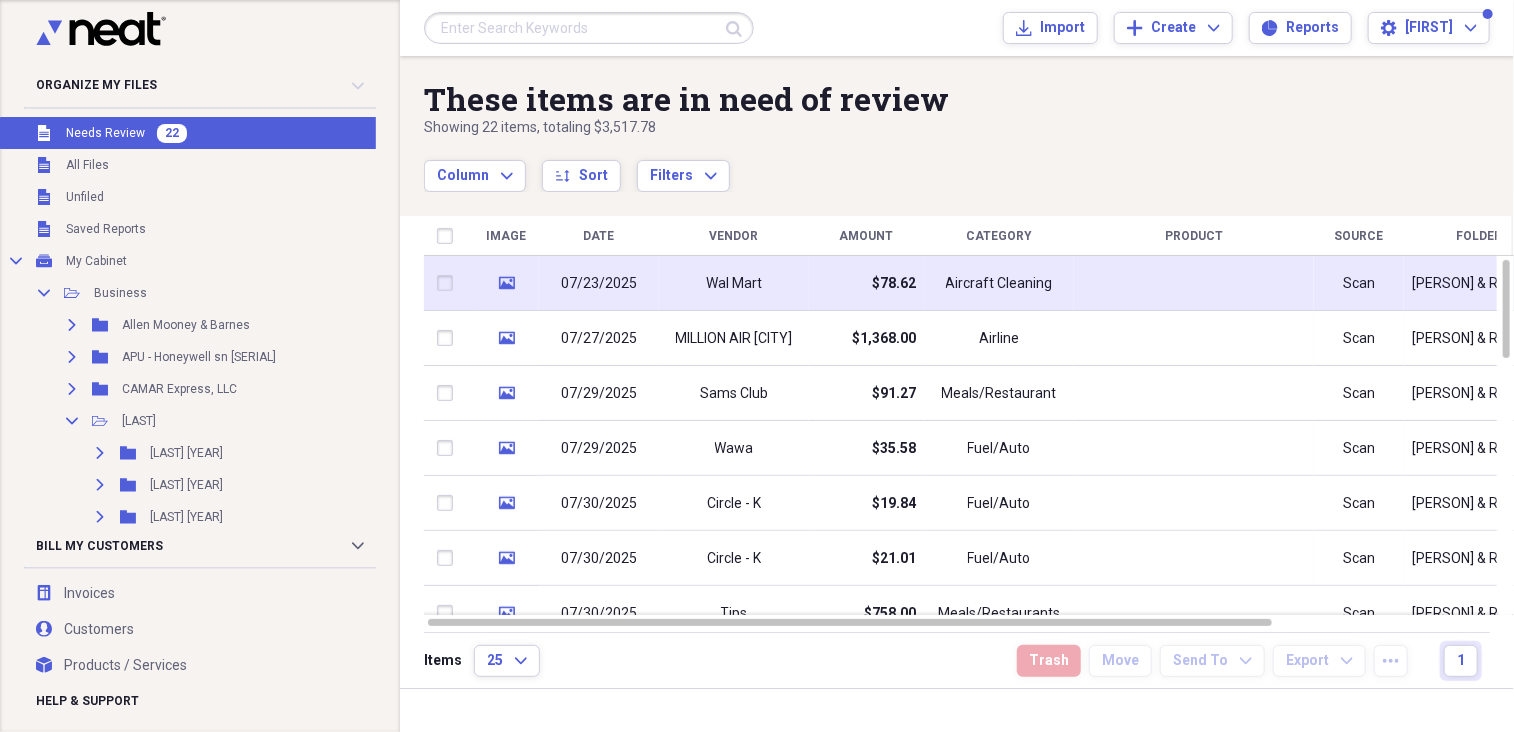click on "Wal Mart" at bounding box center [734, 283] 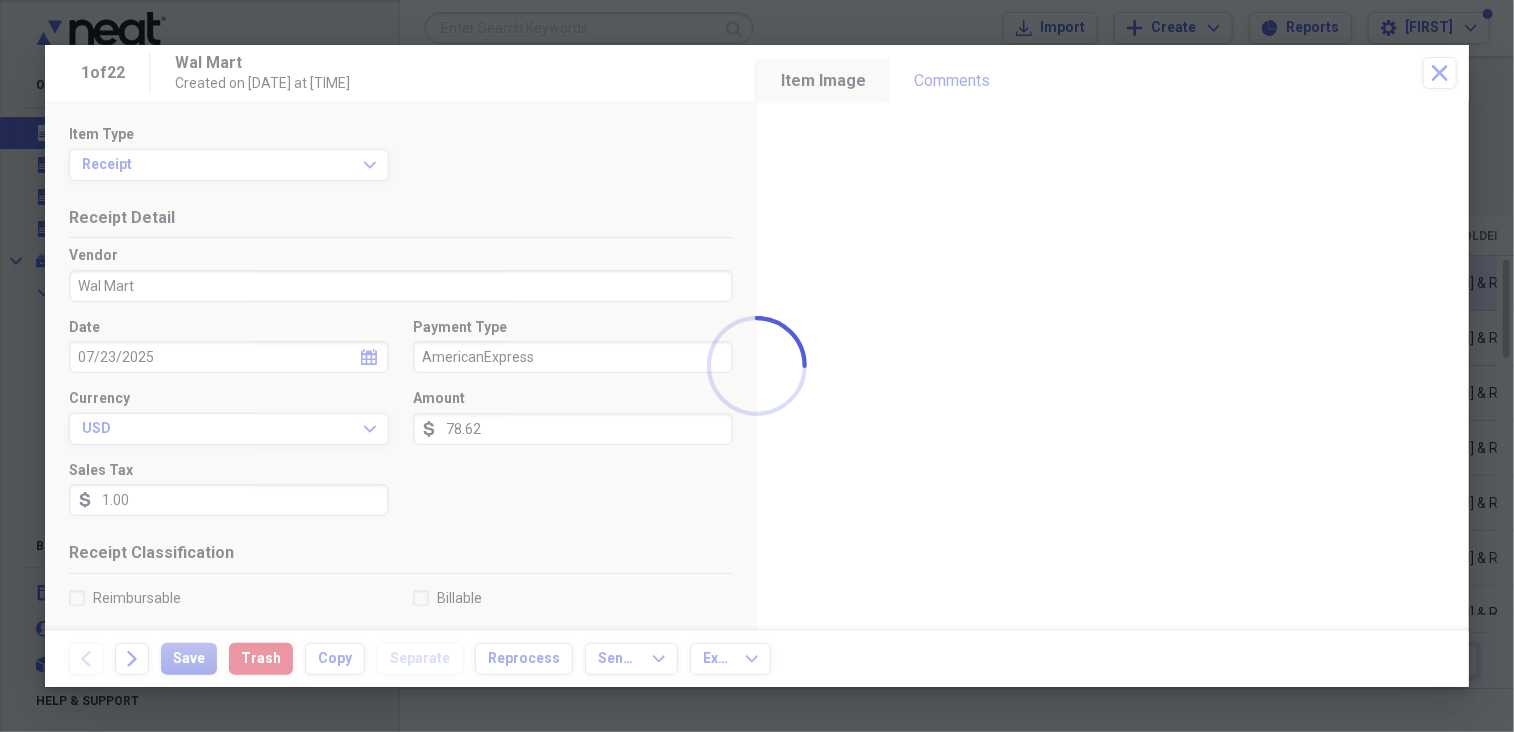 click on "Organize My Files 22 Collapse Unfiled Needs Review 22 Unfiled All Files Unfiled Unfiled Unfiled Saved Reports Collapse My Cabinet My Cabinet Add Folder Collapse Open Folder Business Add Folder Expand Folder [PERSON] & Barnes Add Folder Expand Folder APU - Honeywell sn P-655 Add Folder Expand Folder CAMAR Express, LLC Add Folder Collapse Open Folder Culpepper Add Folder Expand Folder Culpepper 2015 Add Folder Expand Folder Culpepper 2016 Add Folder Expand Folder Culpepper 2017 Add Folder Expand Folder Culpepper 2018 Add Folder Expand Folder Culpepper 2019 Add Folder Expand Folder Culpepper 2020 Add Folder Expand Folder Culpepper 2021 Add Folder Expand Folder Culpepper 2022 Add Folder Expand Folder Culpepper 2023 Add Folder Expand Folder Culpepper 2024 Add Folder Collapse Open Folder Culpepper 2025 Add Folder Folder Culpepper [DATE] - [DATE] Add Folder Folder Culpepper [DATE] - [DATE] Add Folder Folder Culpepper [DATE] - [DATE] Add Folder Folder UV Air Add Folder Expand Folder Expand" at bounding box center (757, 366) 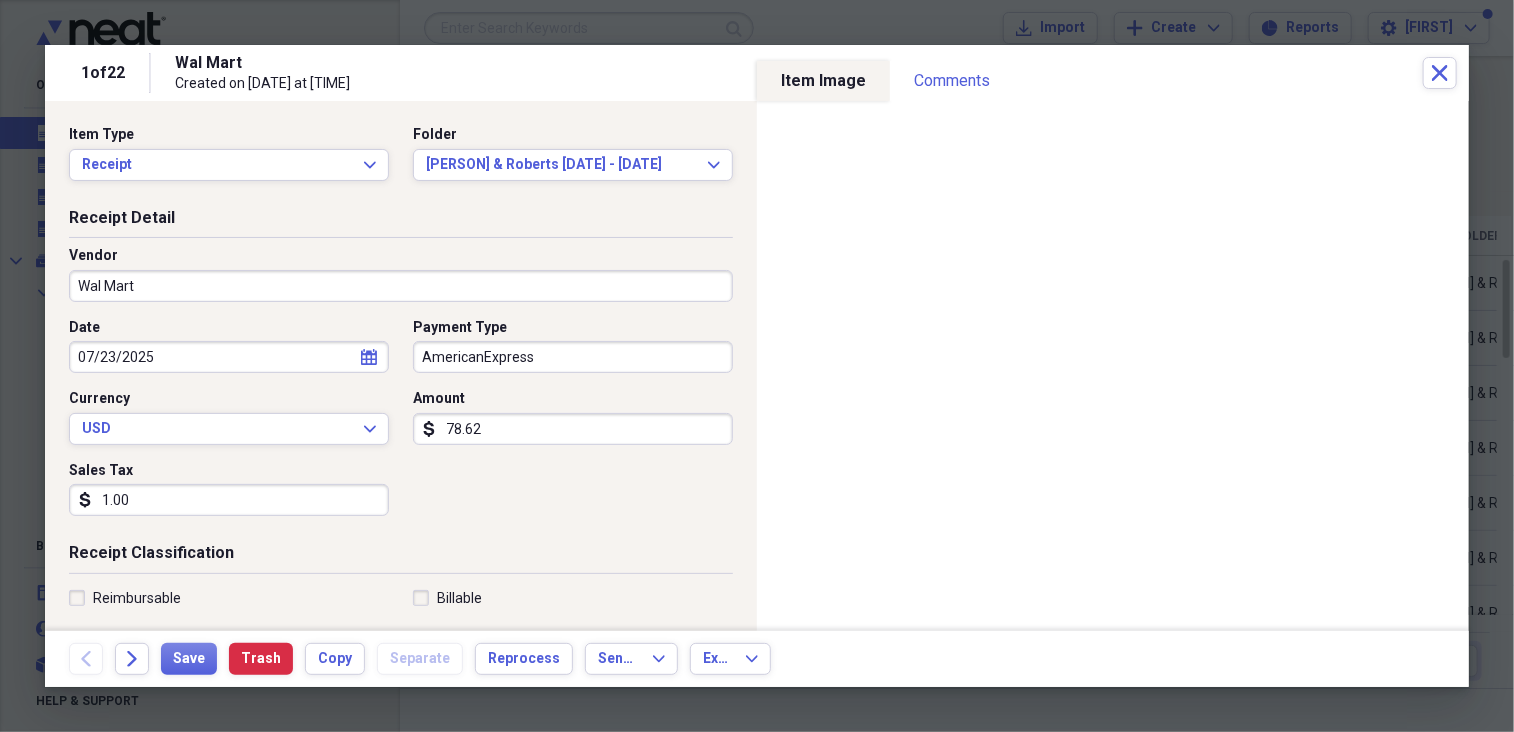 click on "AmericanExpress" at bounding box center (573, 357) 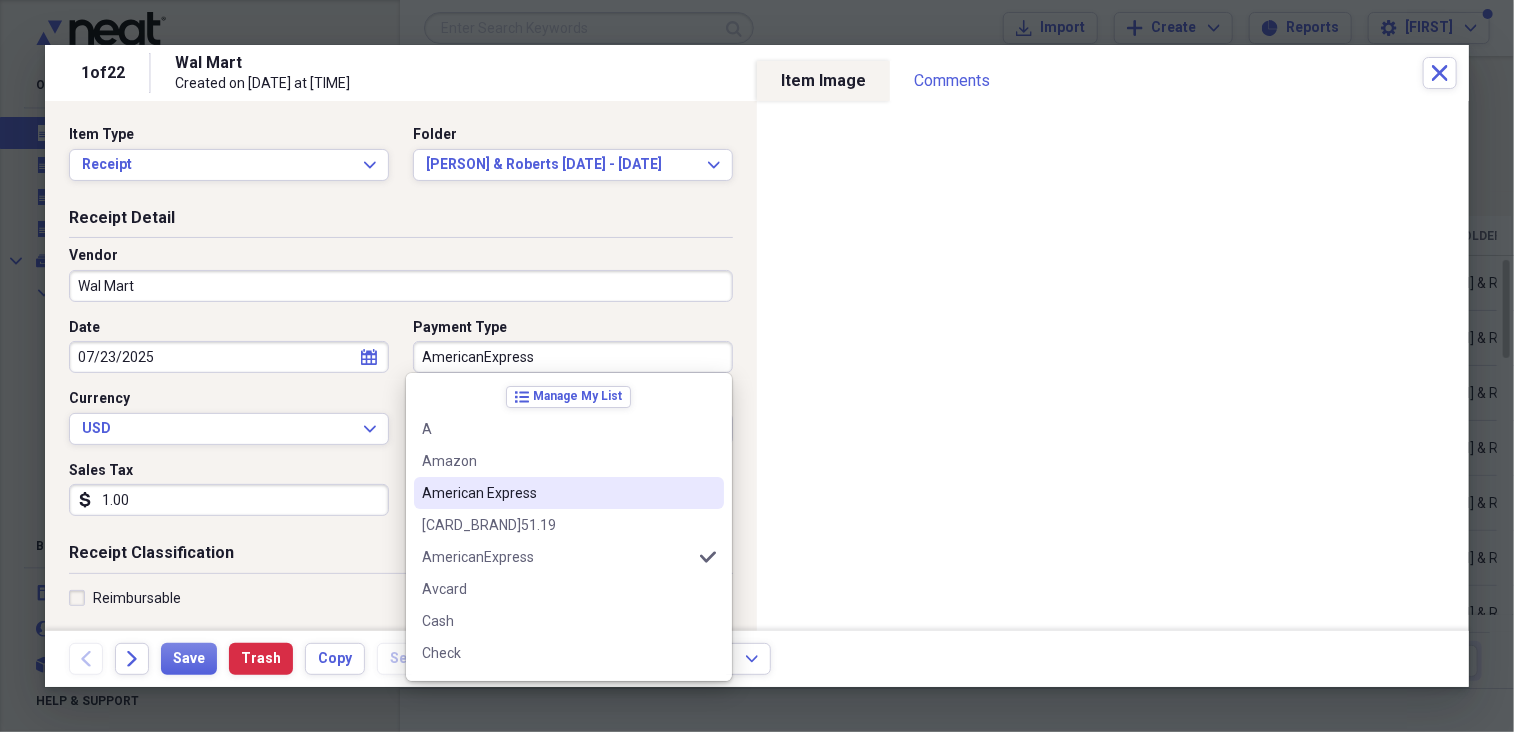 click on "American Express" at bounding box center [569, 493] 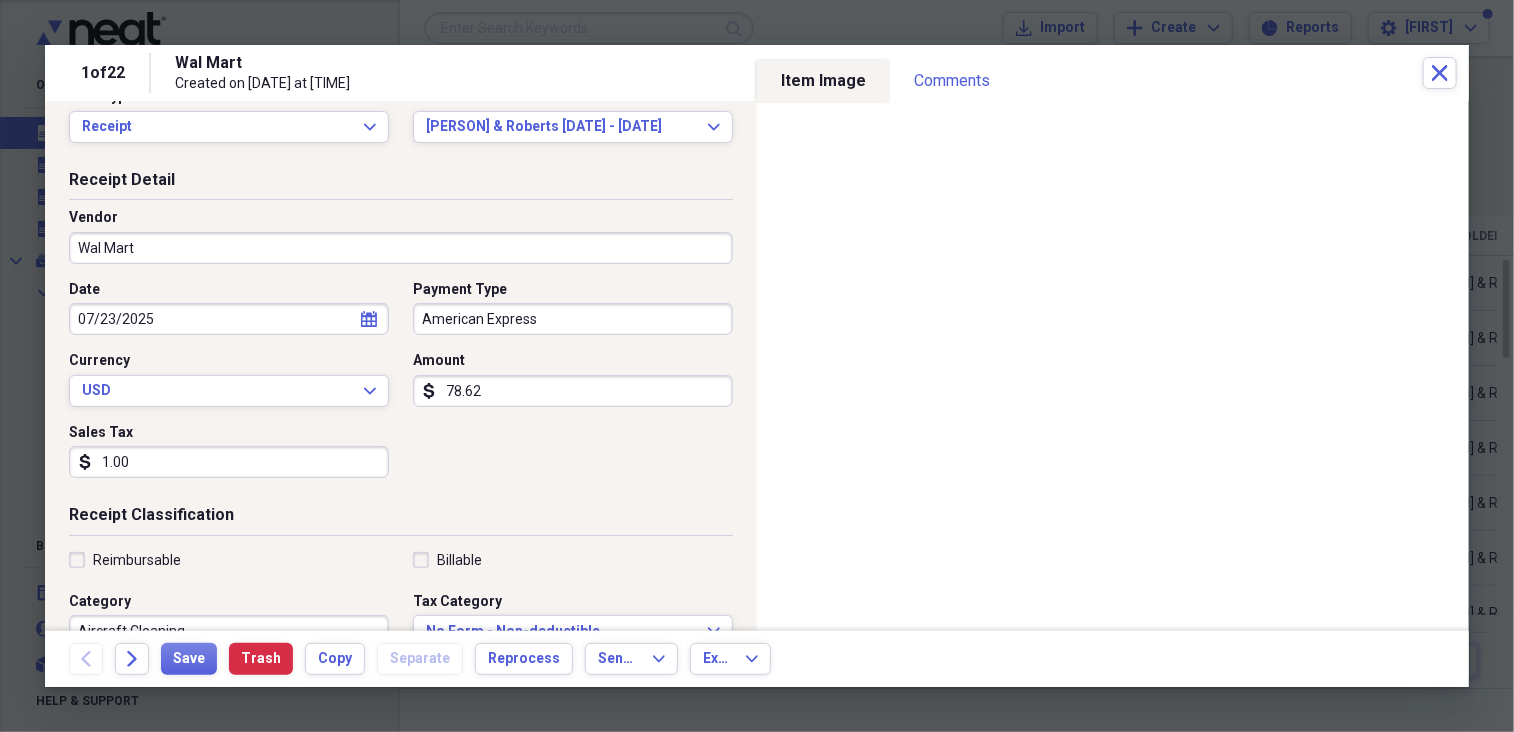 scroll, scrollTop: 100, scrollLeft: 0, axis: vertical 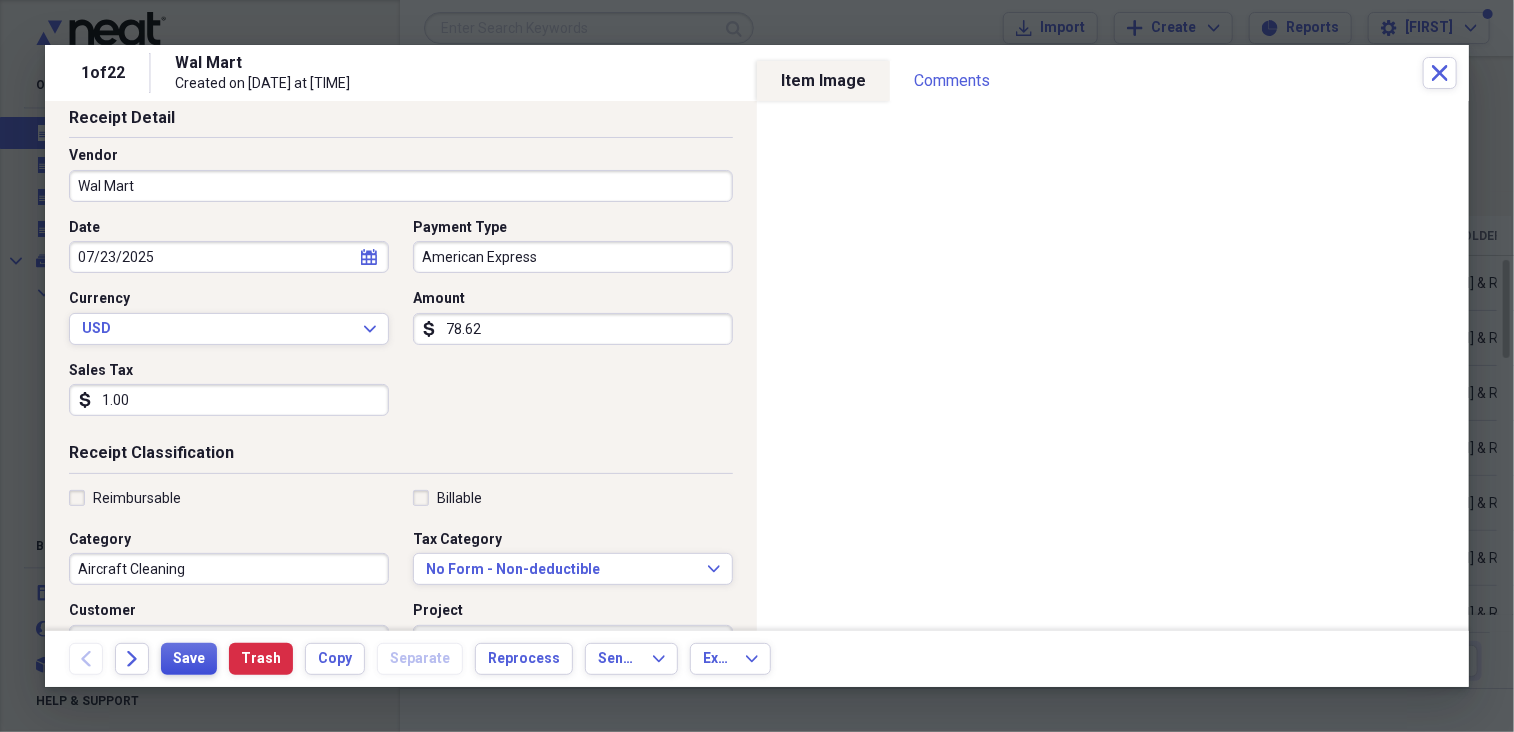 click on "Save" at bounding box center [189, 659] 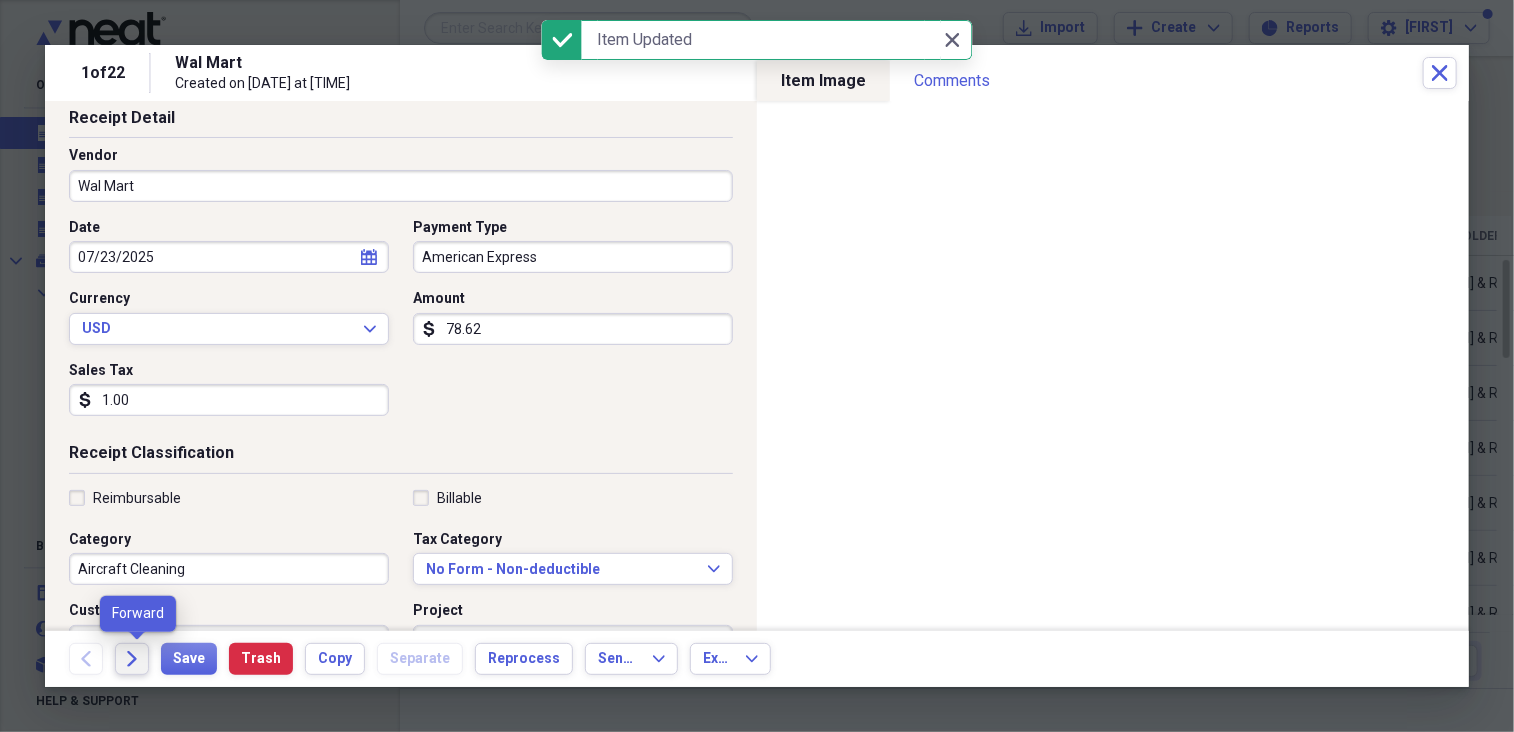 click on "Forward" at bounding box center (132, 659) 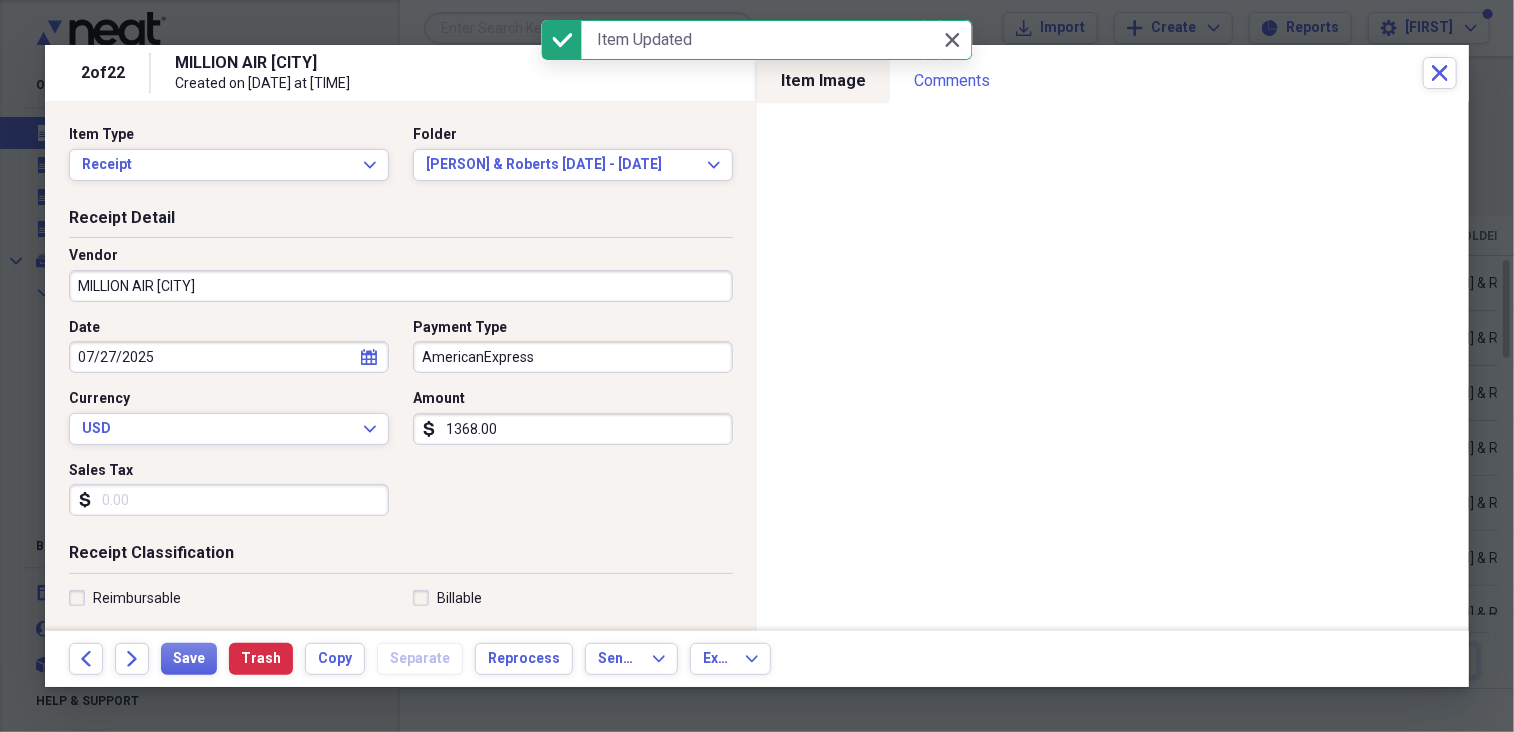 click on "AmericanExpress" at bounding box center [573, 357] 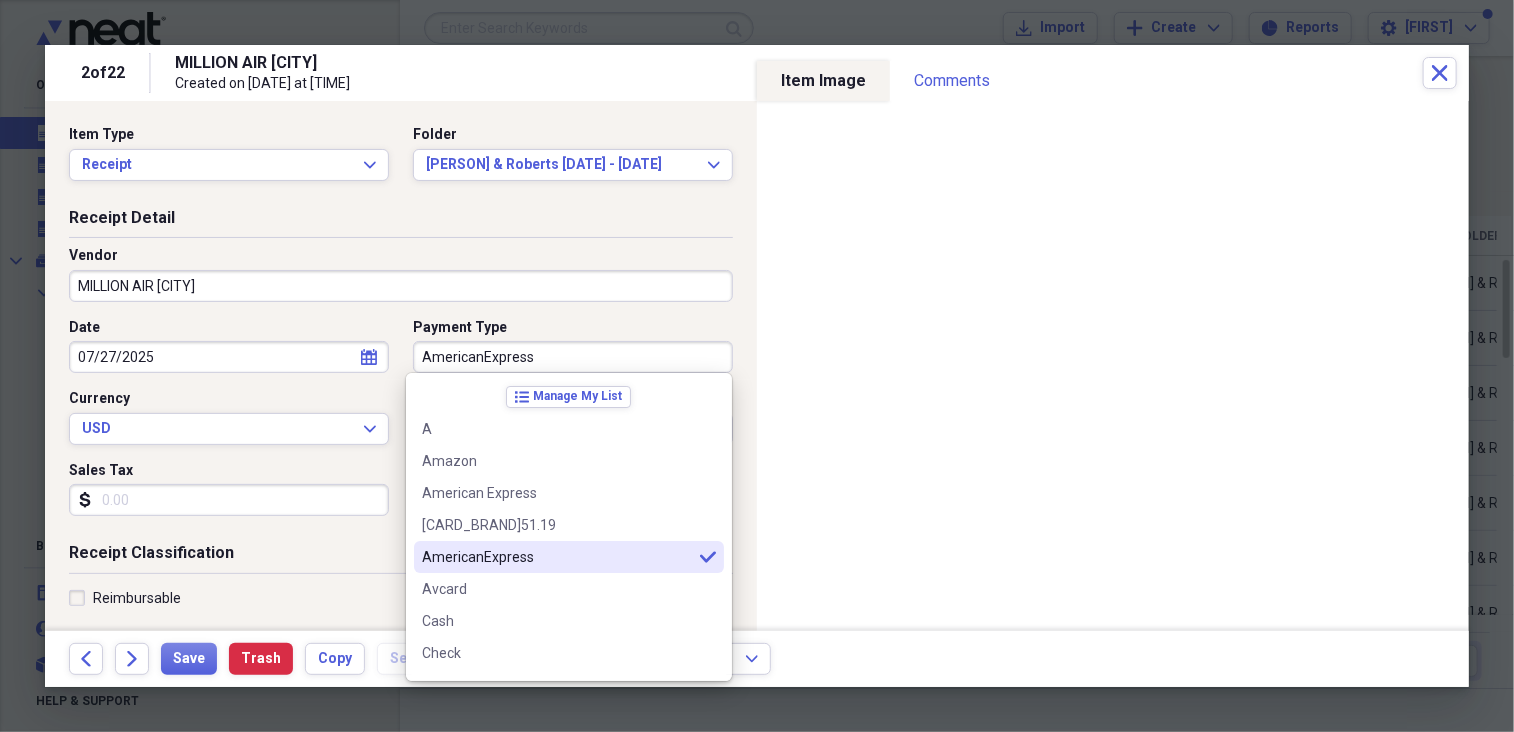 click on "AmericanExpress" at bounding box center [557, 557] 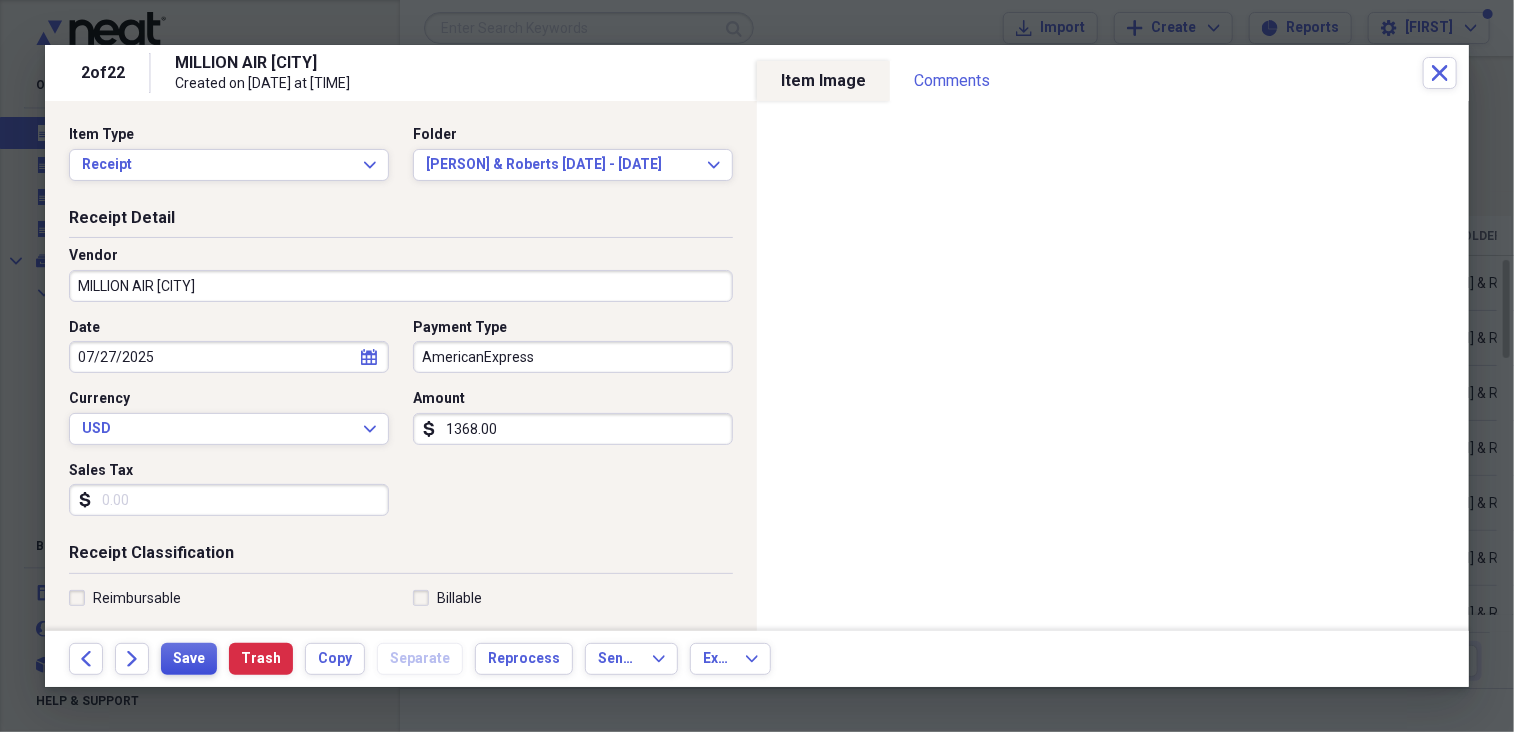 click on "Save" at bounding box center (189, 659) 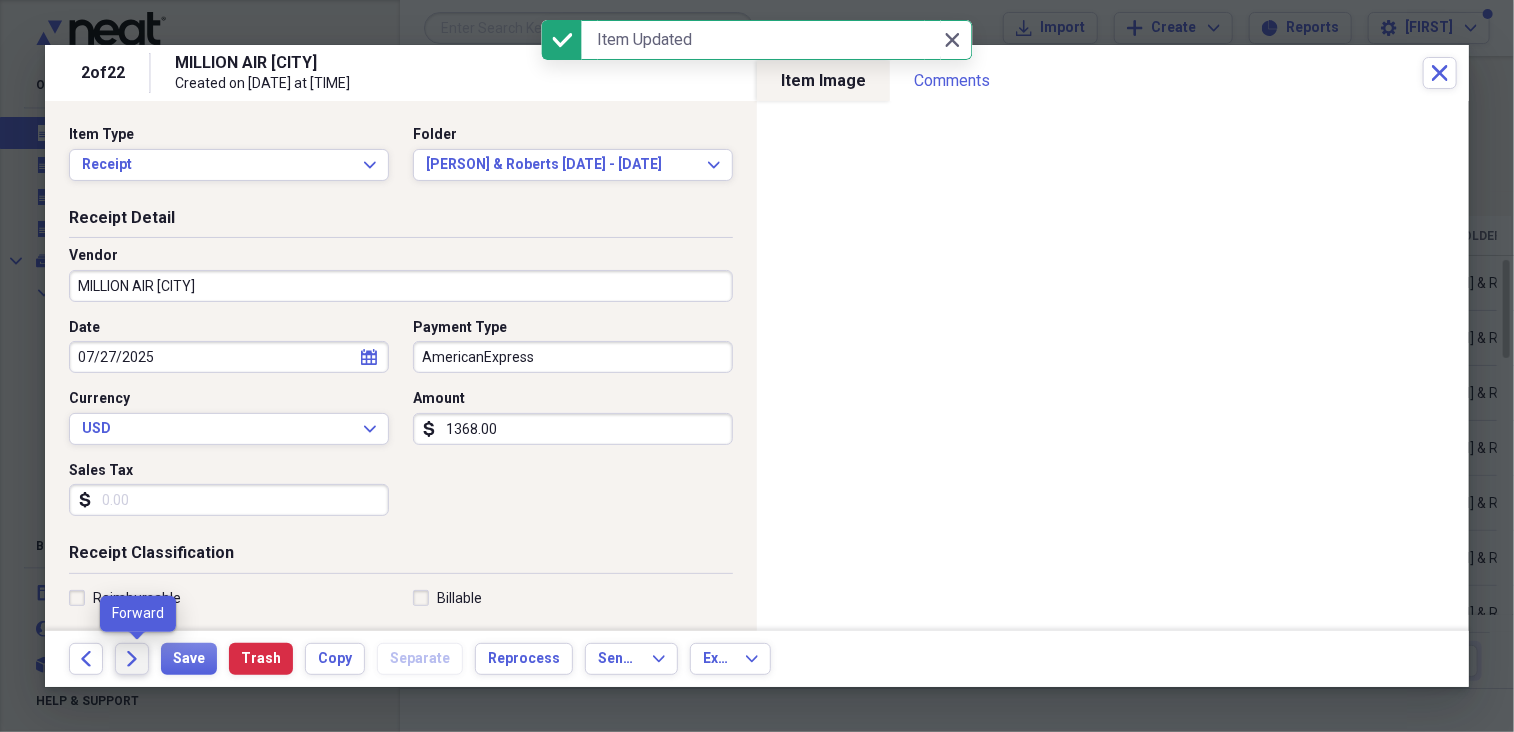 click on "Forward" 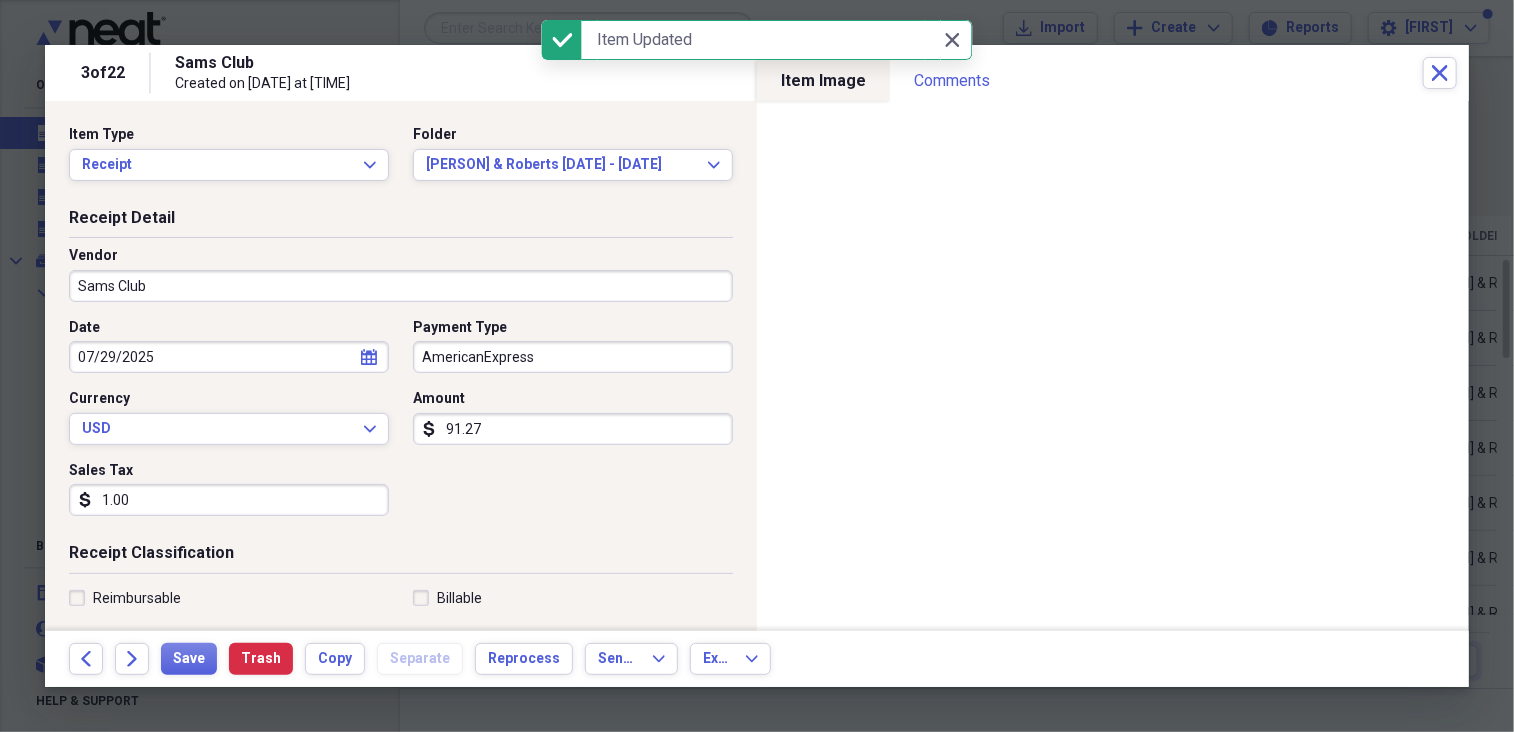 click on "AmericanExpress" at bounding box center [573, 357] 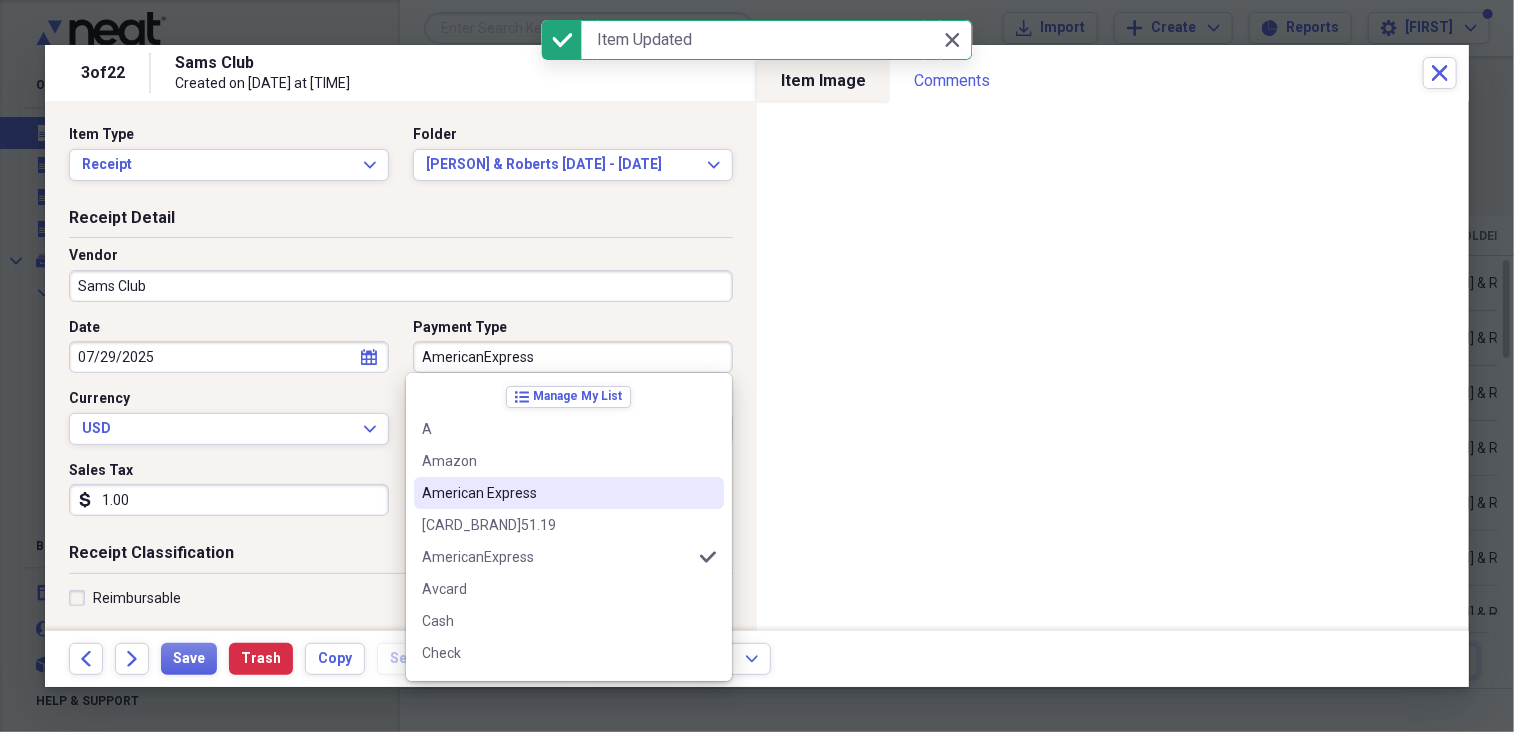 click on "American Express" at bounding box center (557, 493) 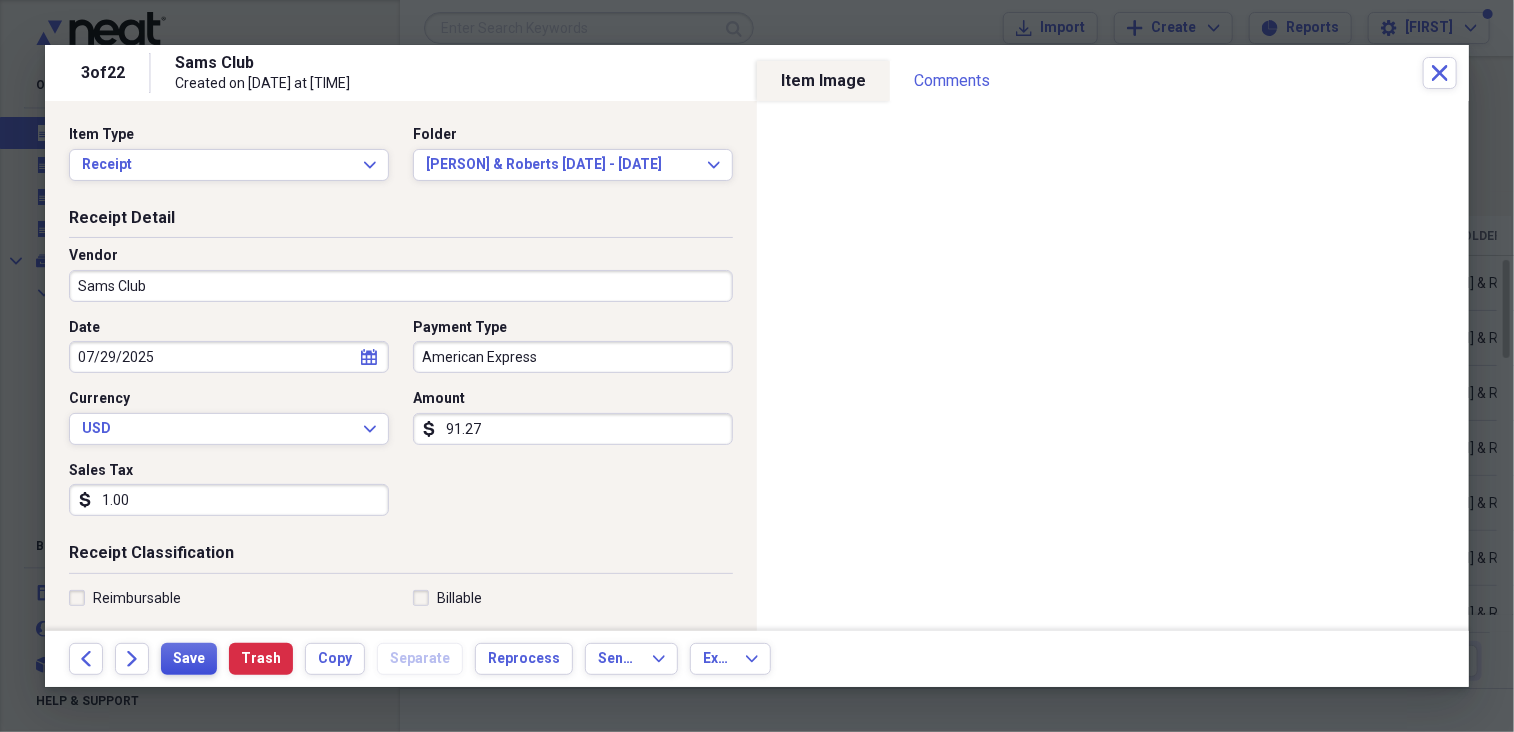 click on "Save" at bounding box center (189, 659) 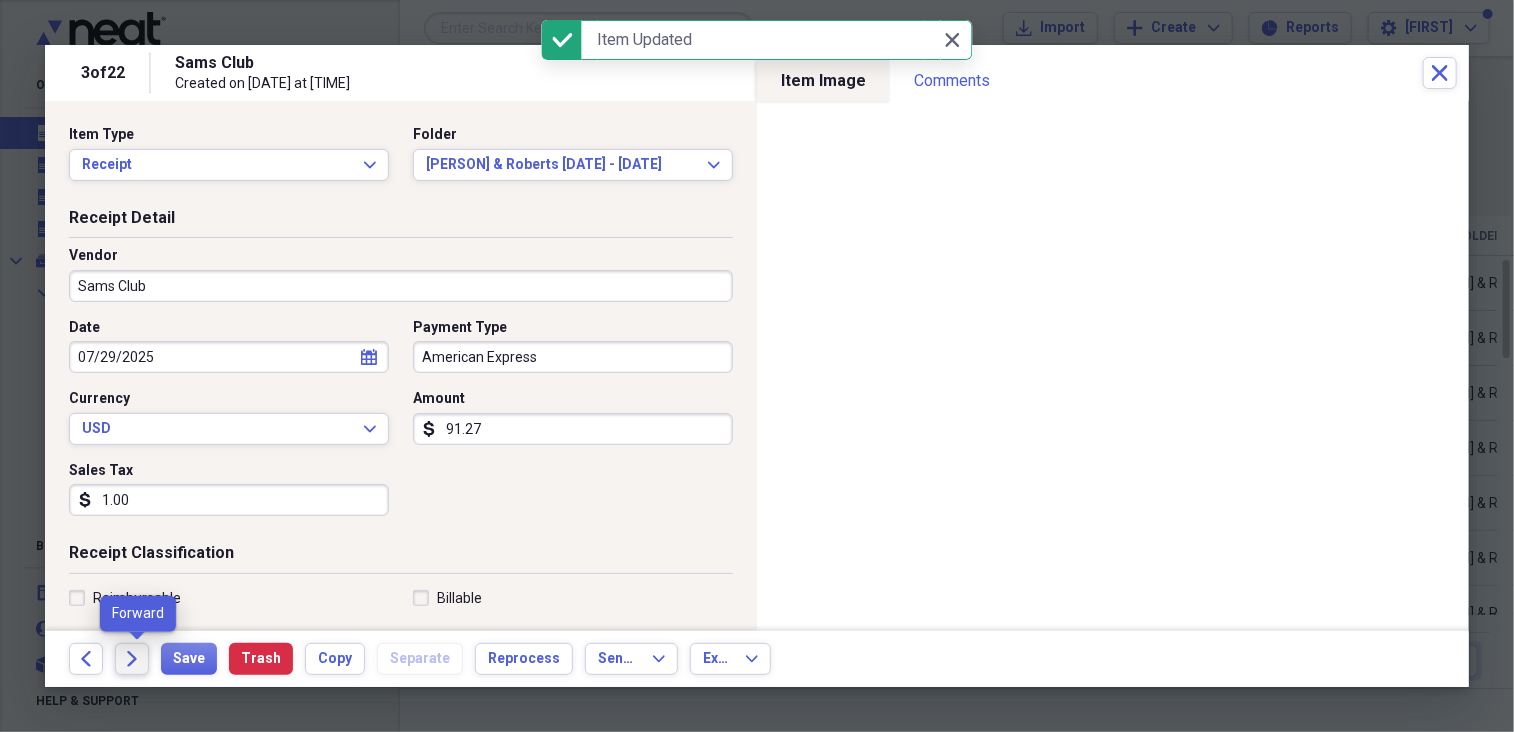 click on "Forward" 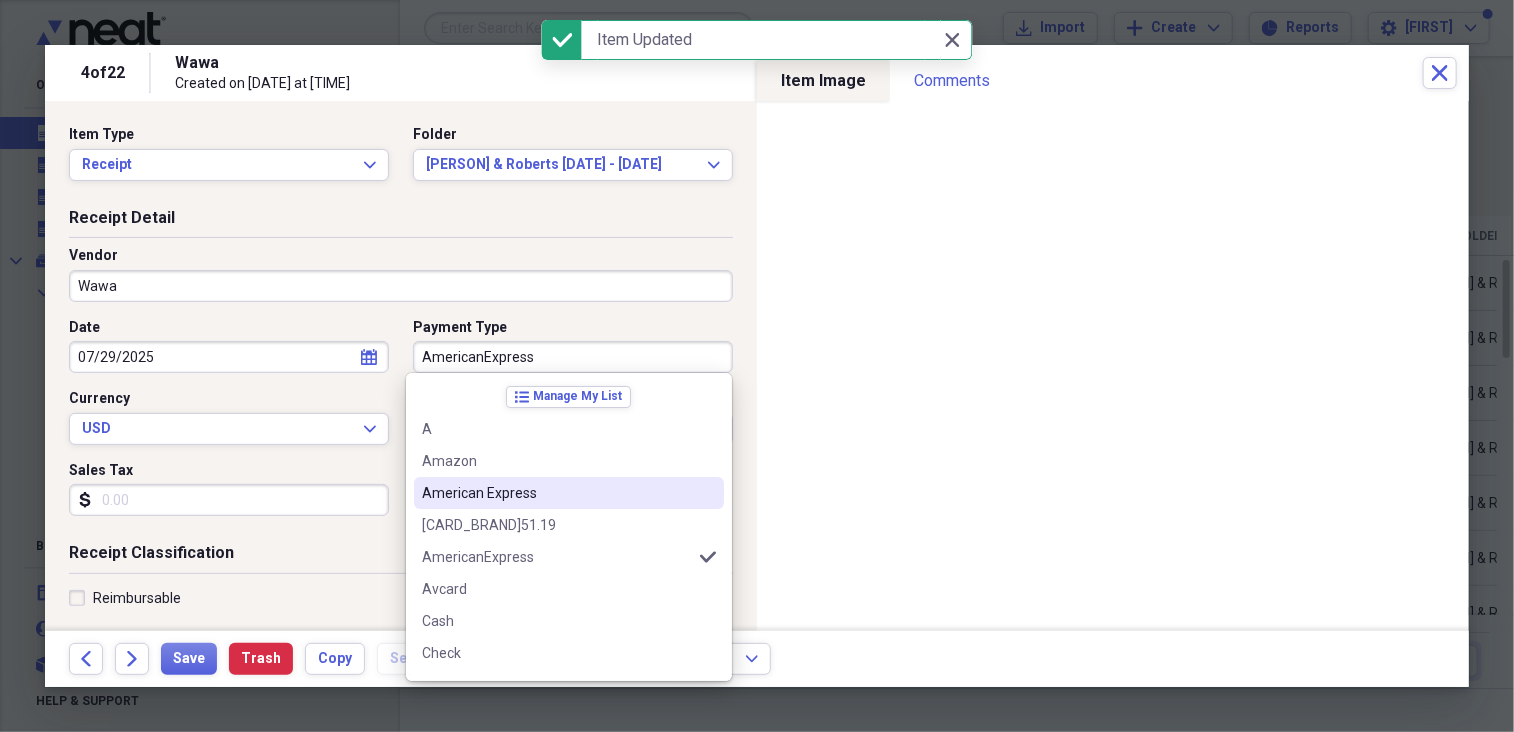 click on "American Express" at bounding box center (557, 493) 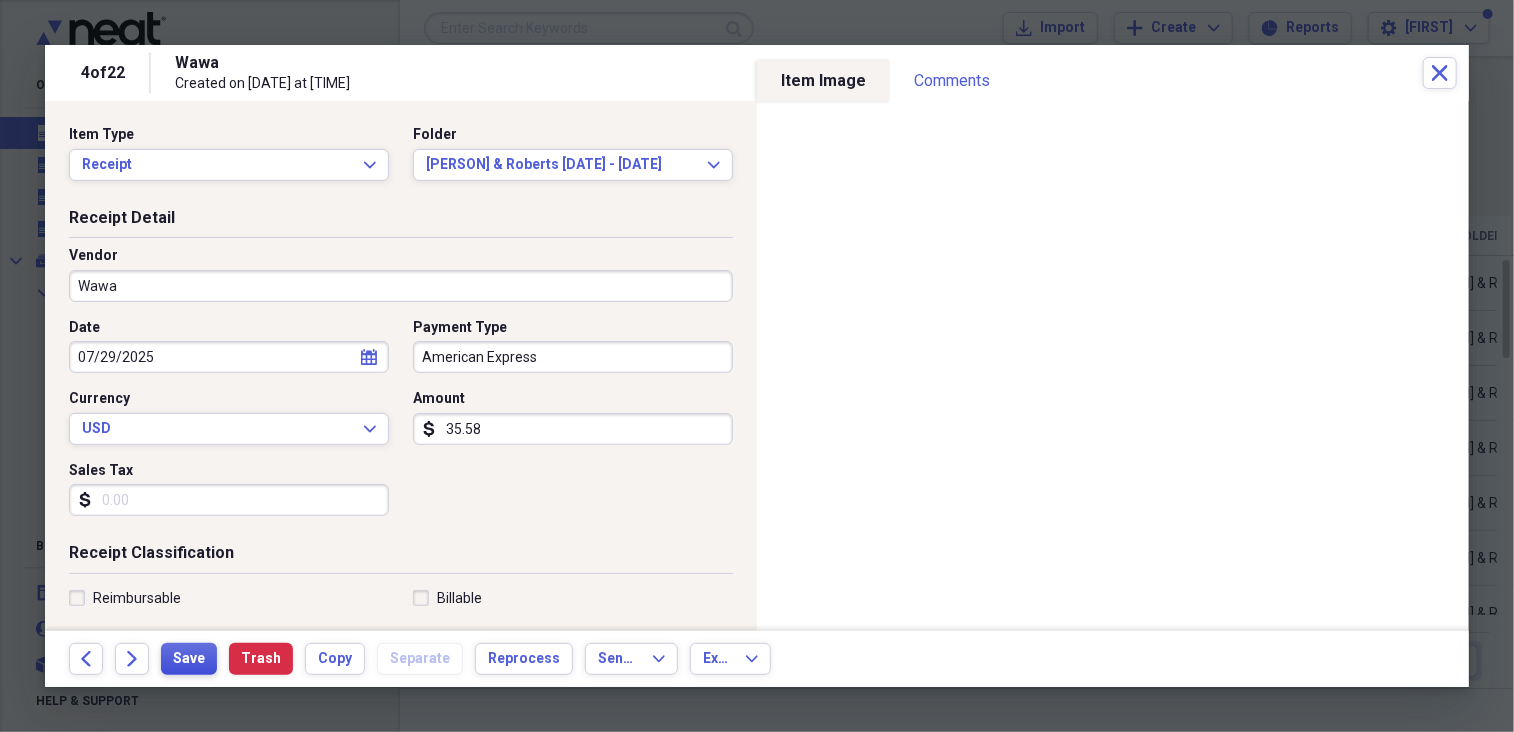 click on "Save" at bounding box center [189, 659] 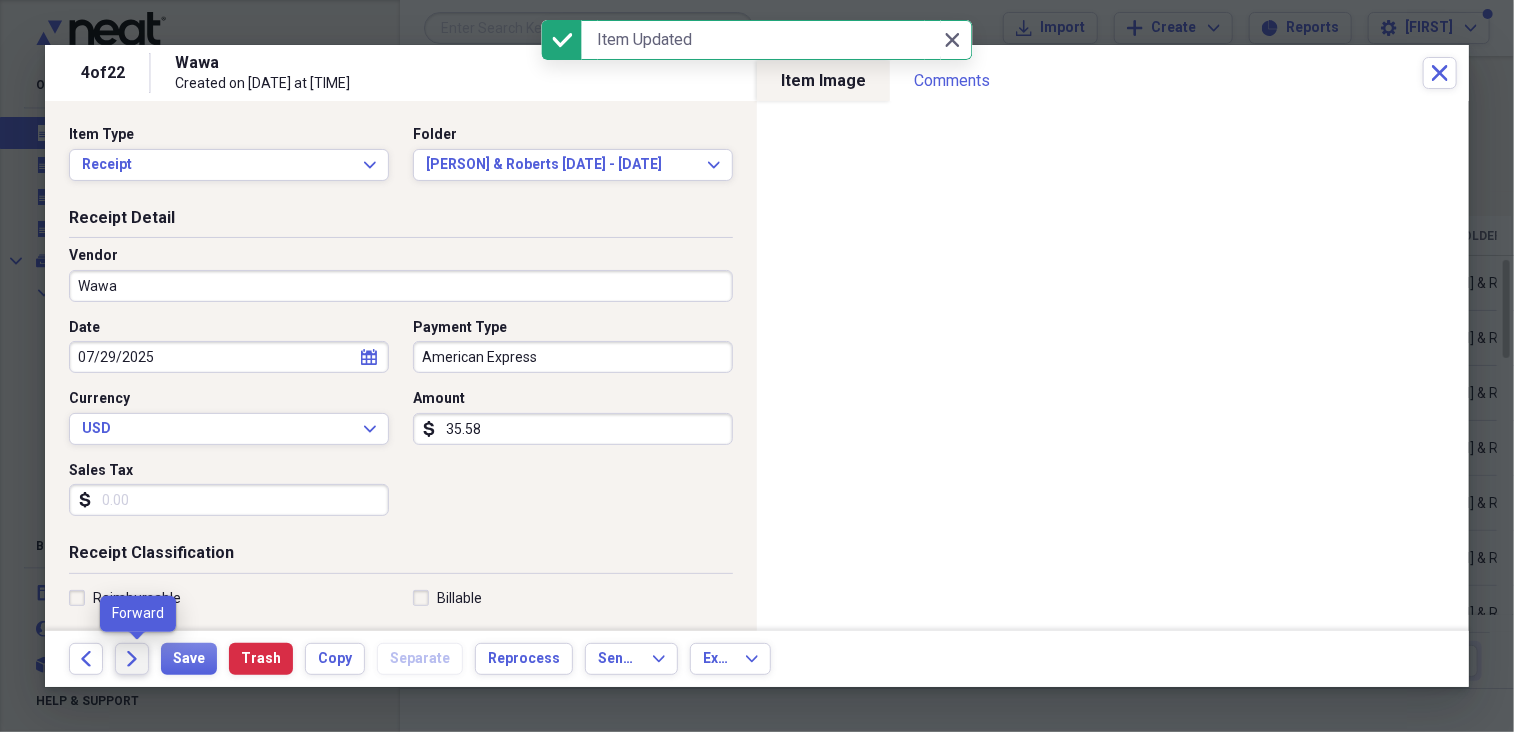 click on "Forward" at bounding box center (132, 659) 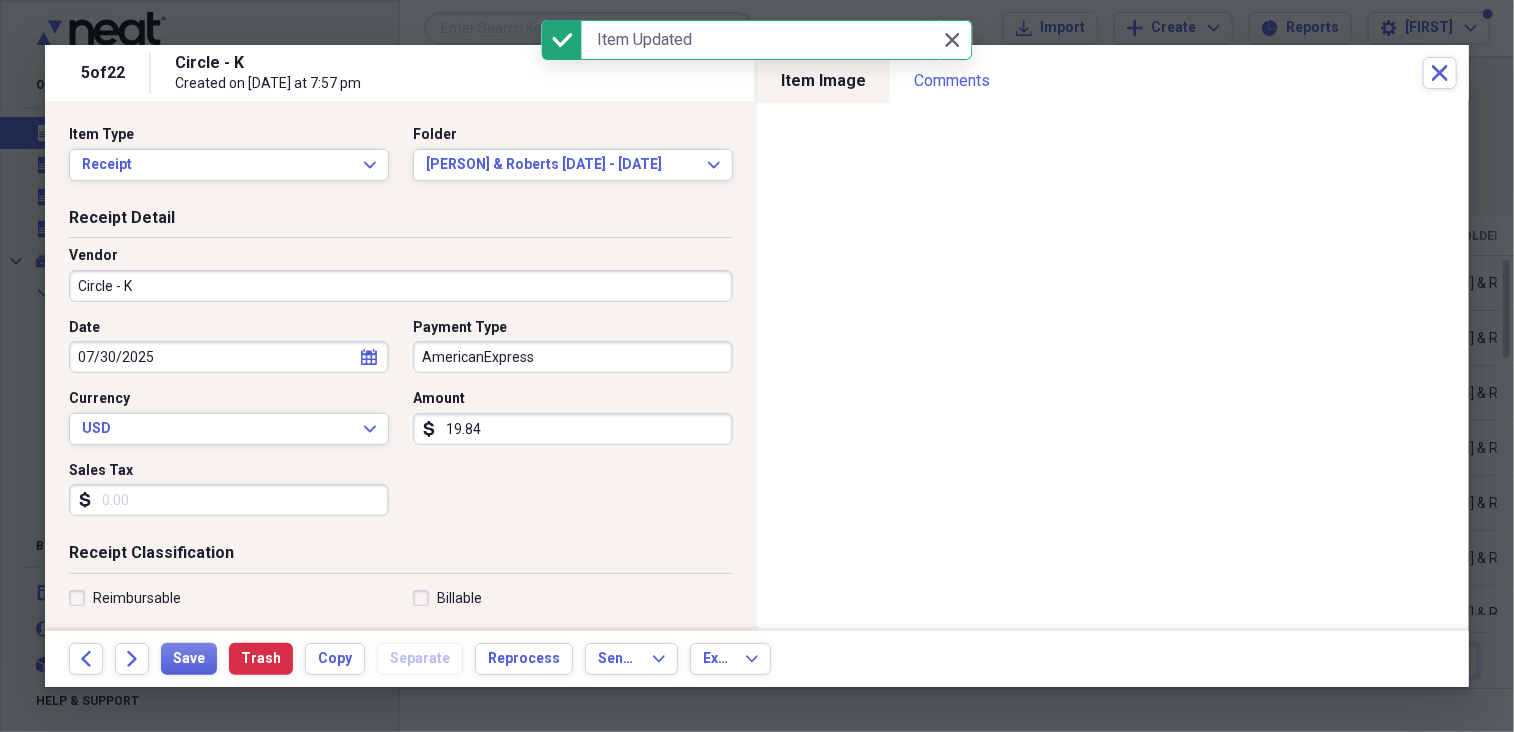 click on "AmericanExpress" at bounding box center (573, 357) 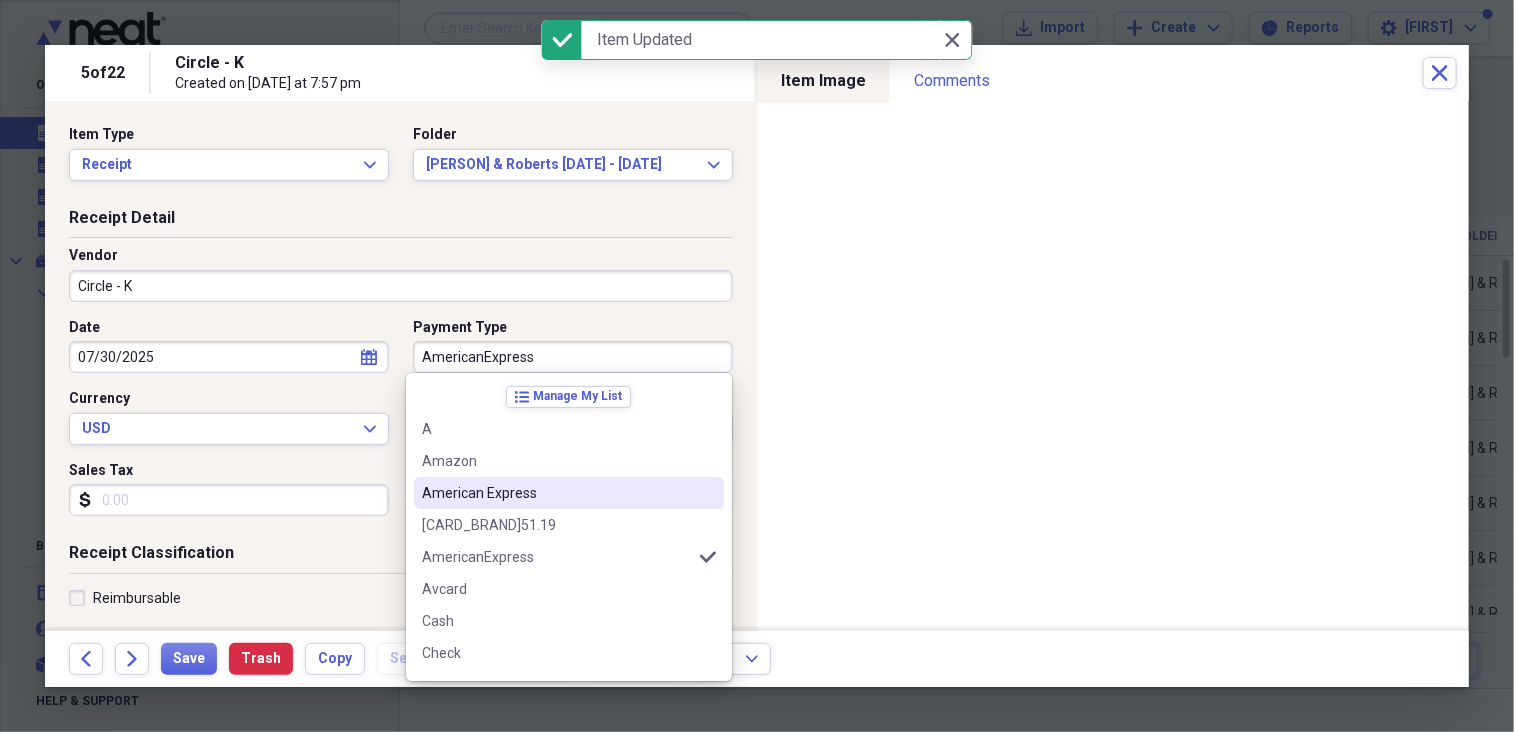 click on "American Express" at bounding box center [557, 493] 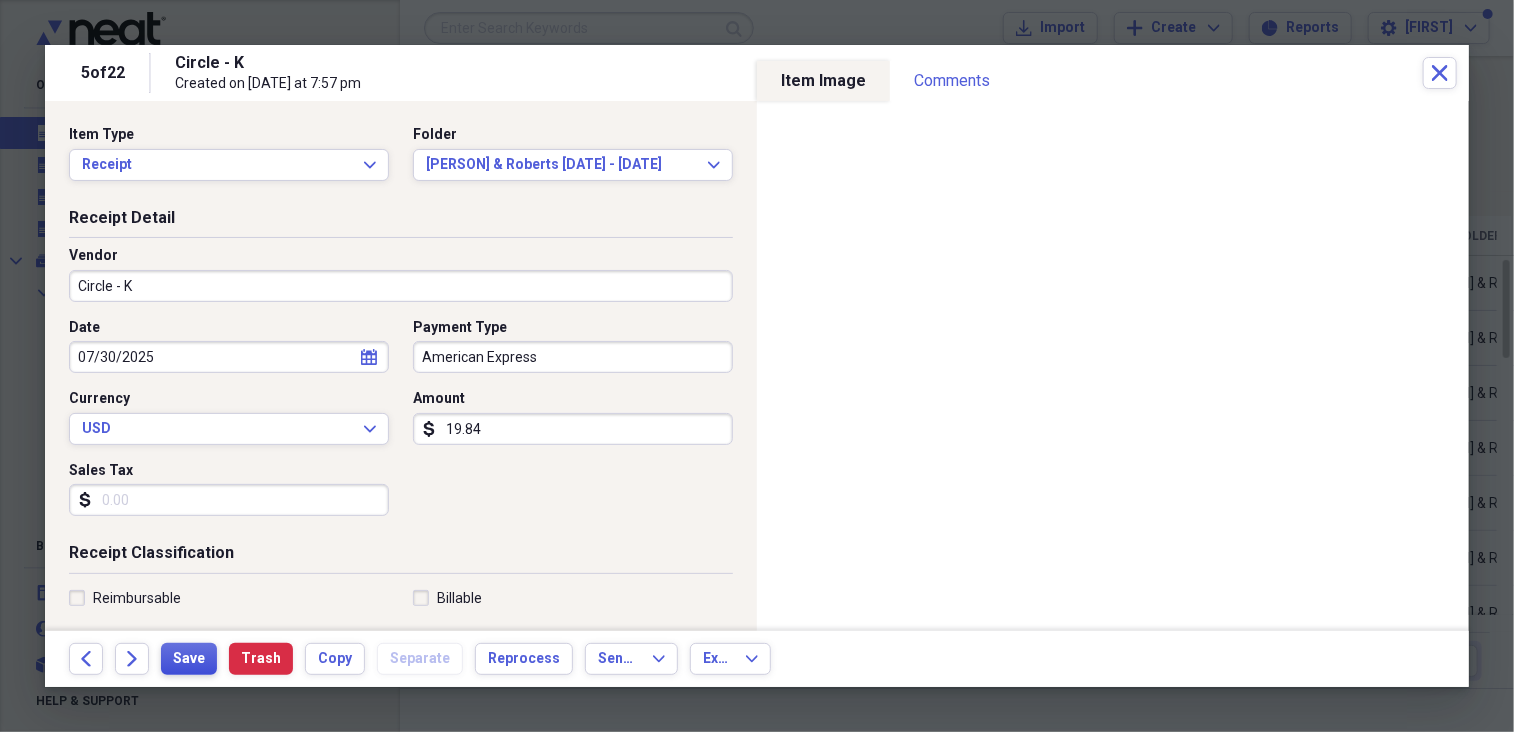 click on "Save" at bounding box center (189, 659) 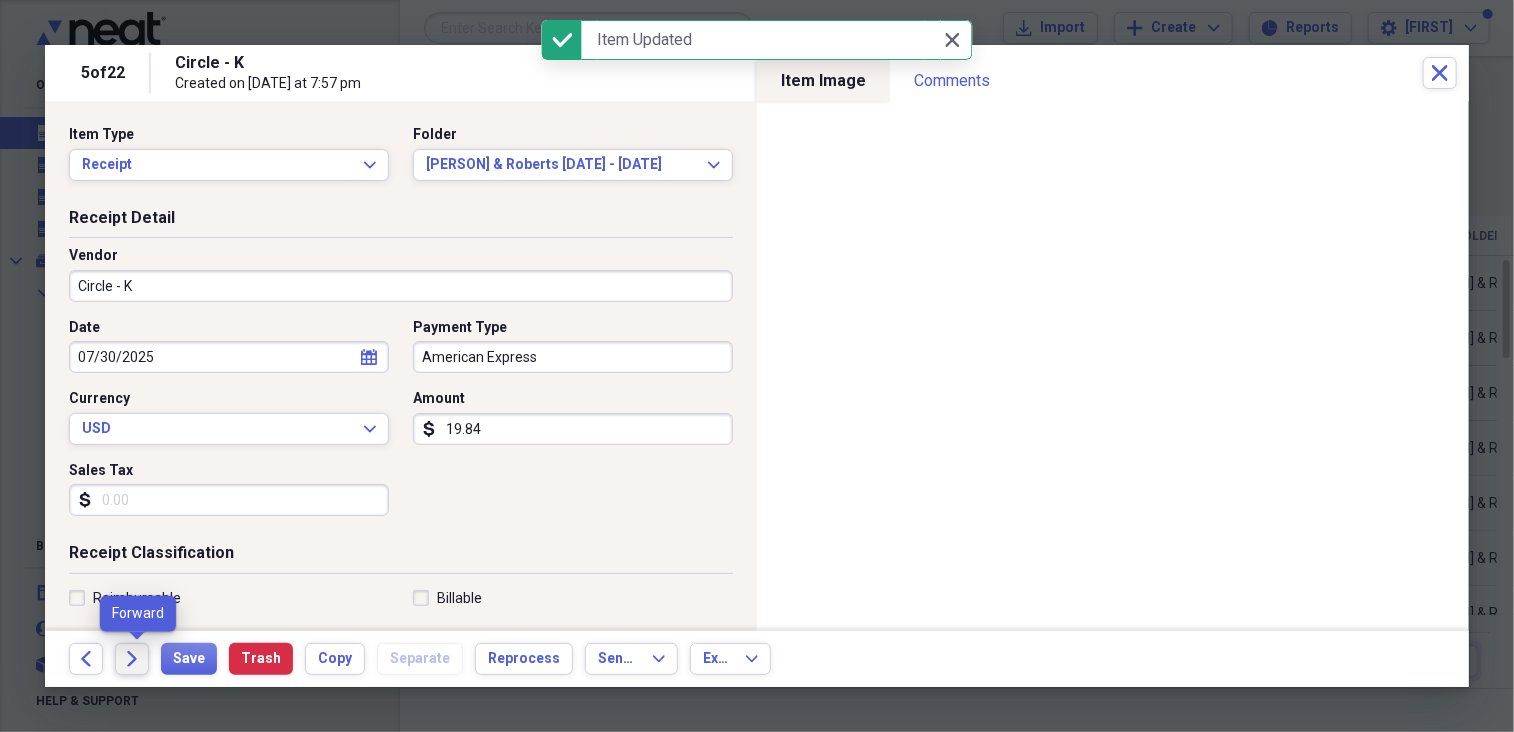 click on "Forward" 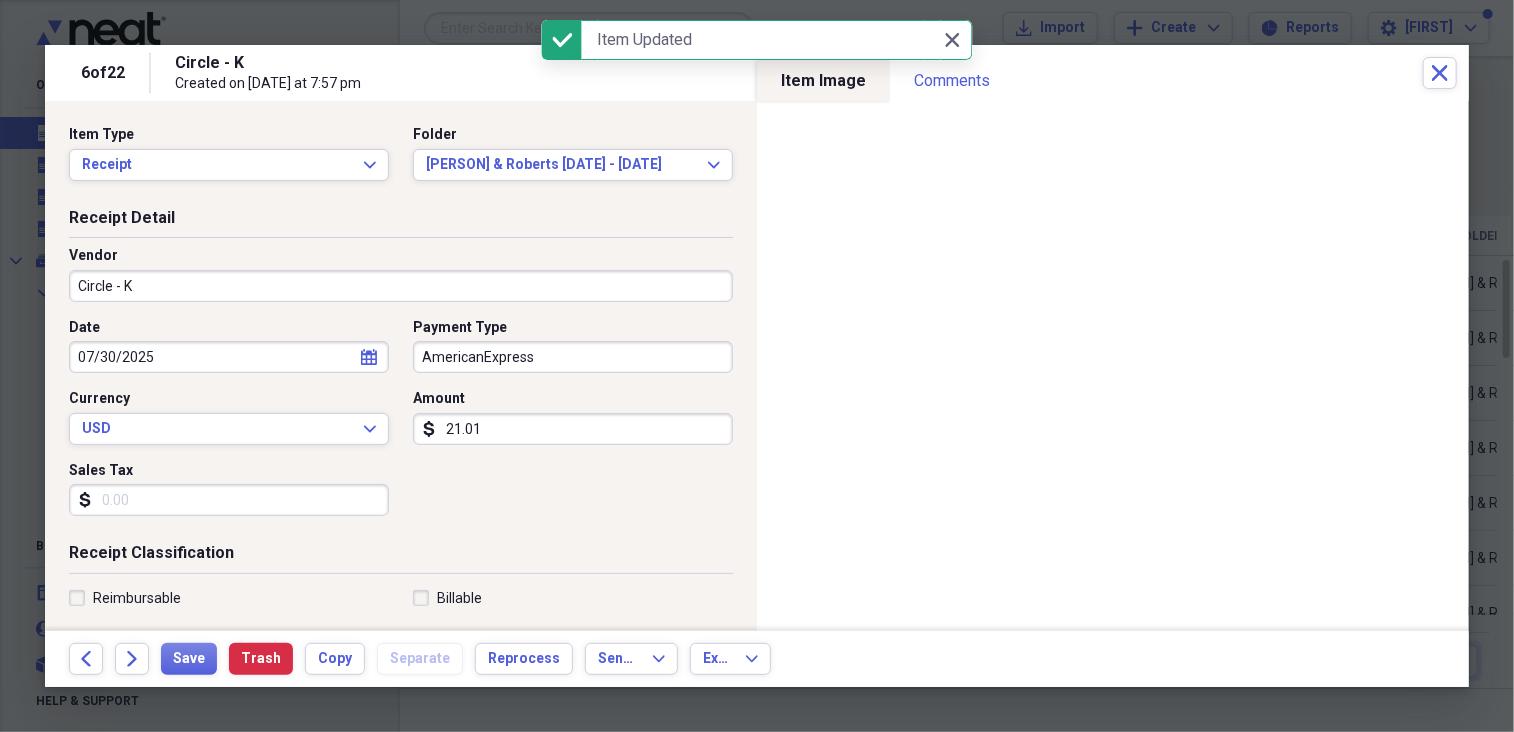 click on "AmericanExpress" at bounding box center (573, 357) 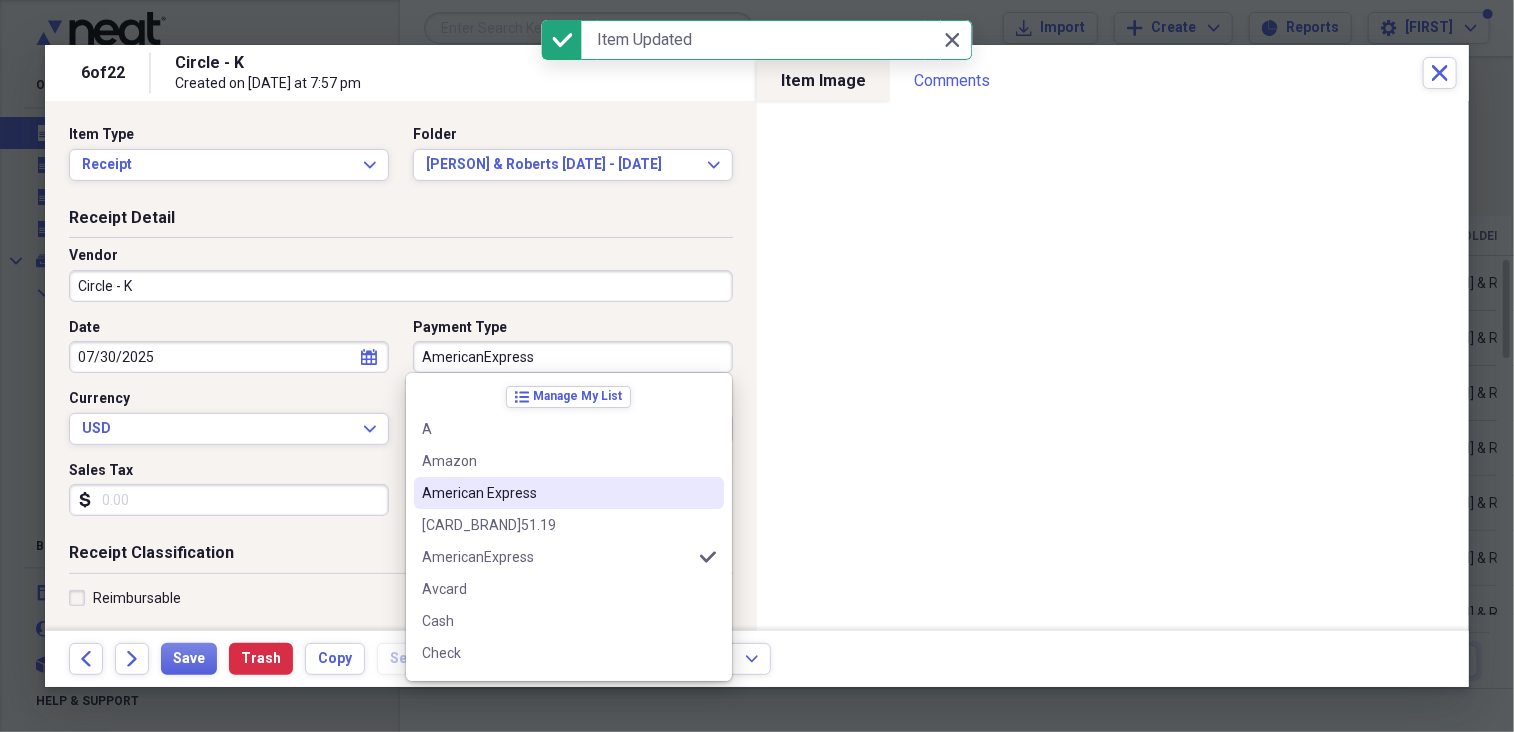 click on "American Express" at bounding box center (569, 493) 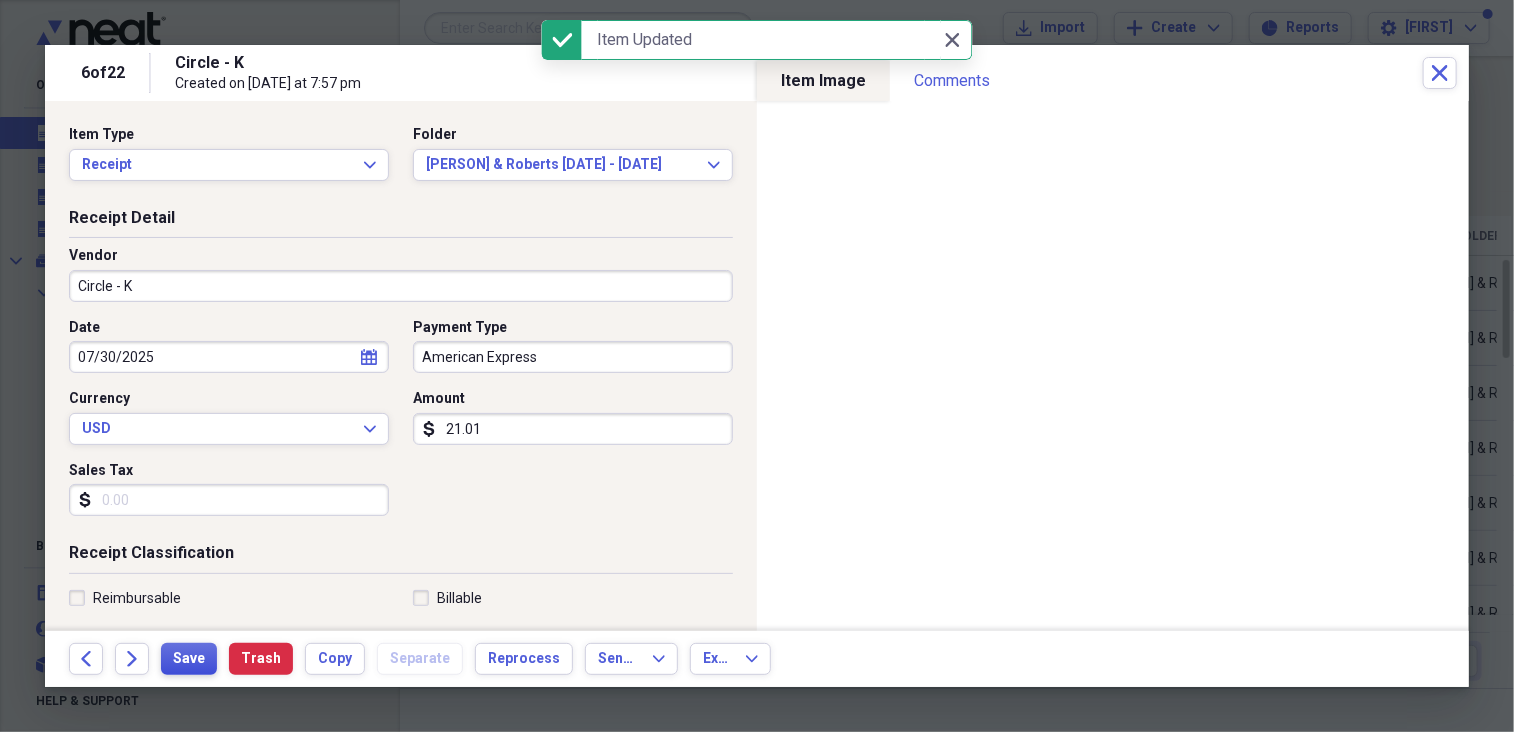 click on "Save" at bounding box center (189, 659) 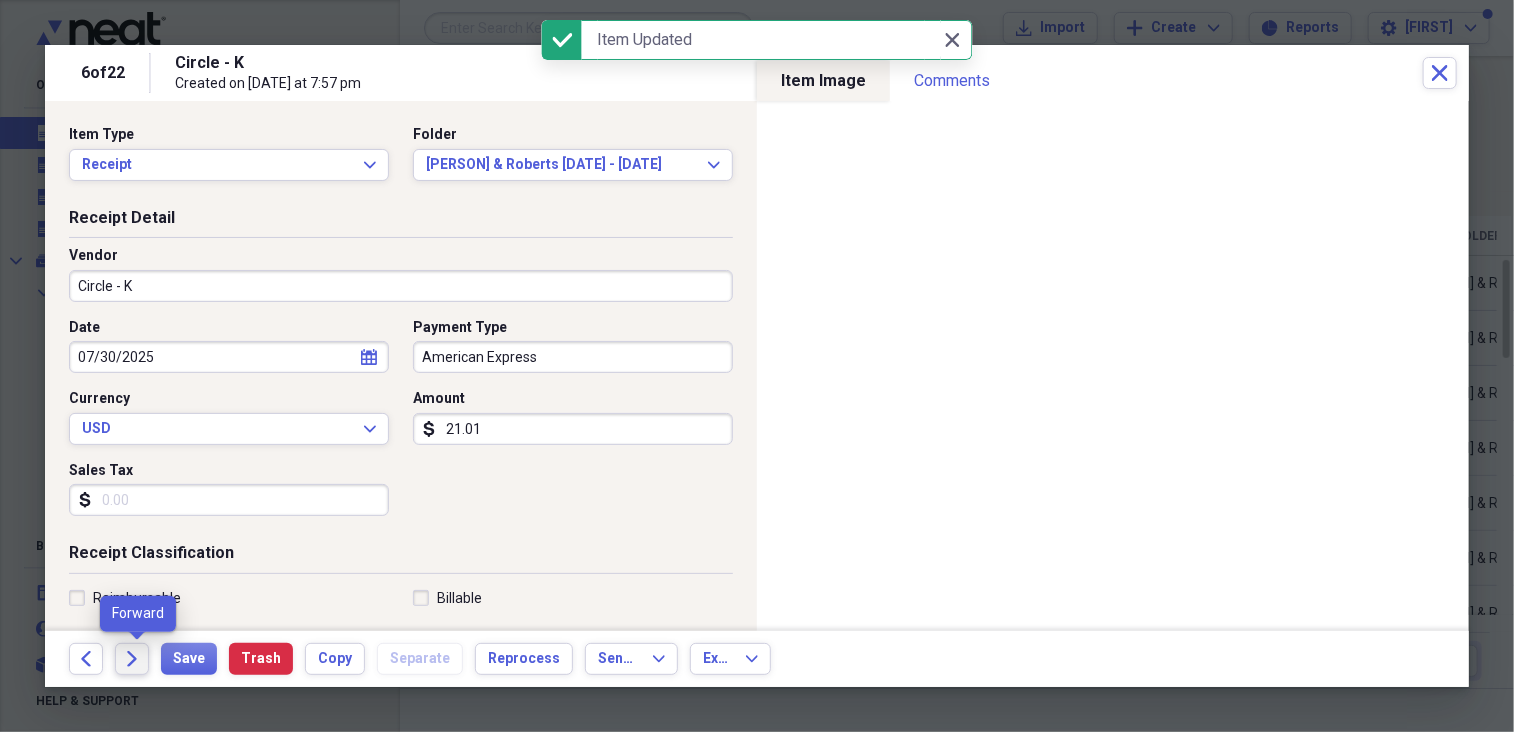 click on "Forward" 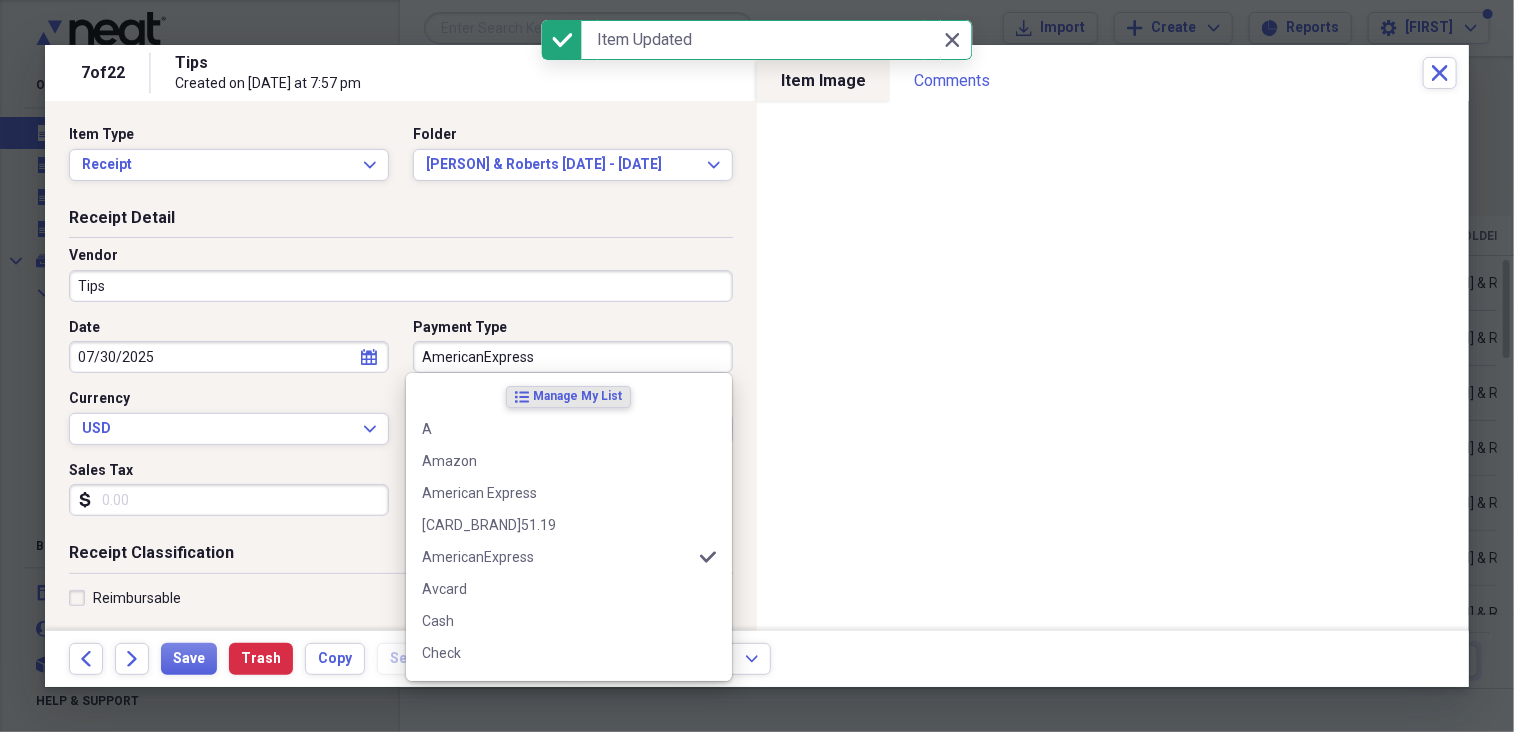 click on "AmericanExpress" at bounding box center (573, 357) 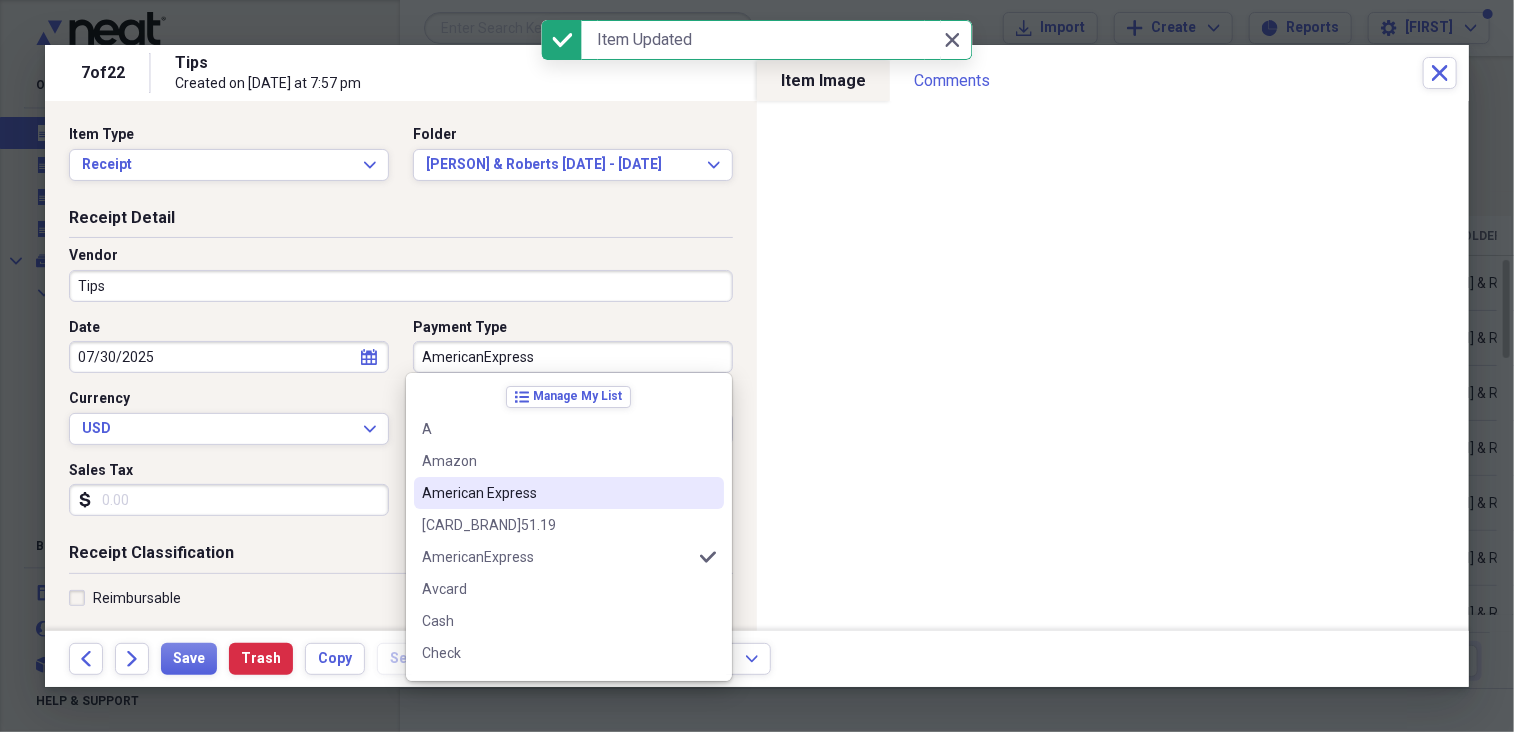 click on "American Express" at bounding box center (557, 493) 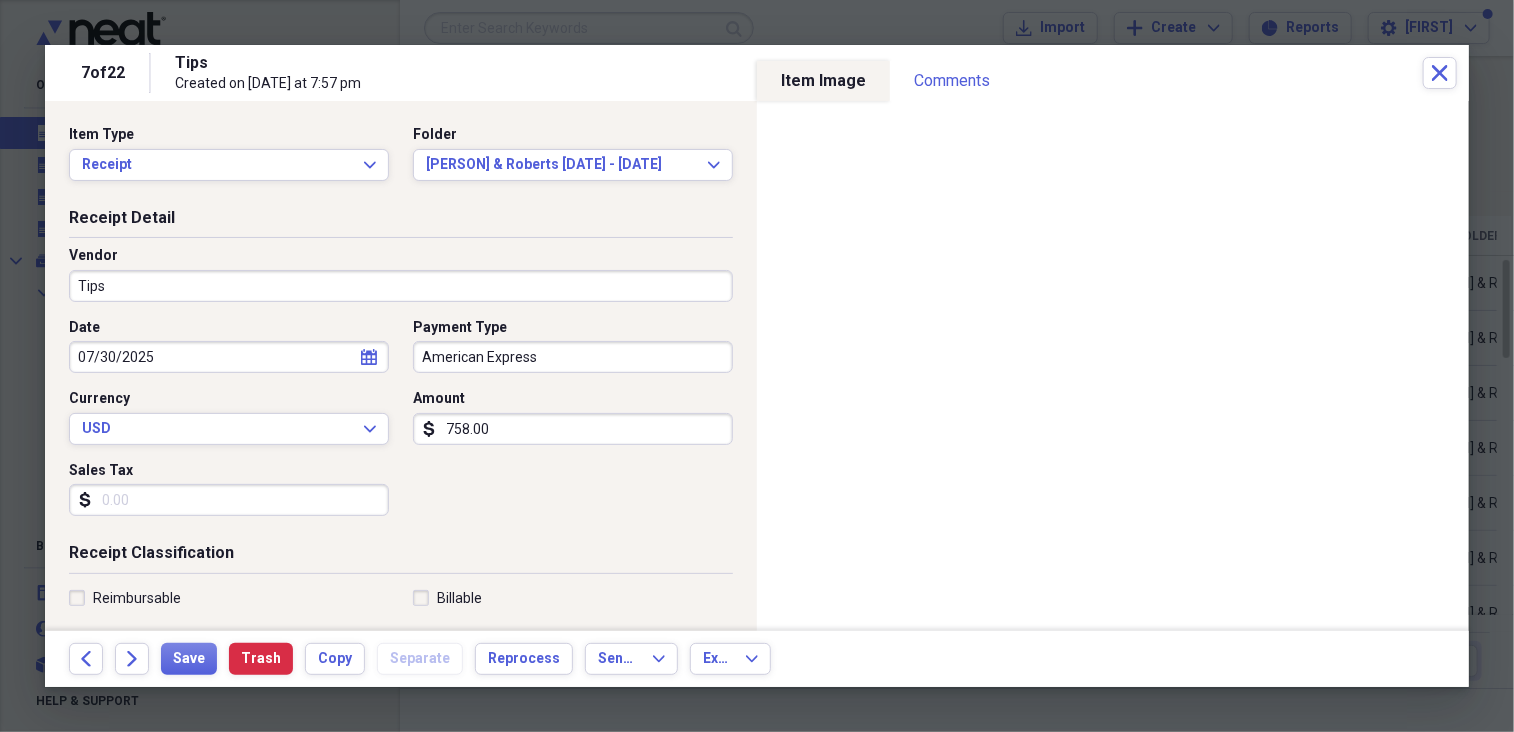 drag, startPoint x: 512, startPoint y: 431, endPoint x: 385, endPoint y: 435, distance: 127.06297 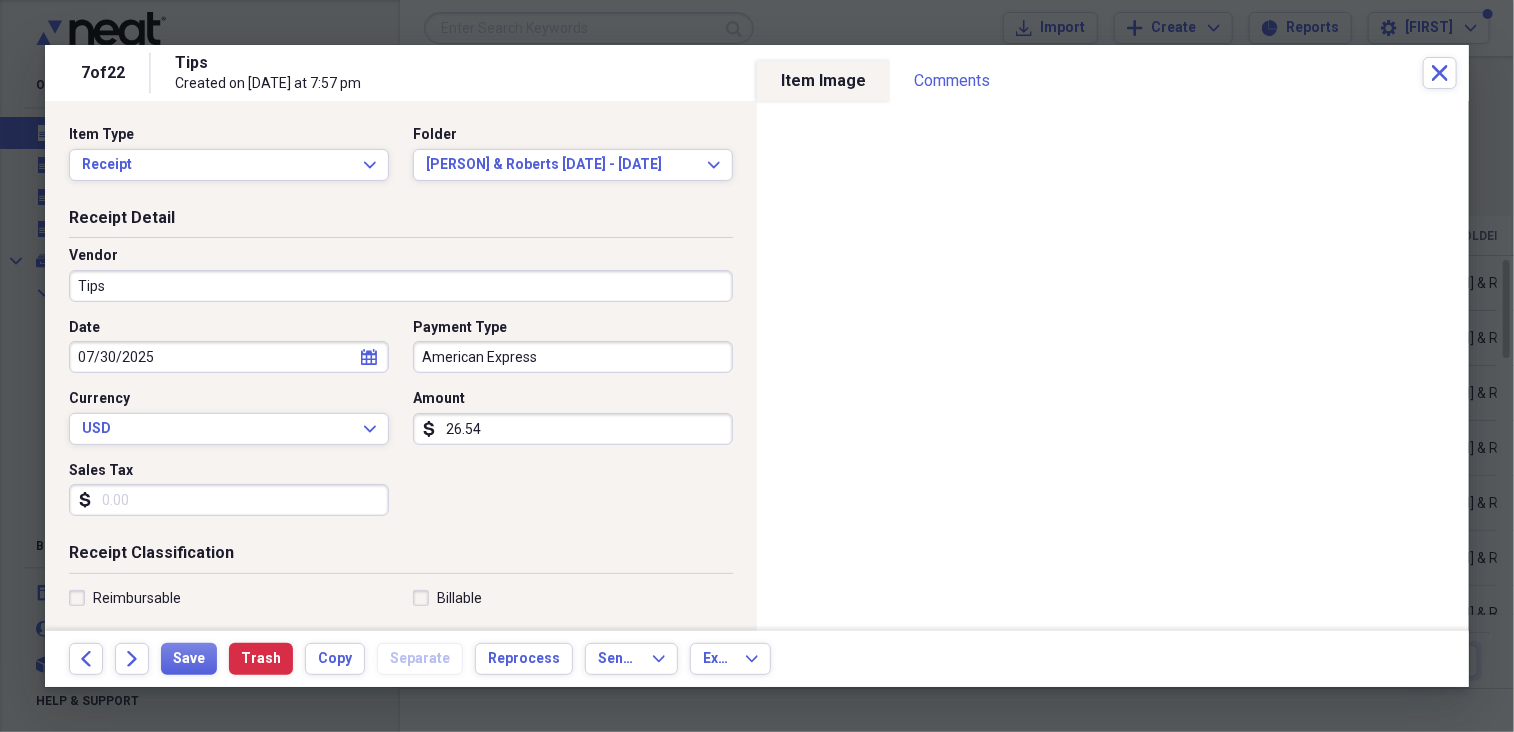 type on "26.54" 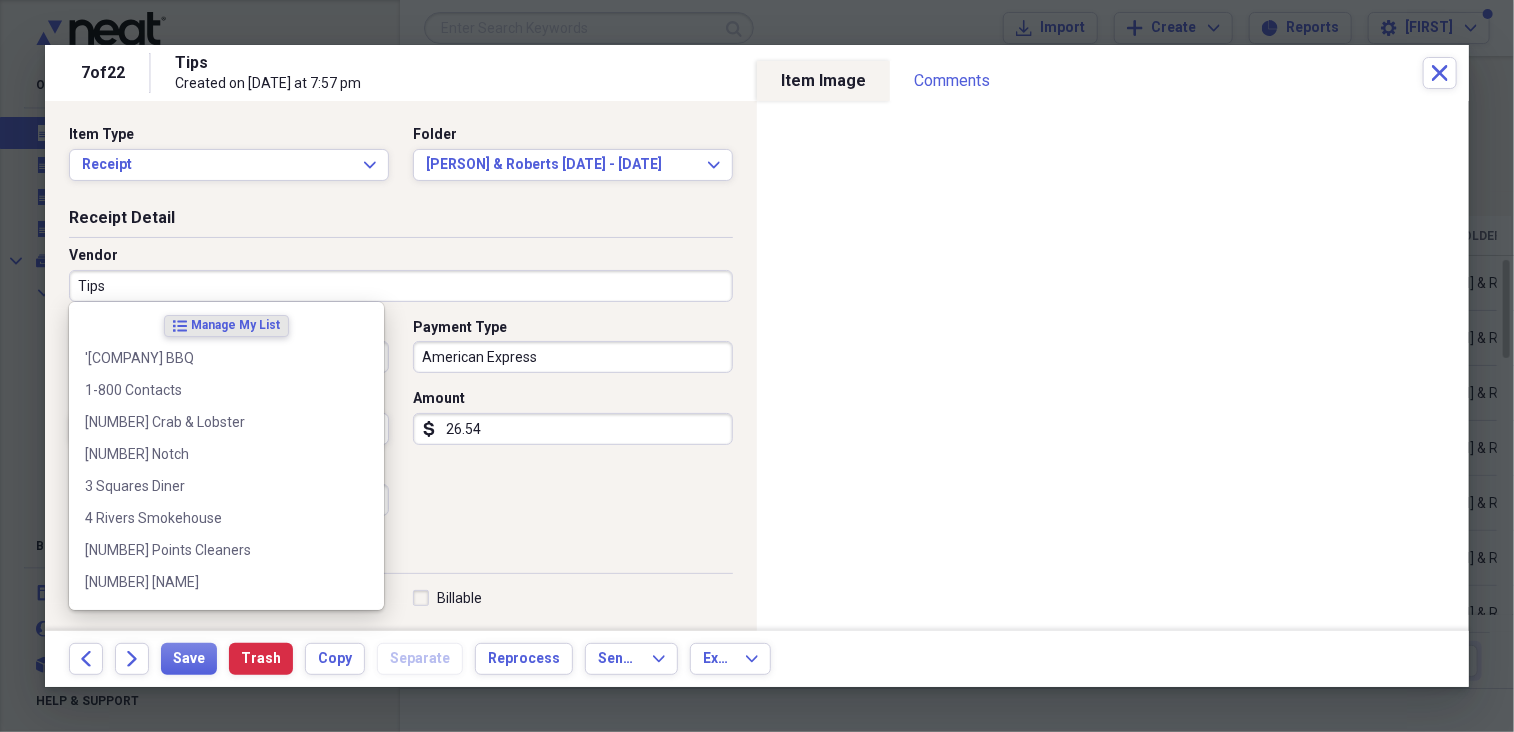 drag, startPoint x: 50, startPoint y: 306, endPoint x: 14, endPoint y: 311, distance: 36.345562 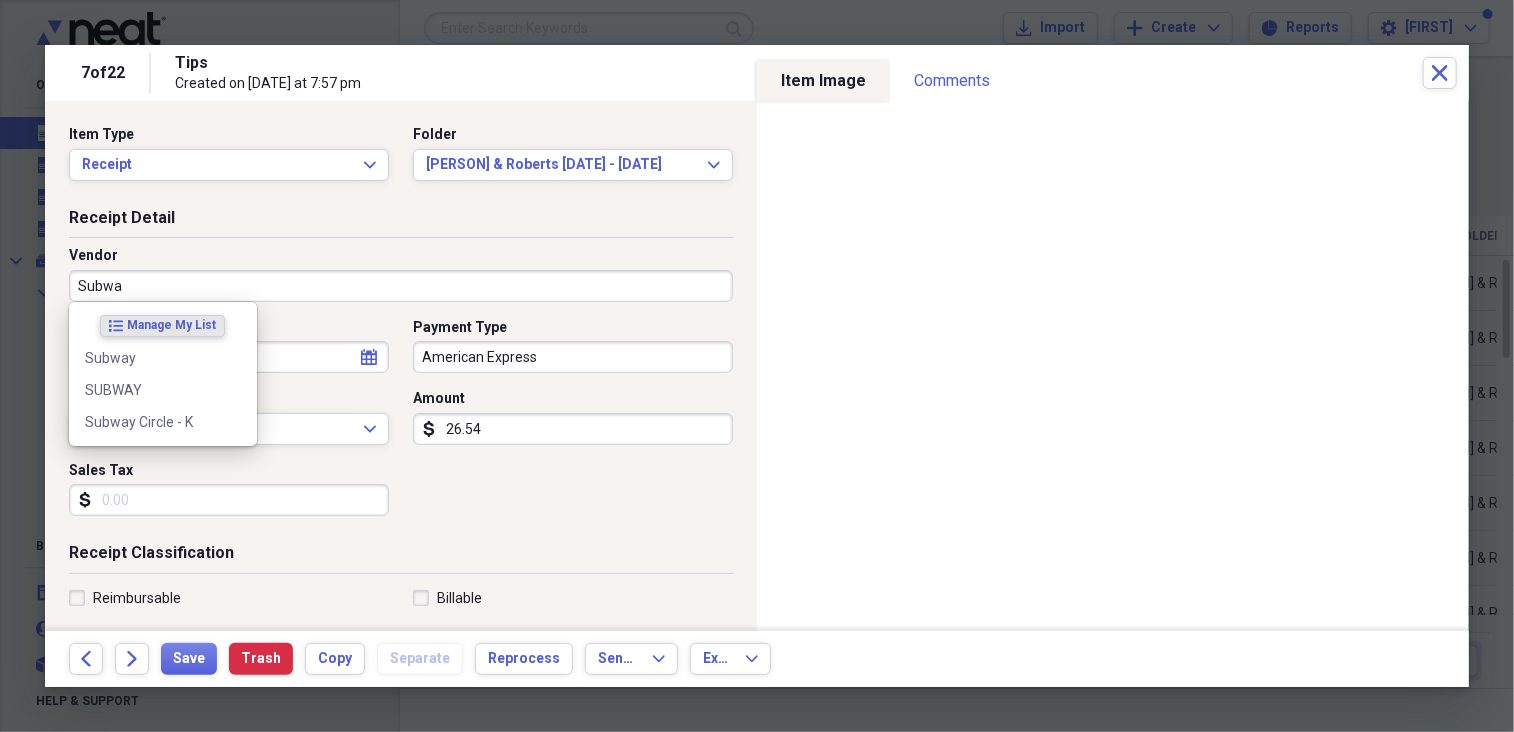 type on "Subway" 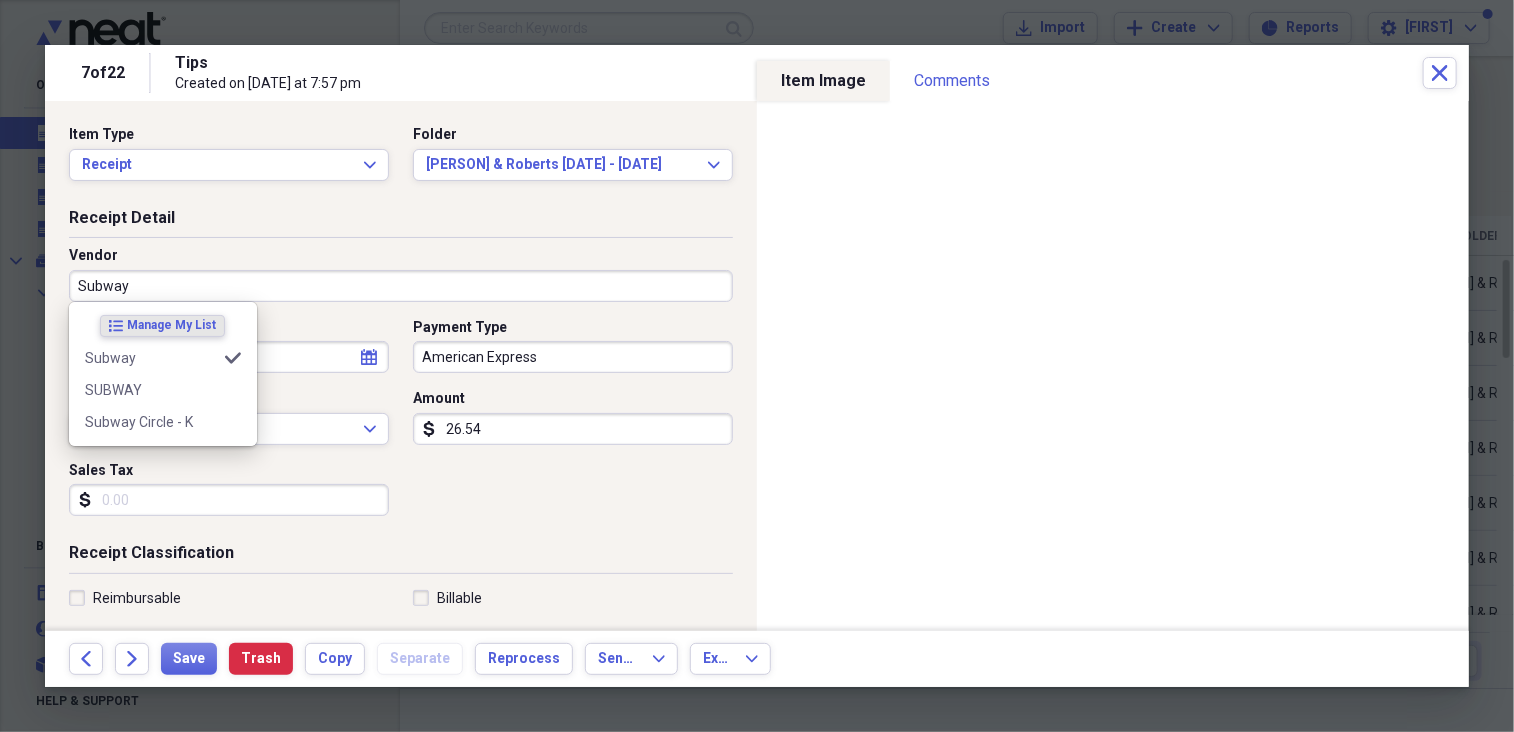type on "Meals/Restaurant" 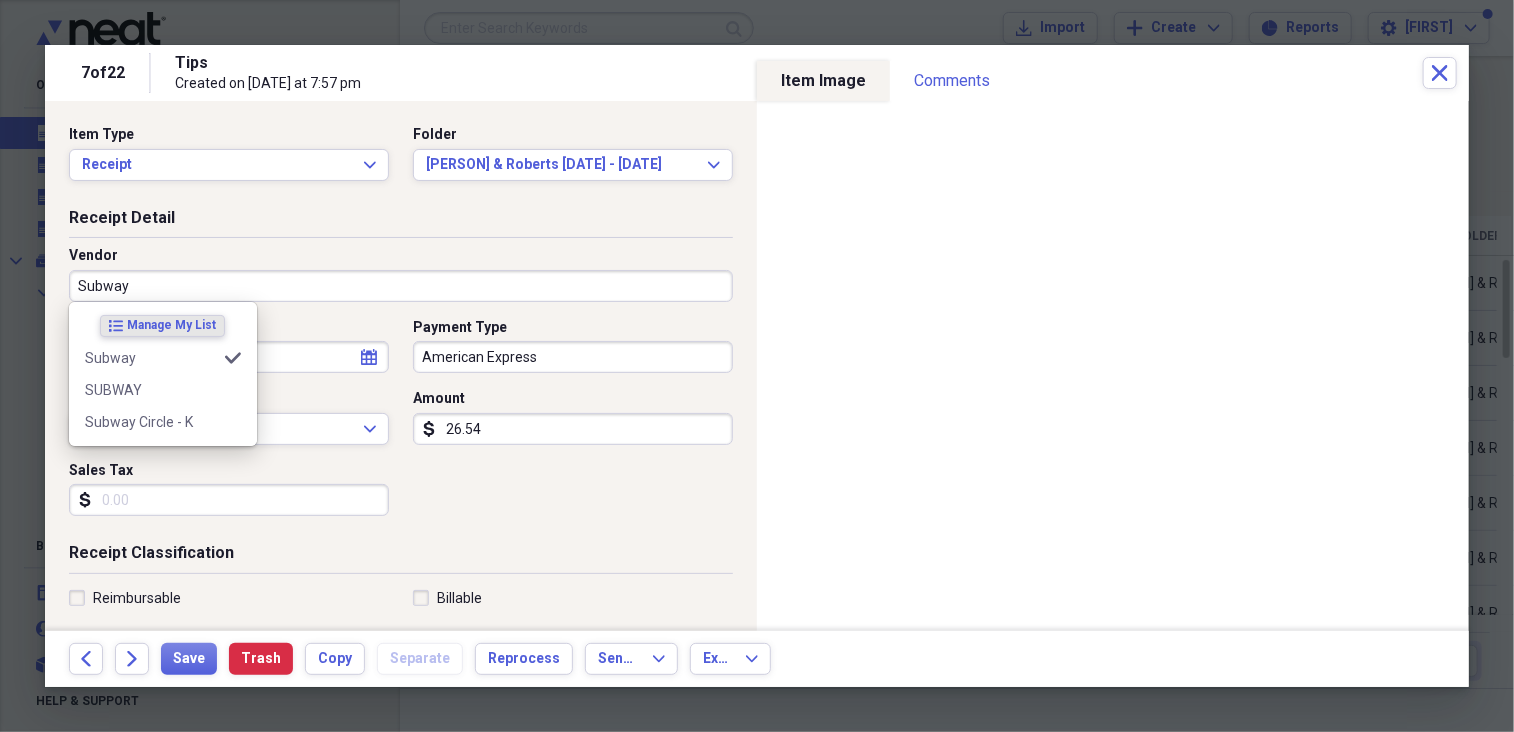 select on "2025" 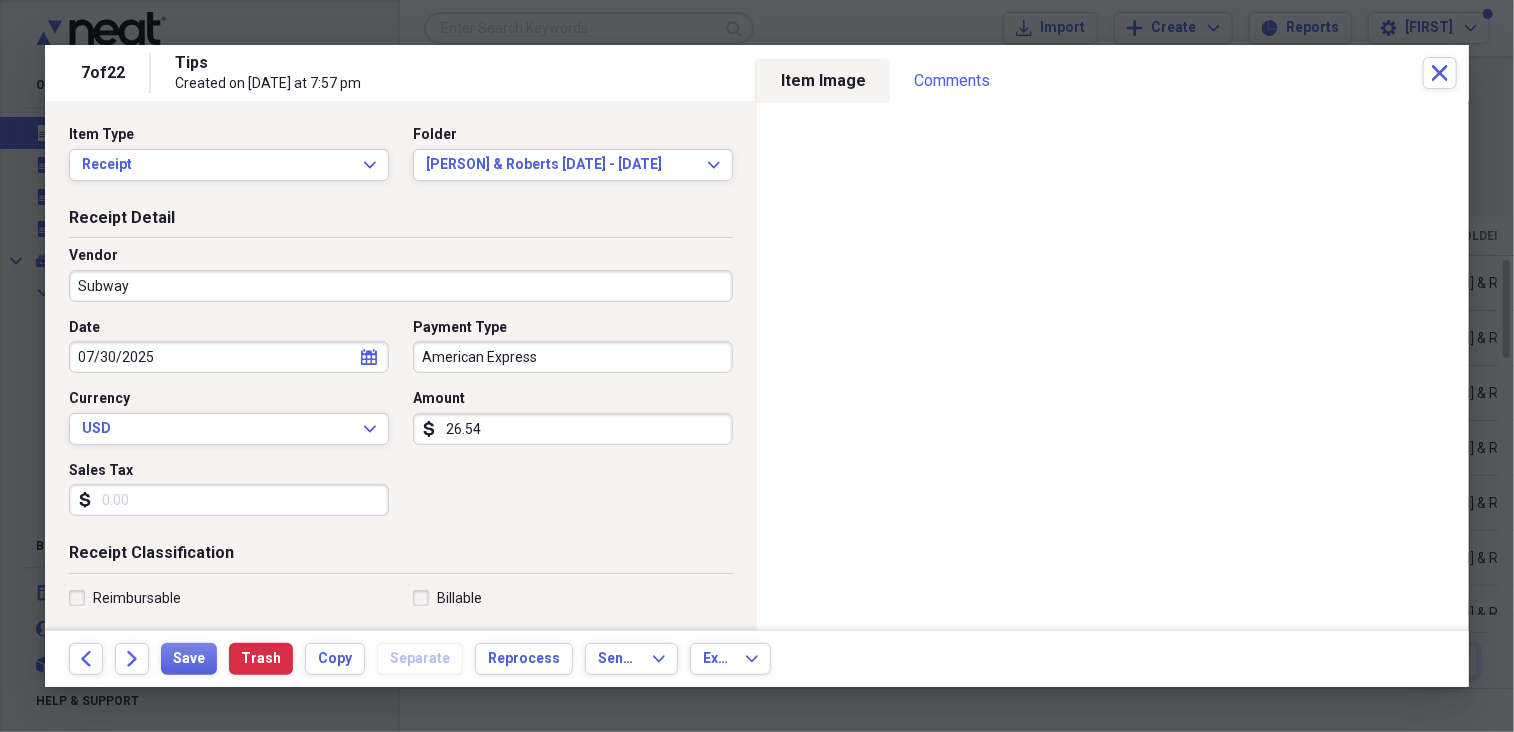 click on "Date [DATE] calendar Calendar Payment Type [CARD_TYPE] Currency USD Expand Amount dollar-sign [AMOUNT] Sales Tax dollar-sign" at bounding box center (401, 425) 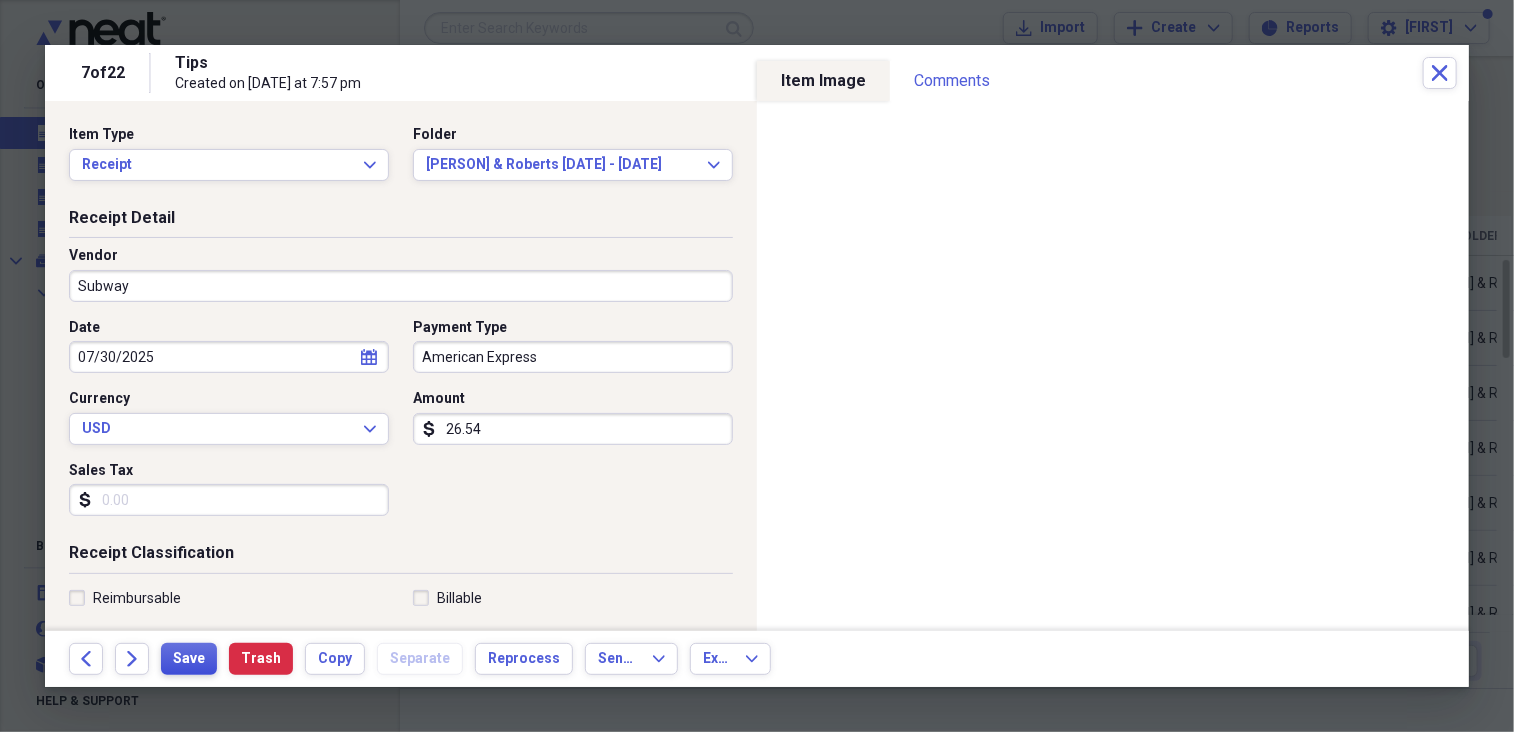 click on "Save" at bounding box center (189, 659) 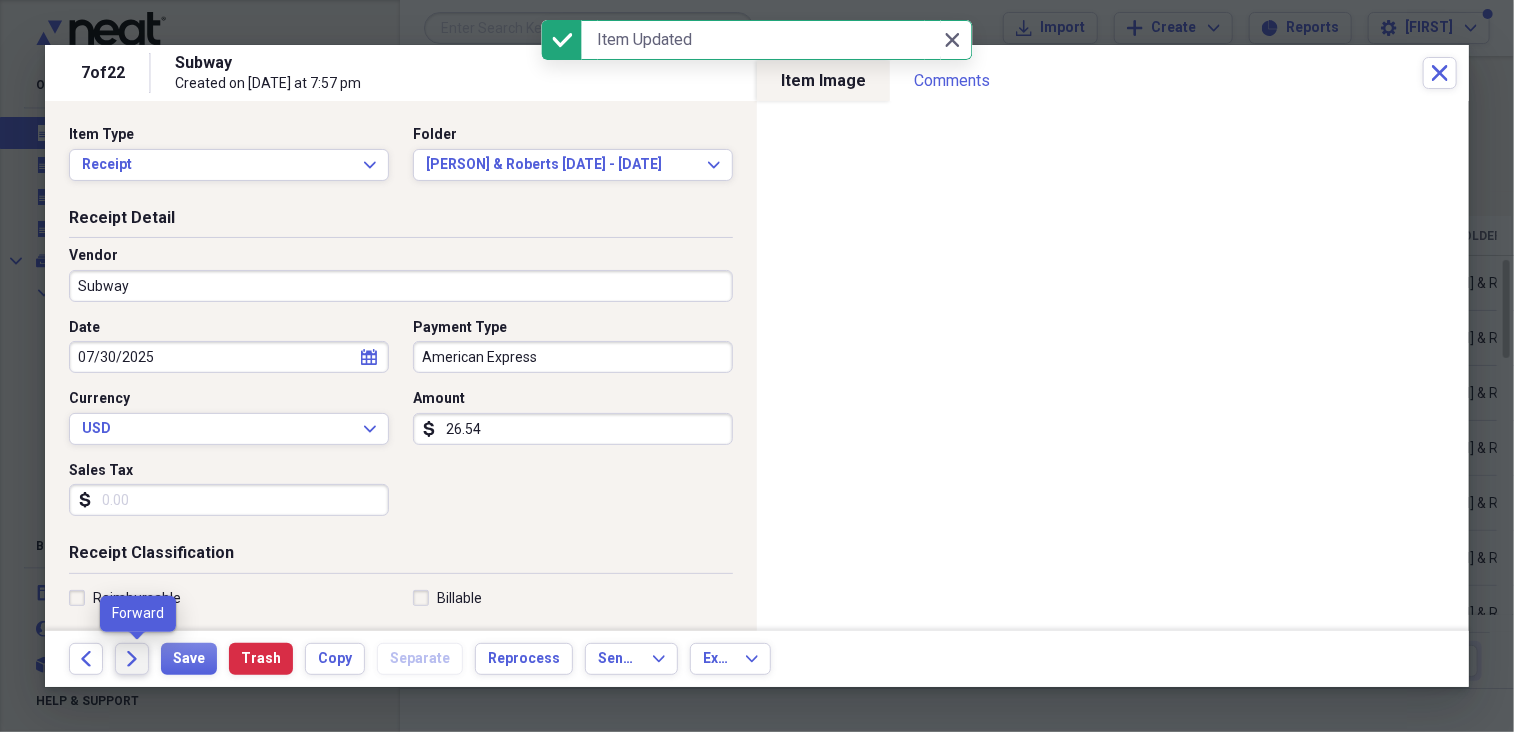 click on "Forward" at bounding box center (132, 659) 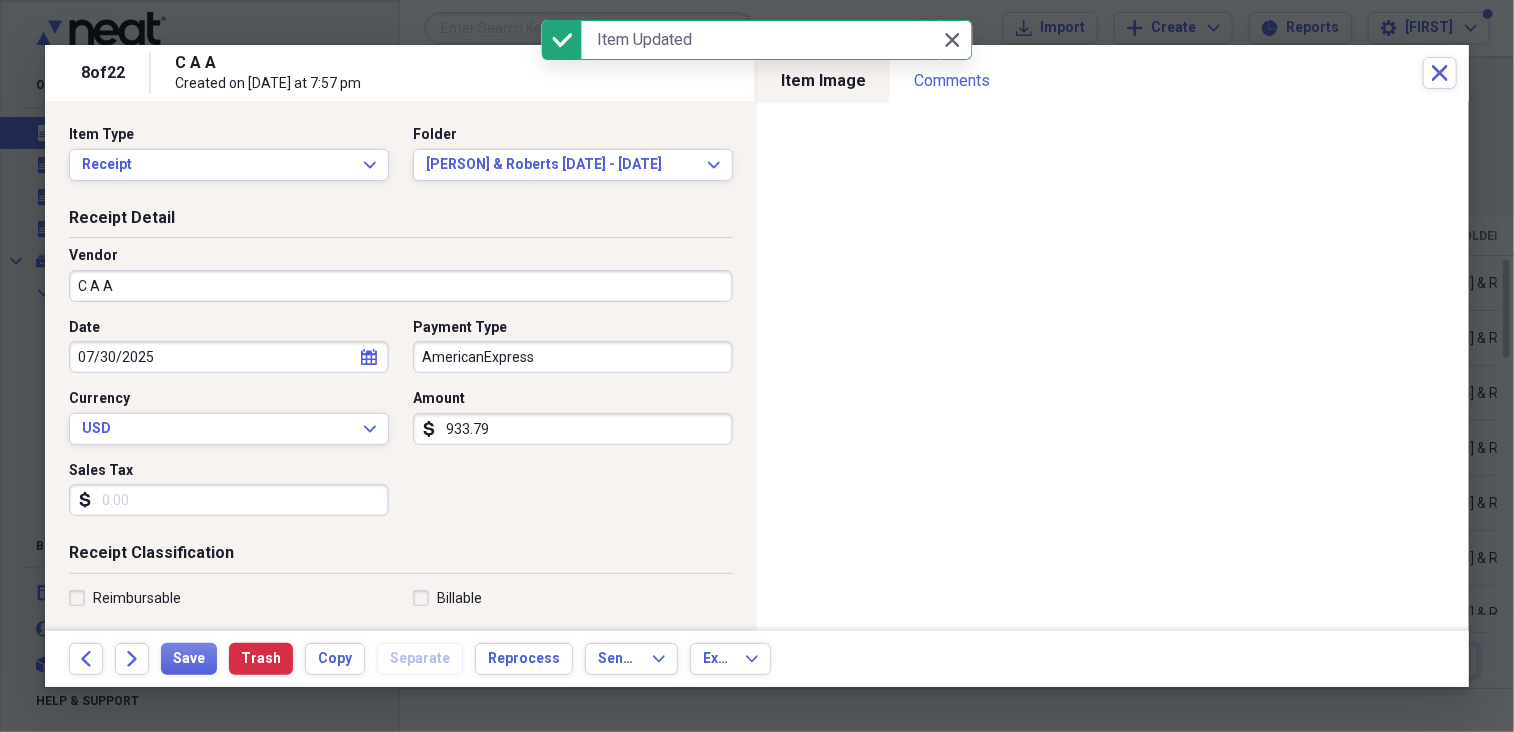 click on "AmericanExpress" at bounding box center (573, 357) 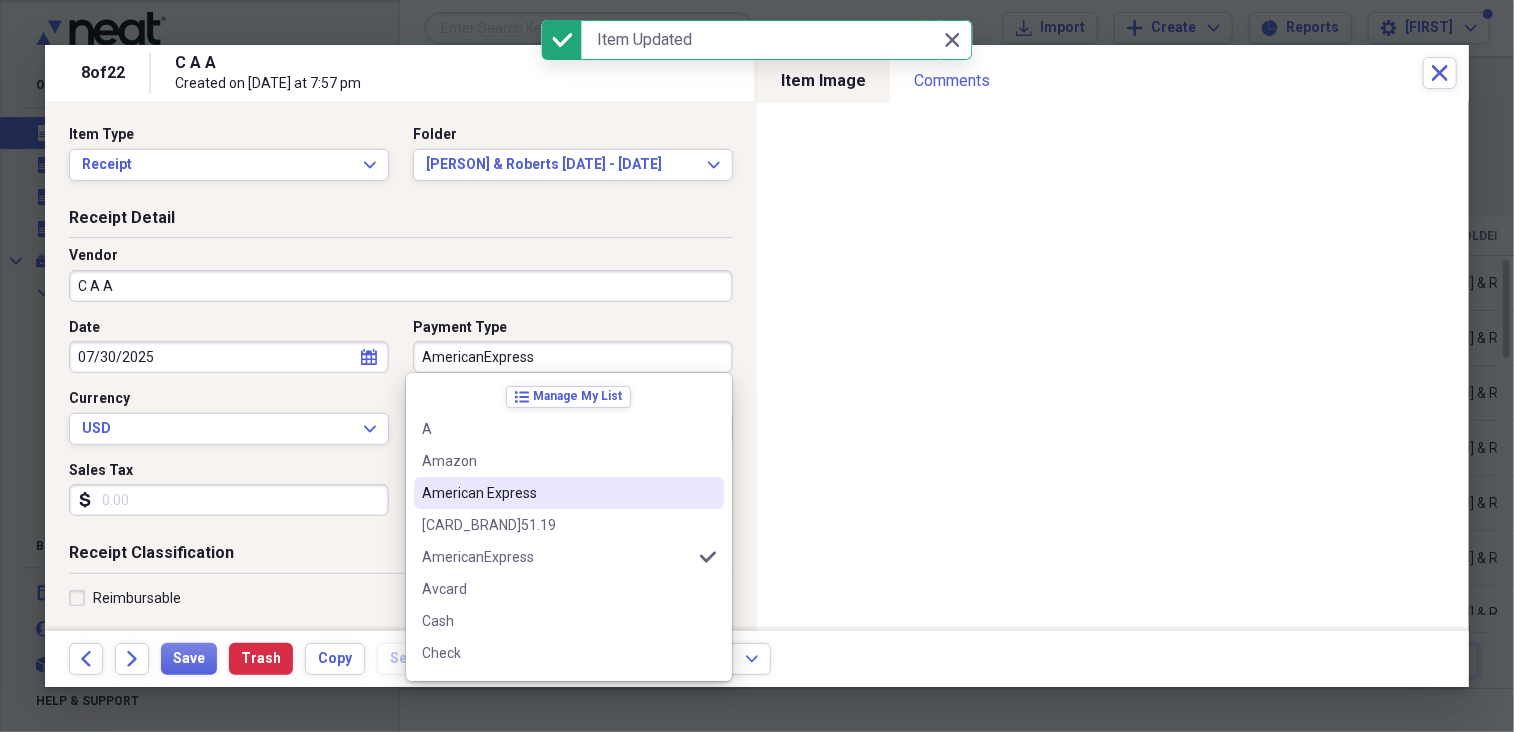click on "American Express" at bounding box center (557, 493) 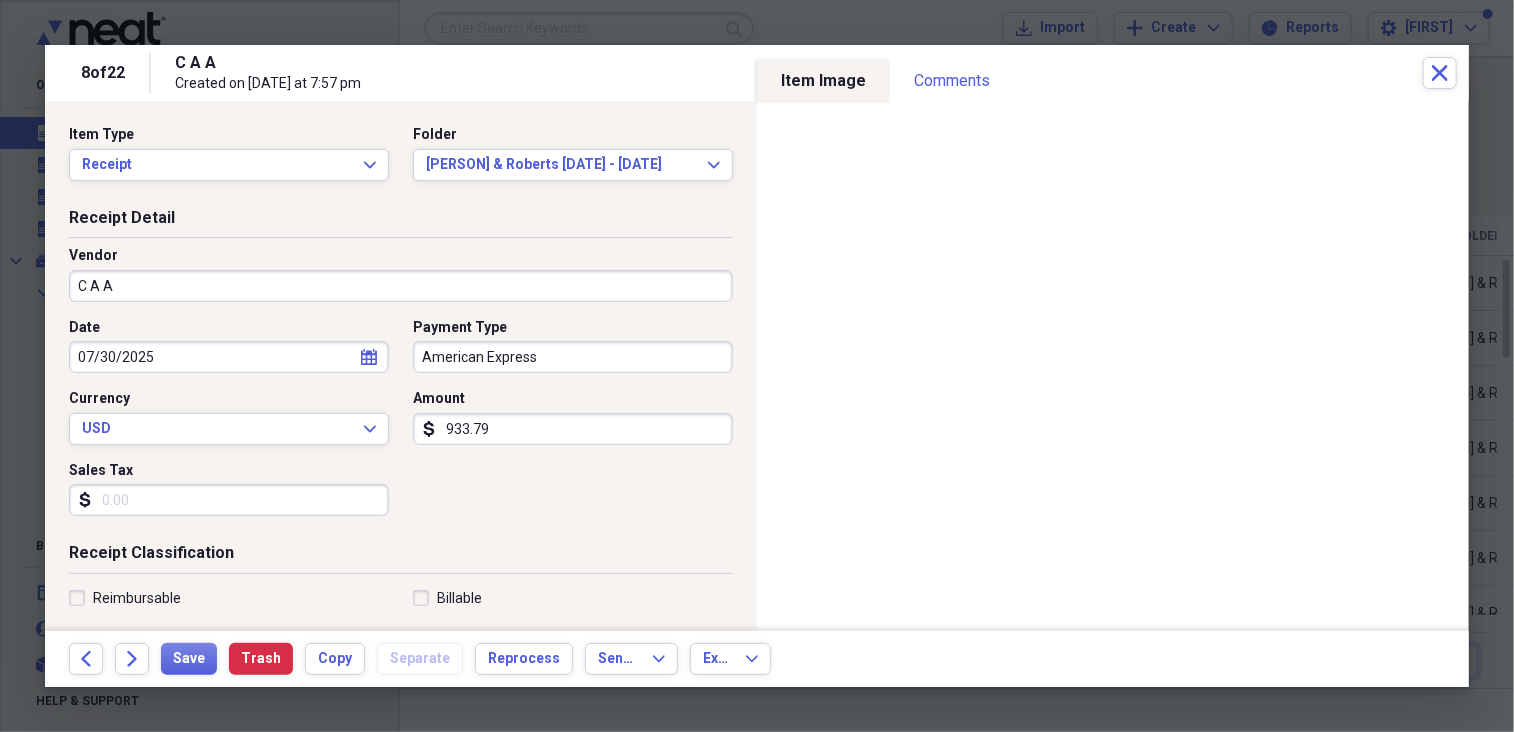 click on "C A A" at bounding box center [401, 286] 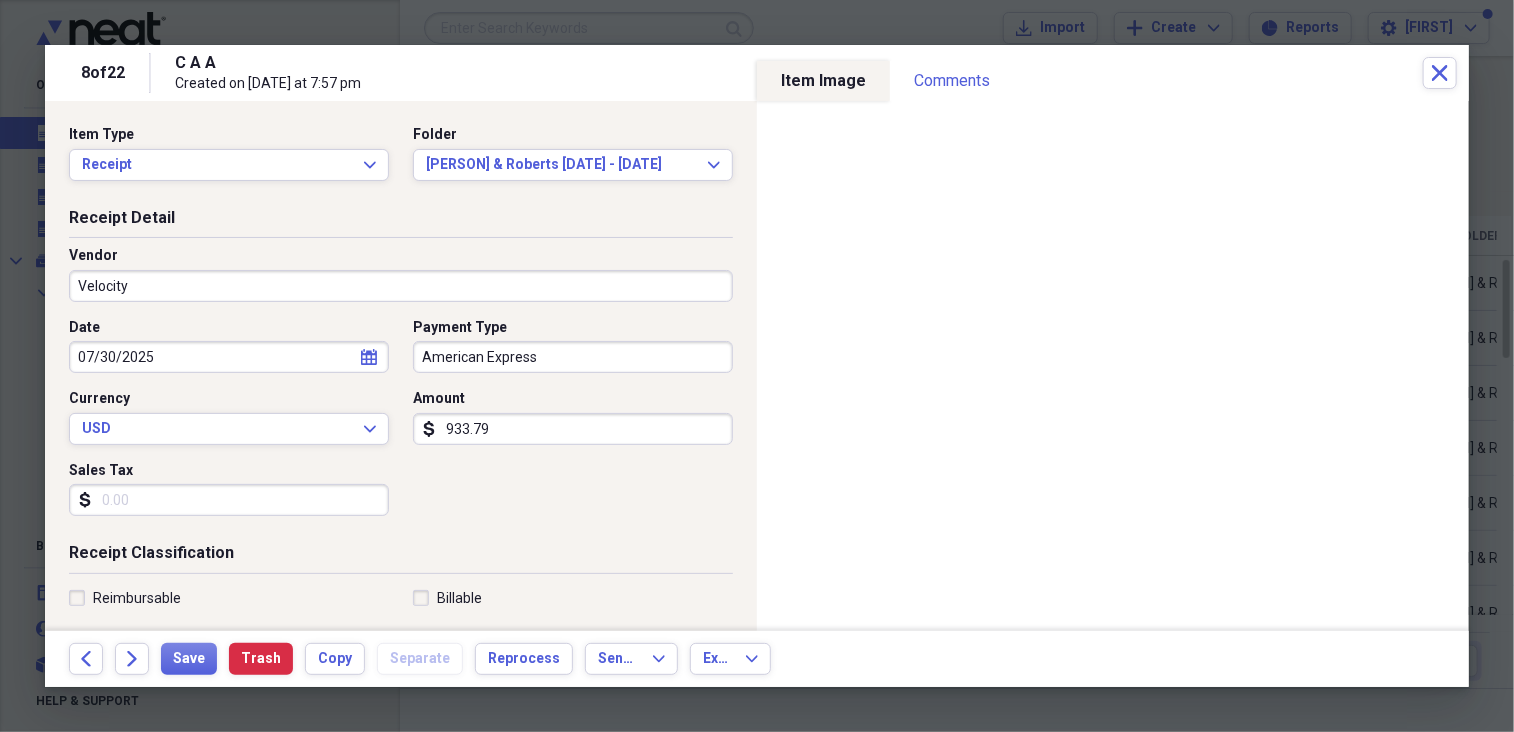 type on "Velocity" 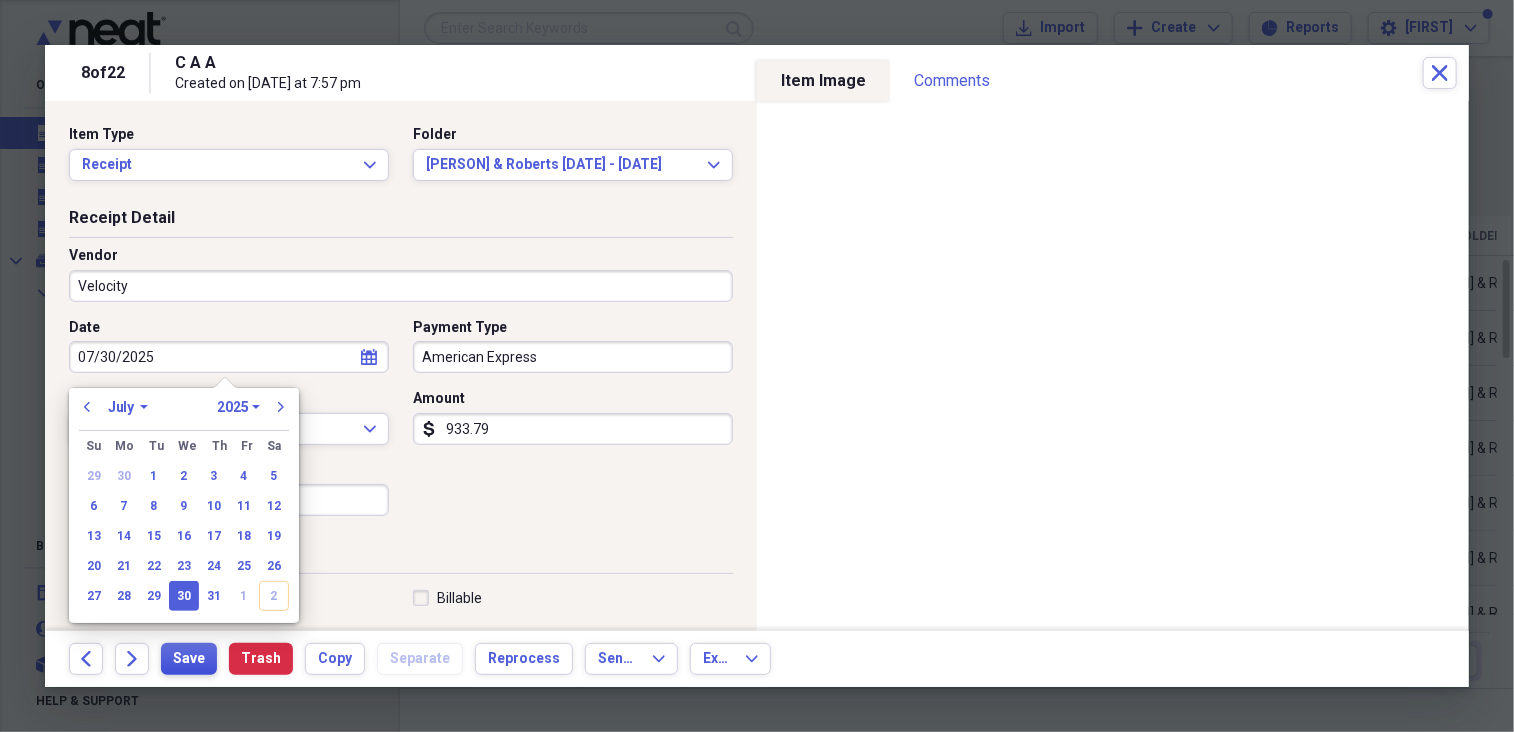 click on "Save" at bounding box center [189, 659] 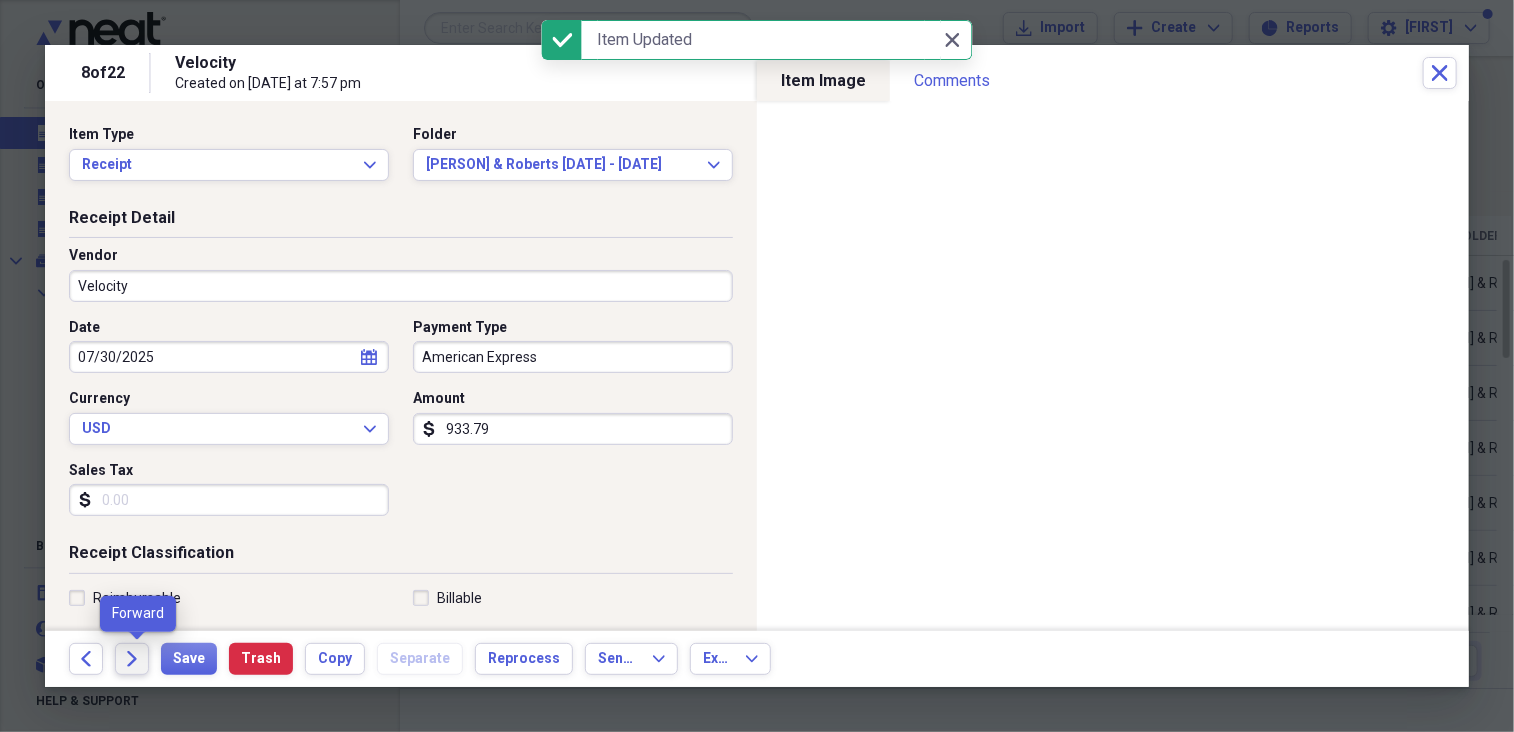 click on "Forward" 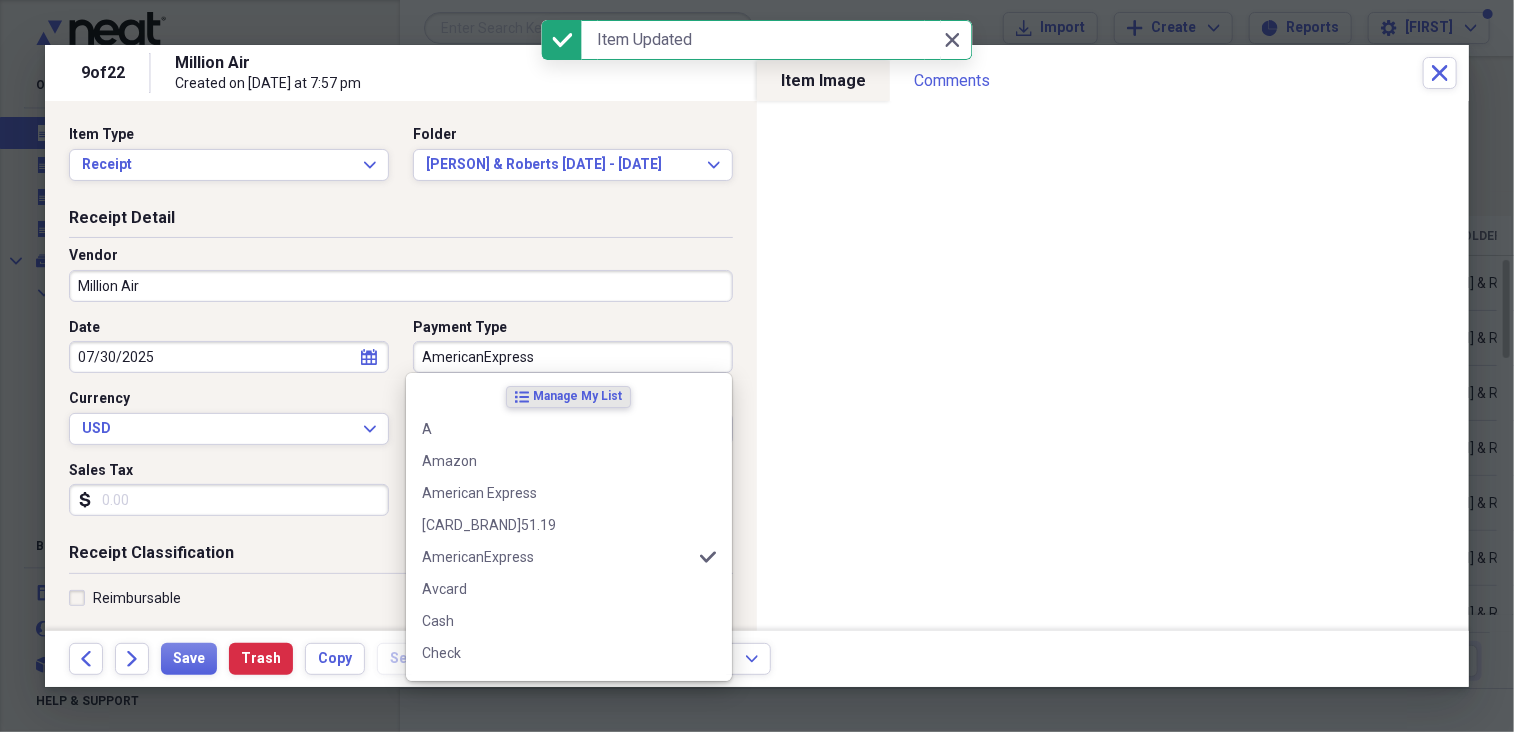 click on "AmericanExpress" at bounding box center (573, 357) 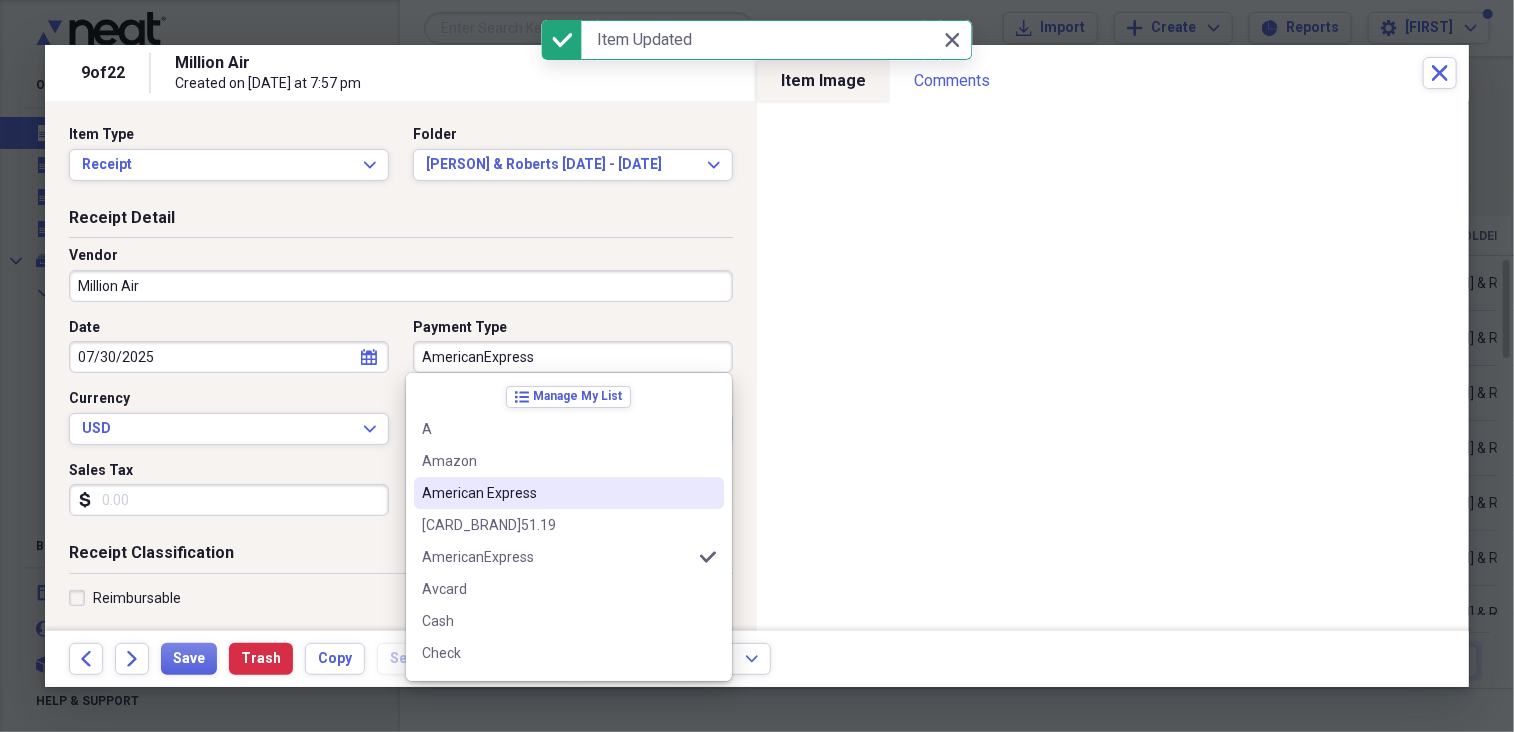 click on "American Express" at bounding box center [557, 493] 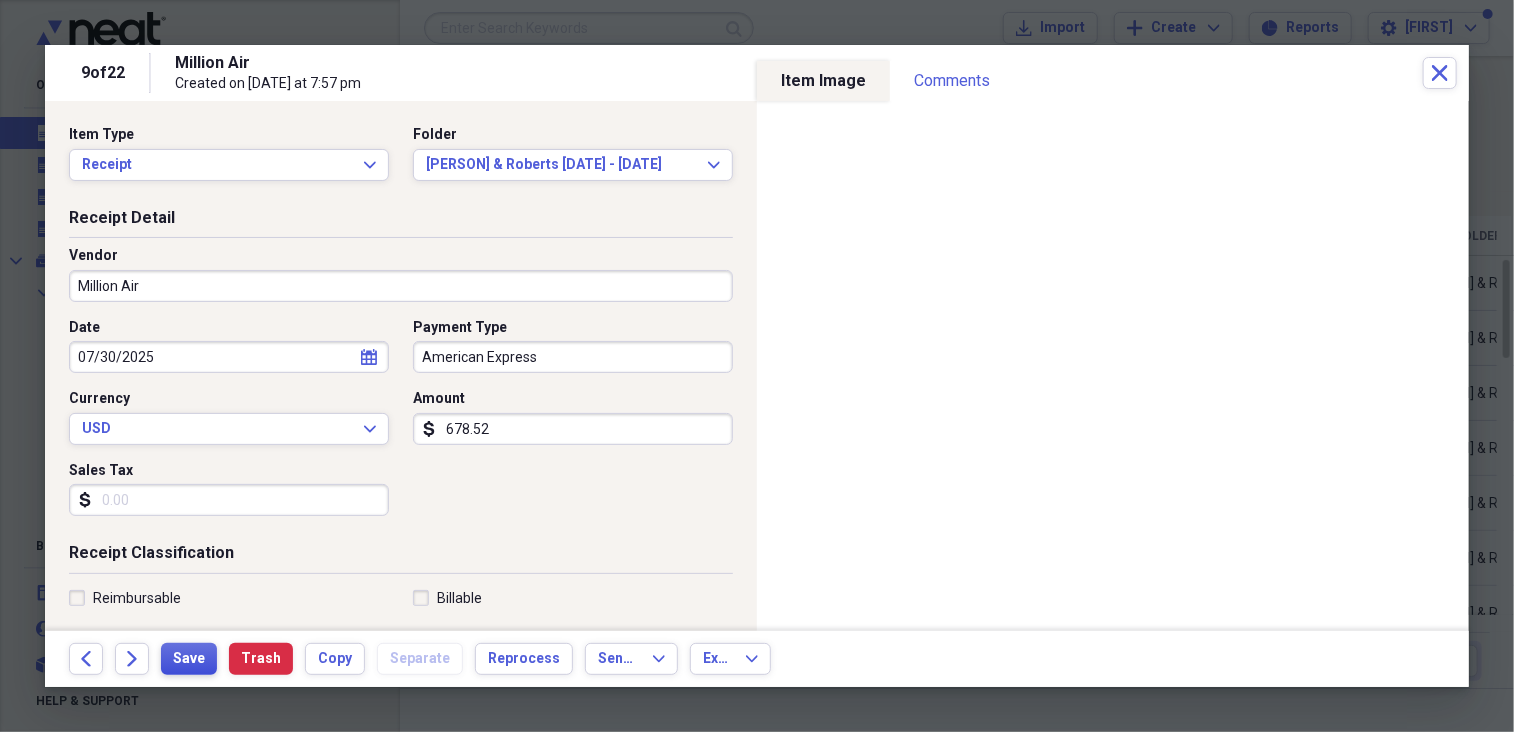 click on "Save" at bounding box center (189, 659) 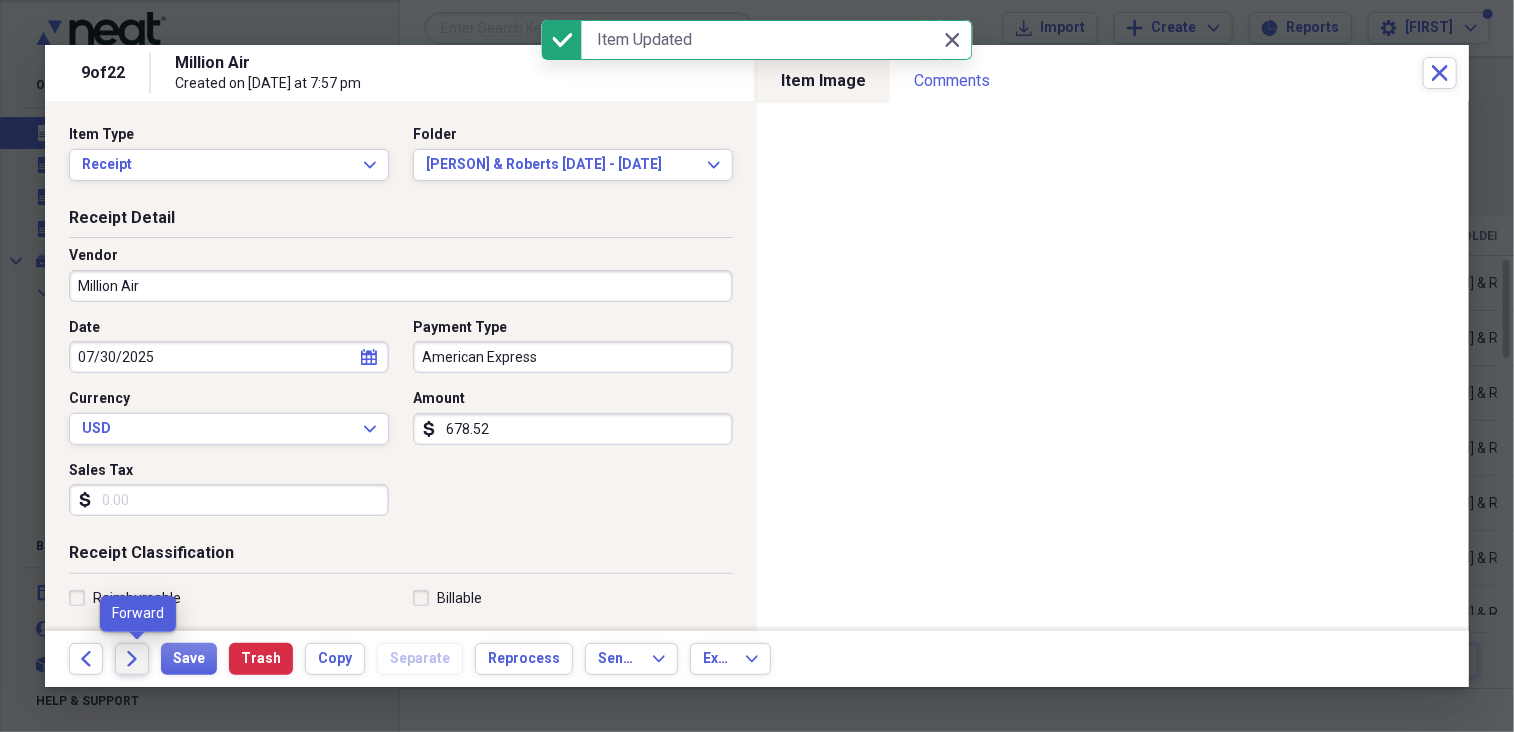 click 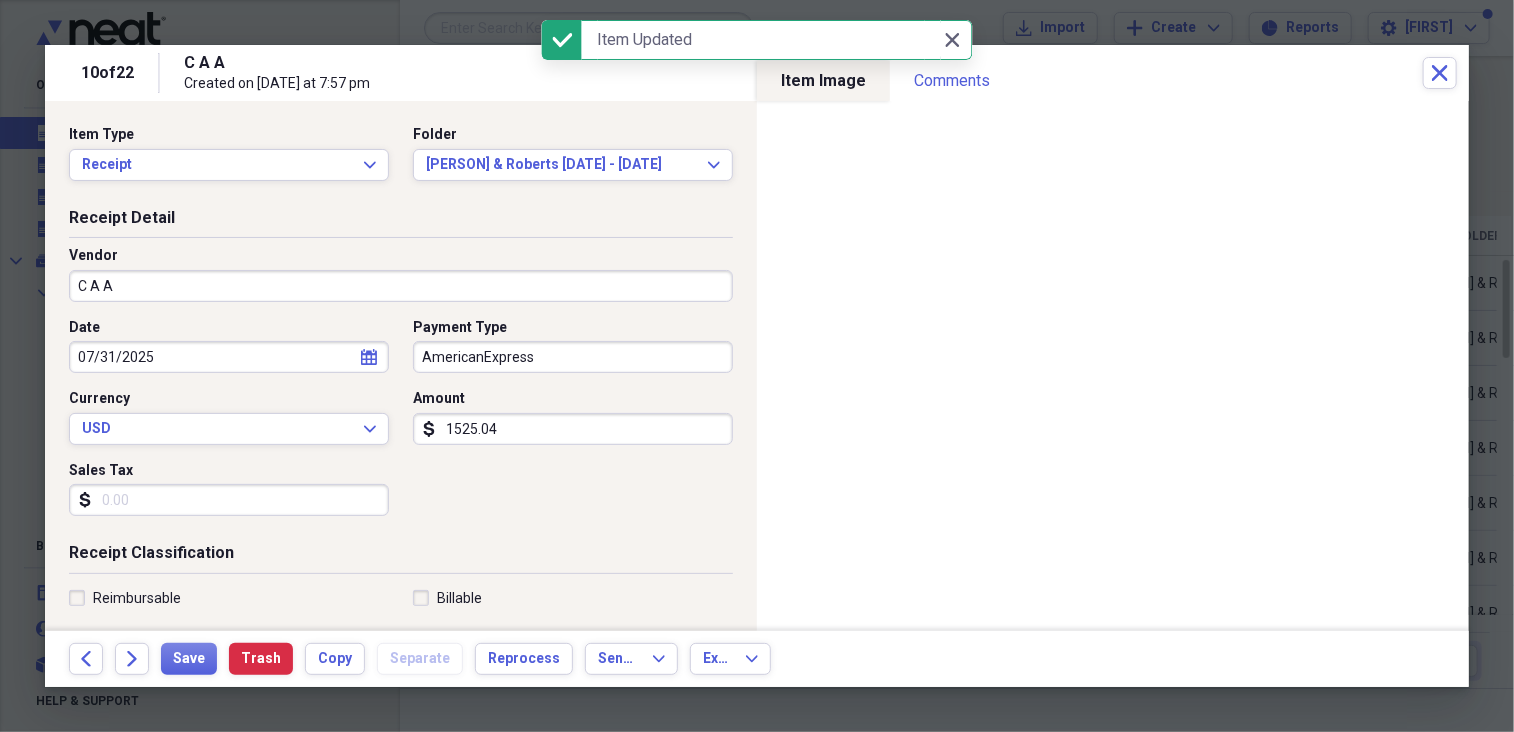 click on "1525.04" at bounding box center [573, 429] 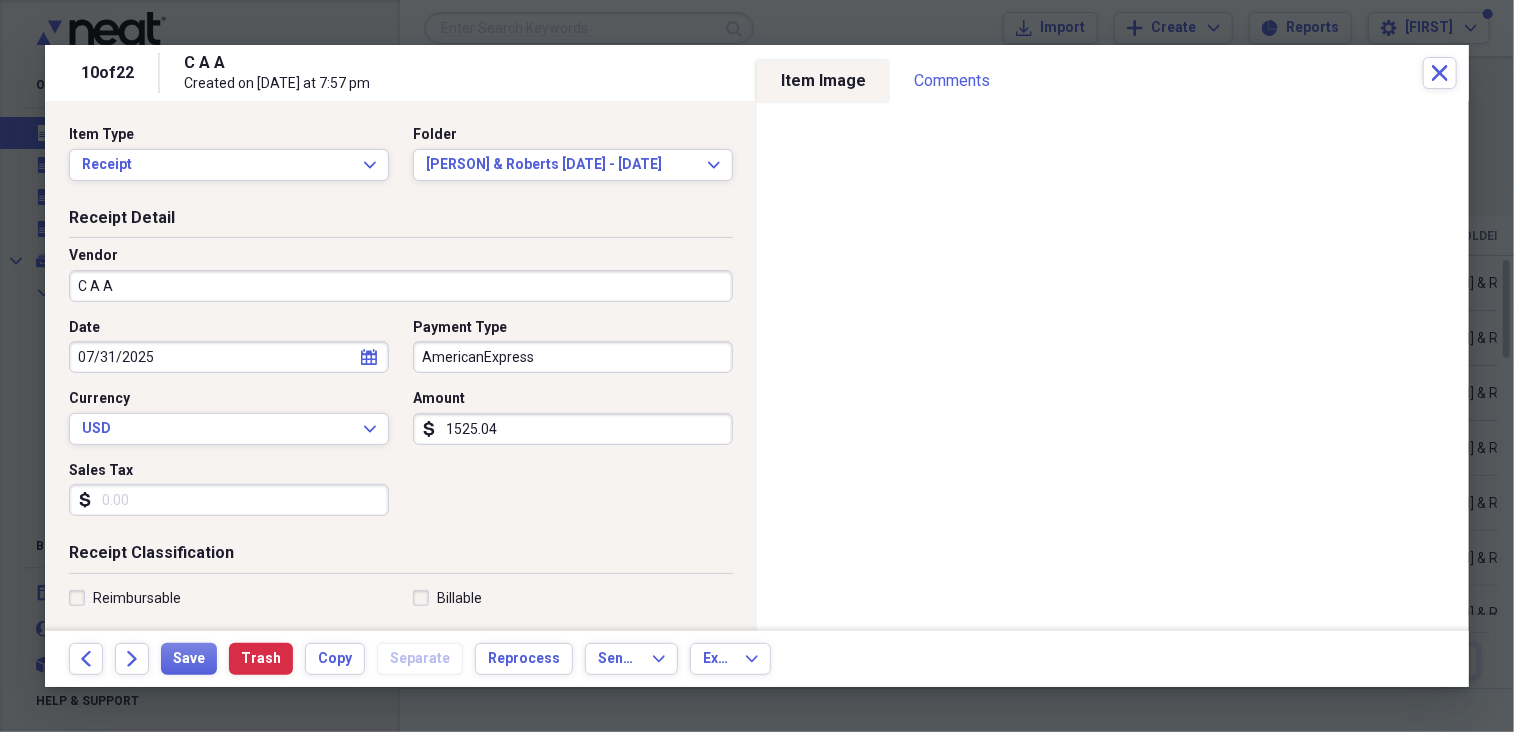 click on "C A A" at bounding box center [401, 286] 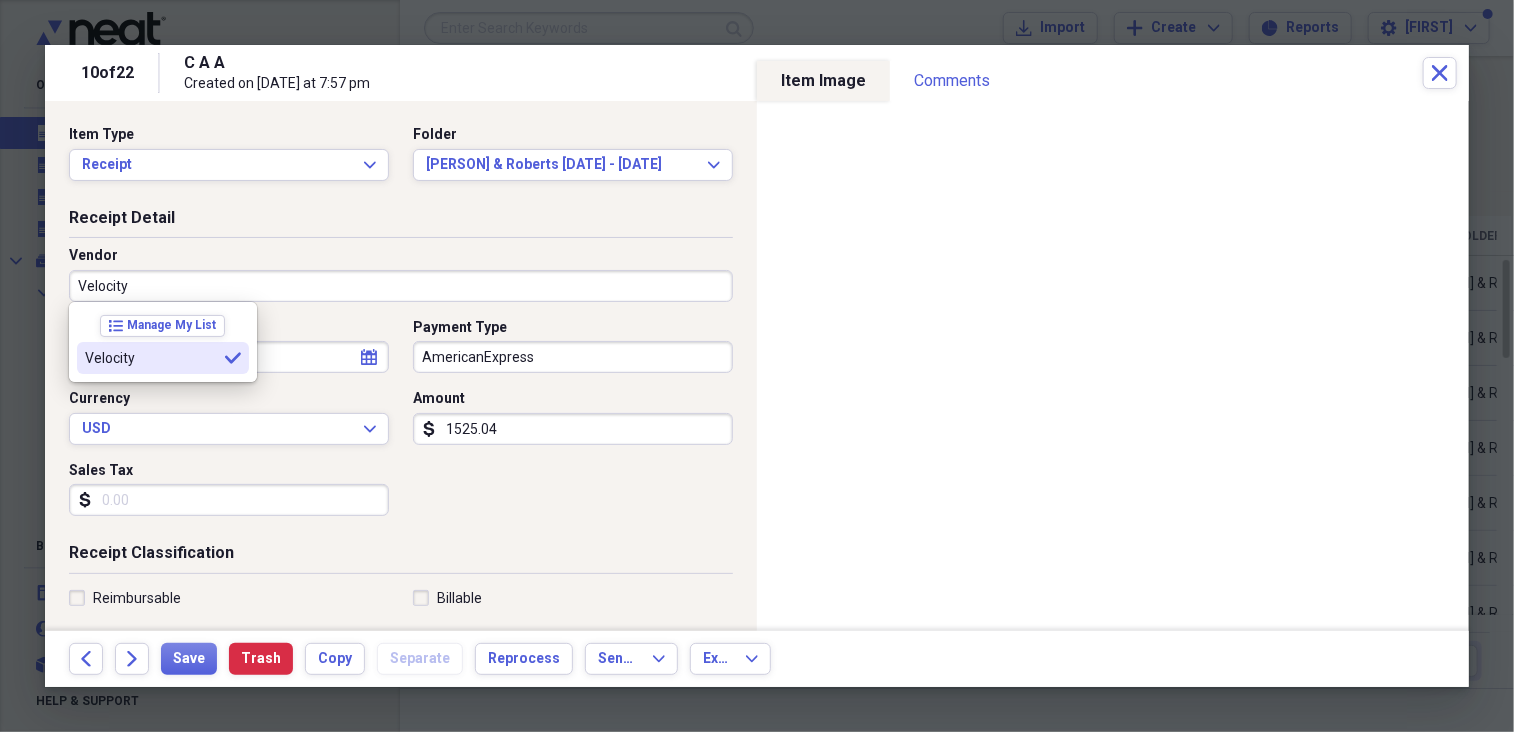 type on "Velocity" 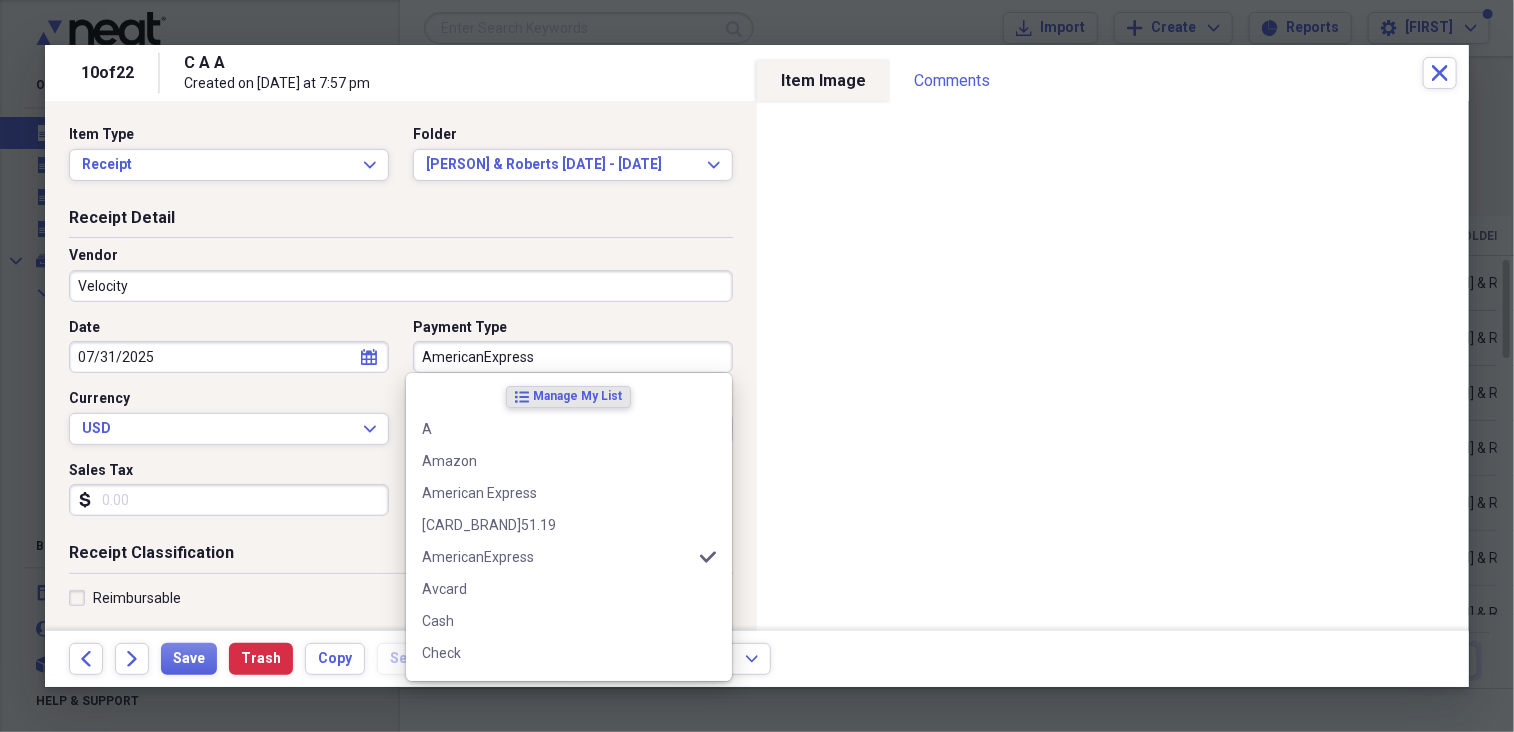 drag, startPoint x: 506, startPoint y: 356, endPoint x: 498, endPoint y: 376, distance: 21.540659 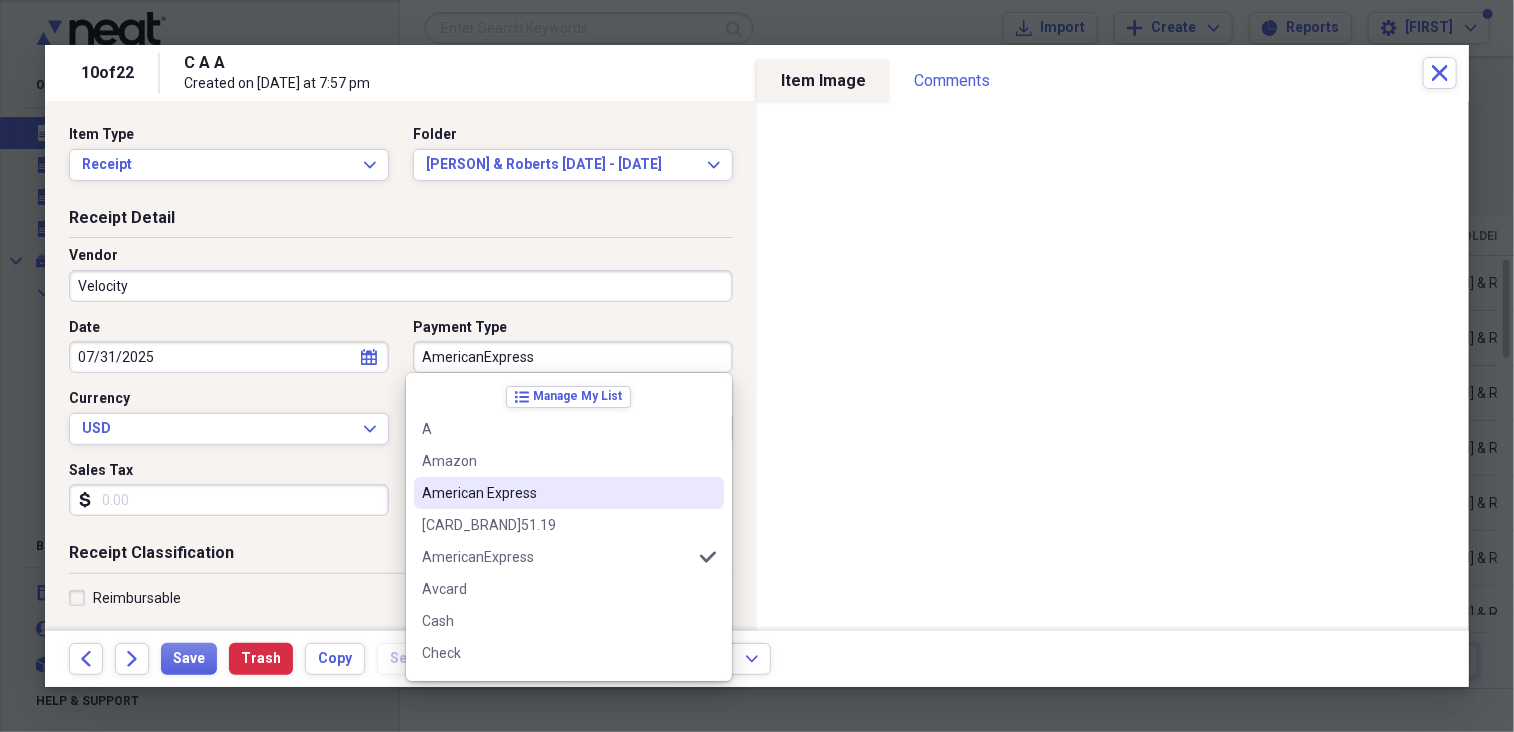 click on "American Express" at bounding box center (557, 493) 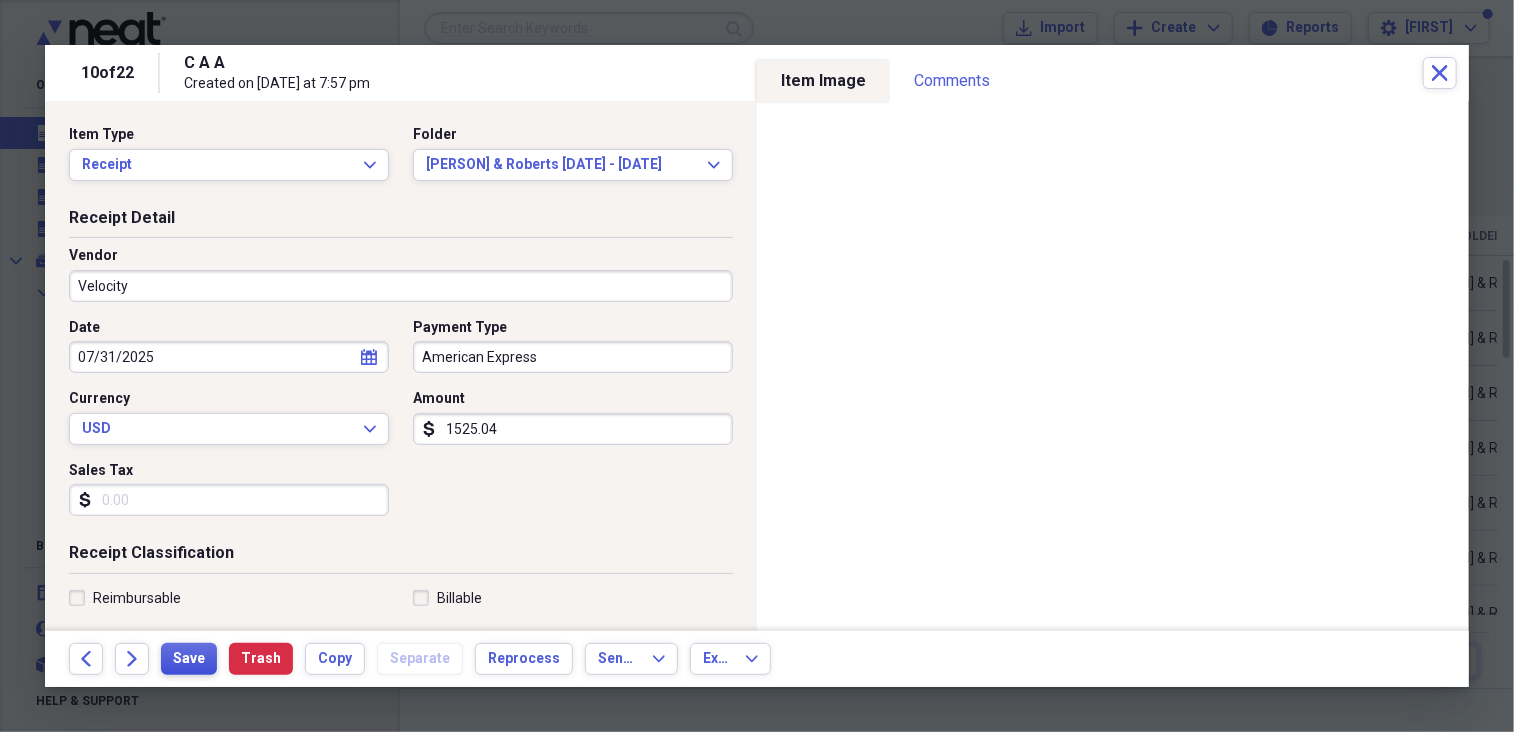 click on "Save" at bounding box center [189, 659] 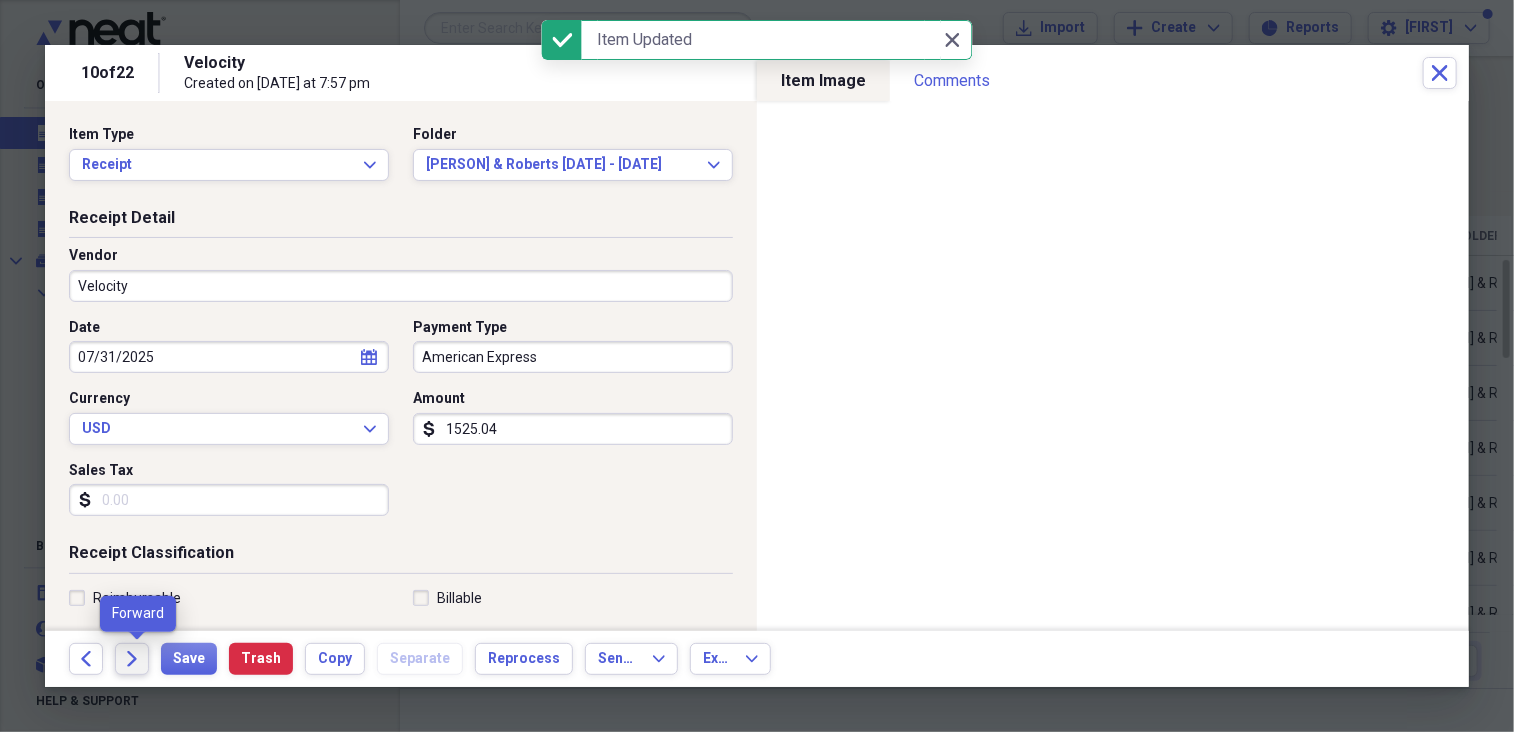 click 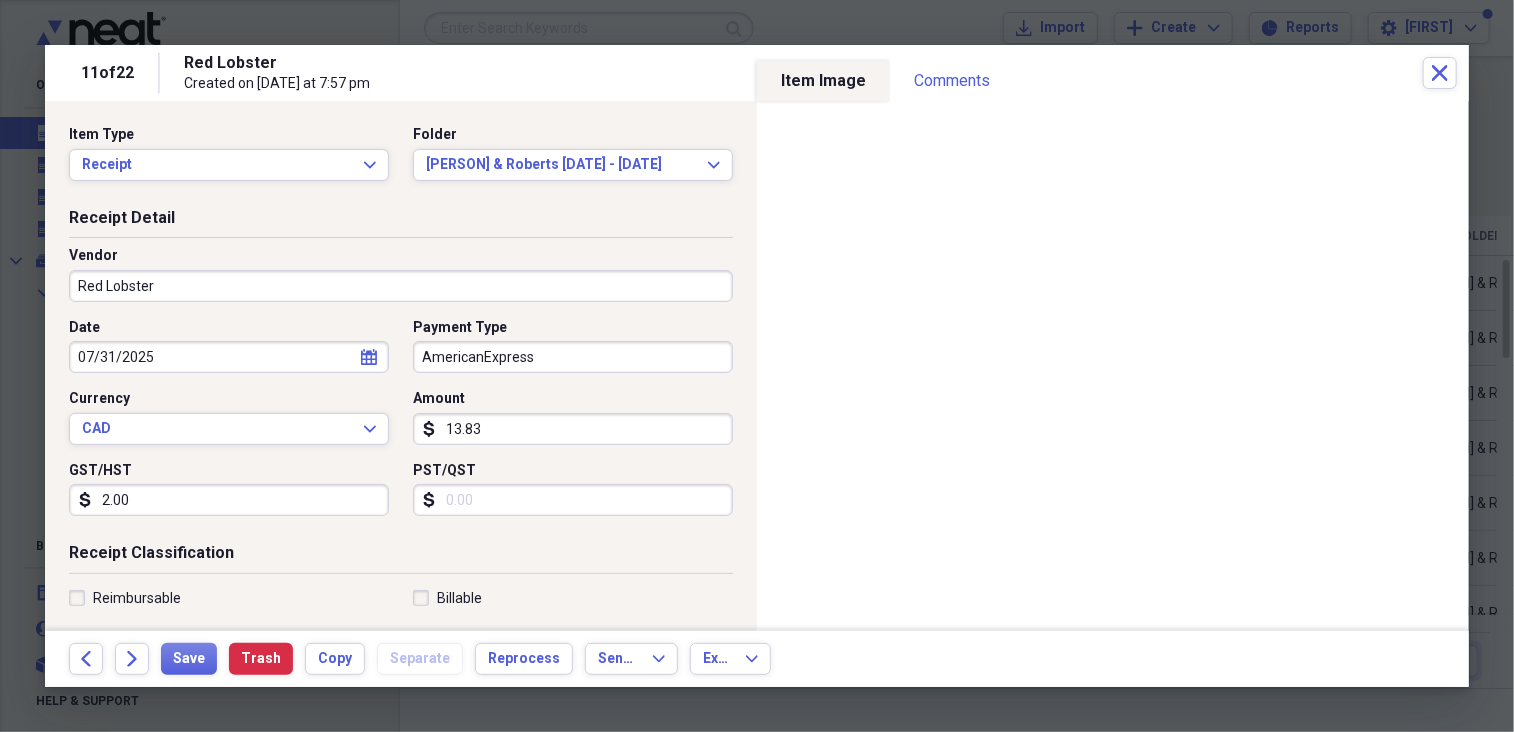 click on "13.83" at bounding box center [573, 429] 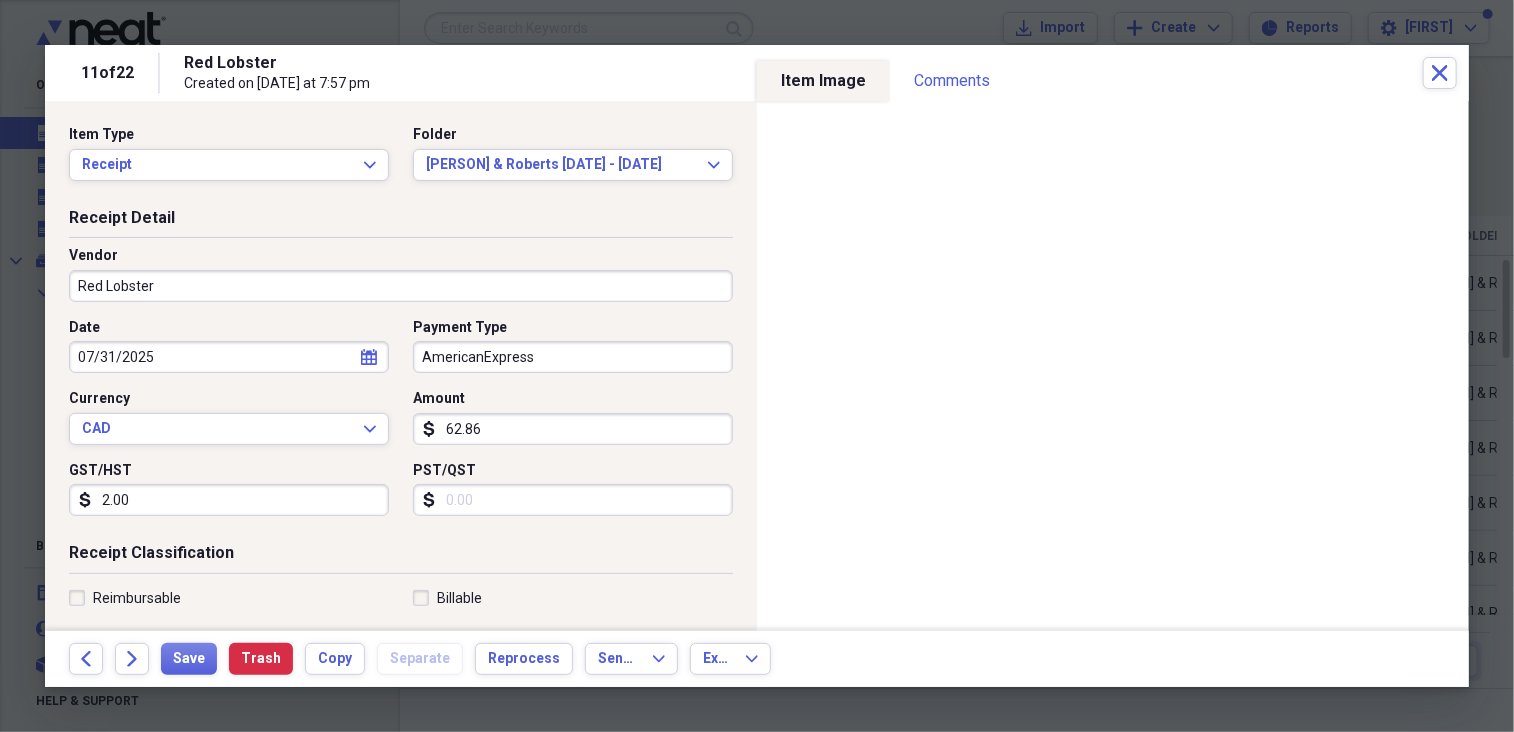 type on "62.86" 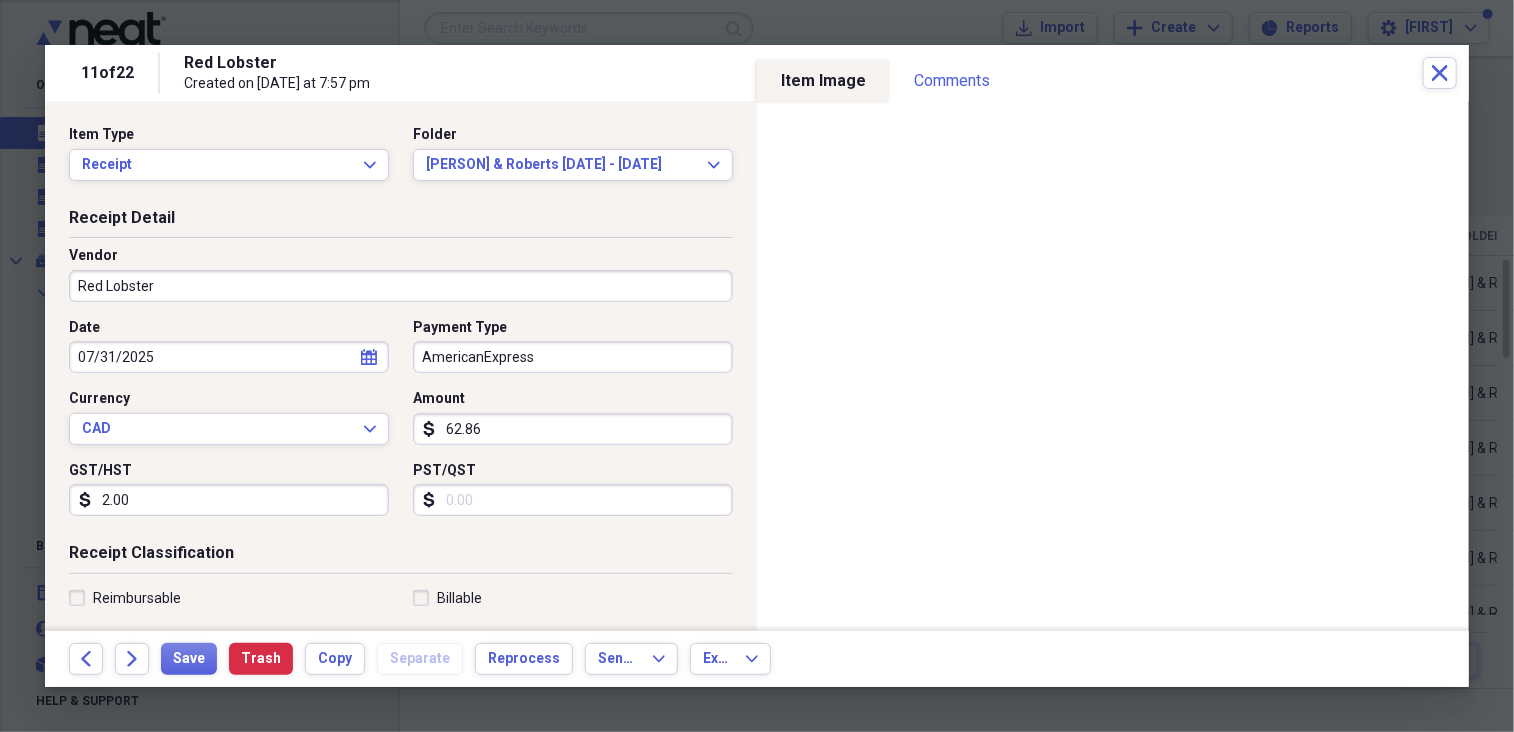 click on "AmericanExpress" at bounding box center (573, 357) 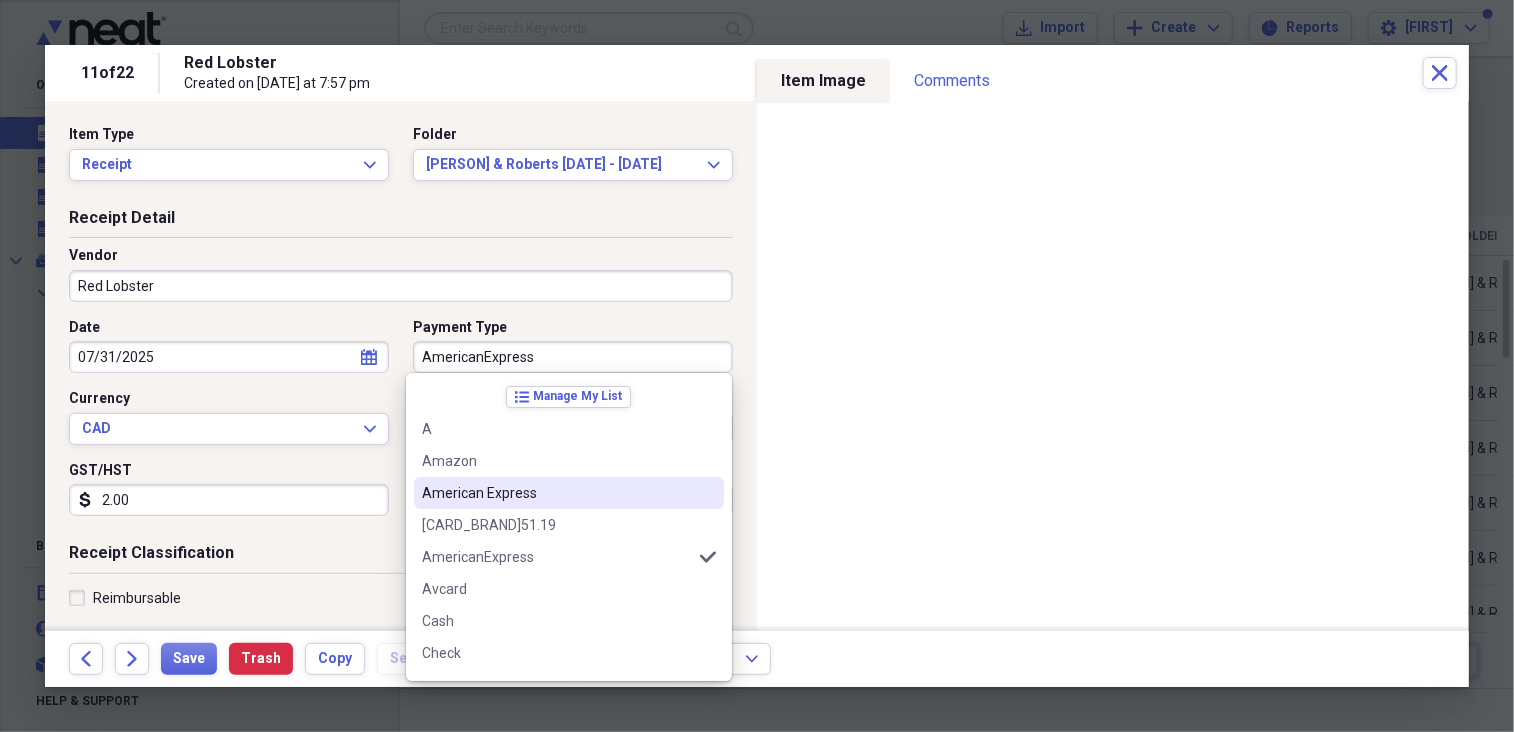 click on "American Express" at bounding box center (557, 493) 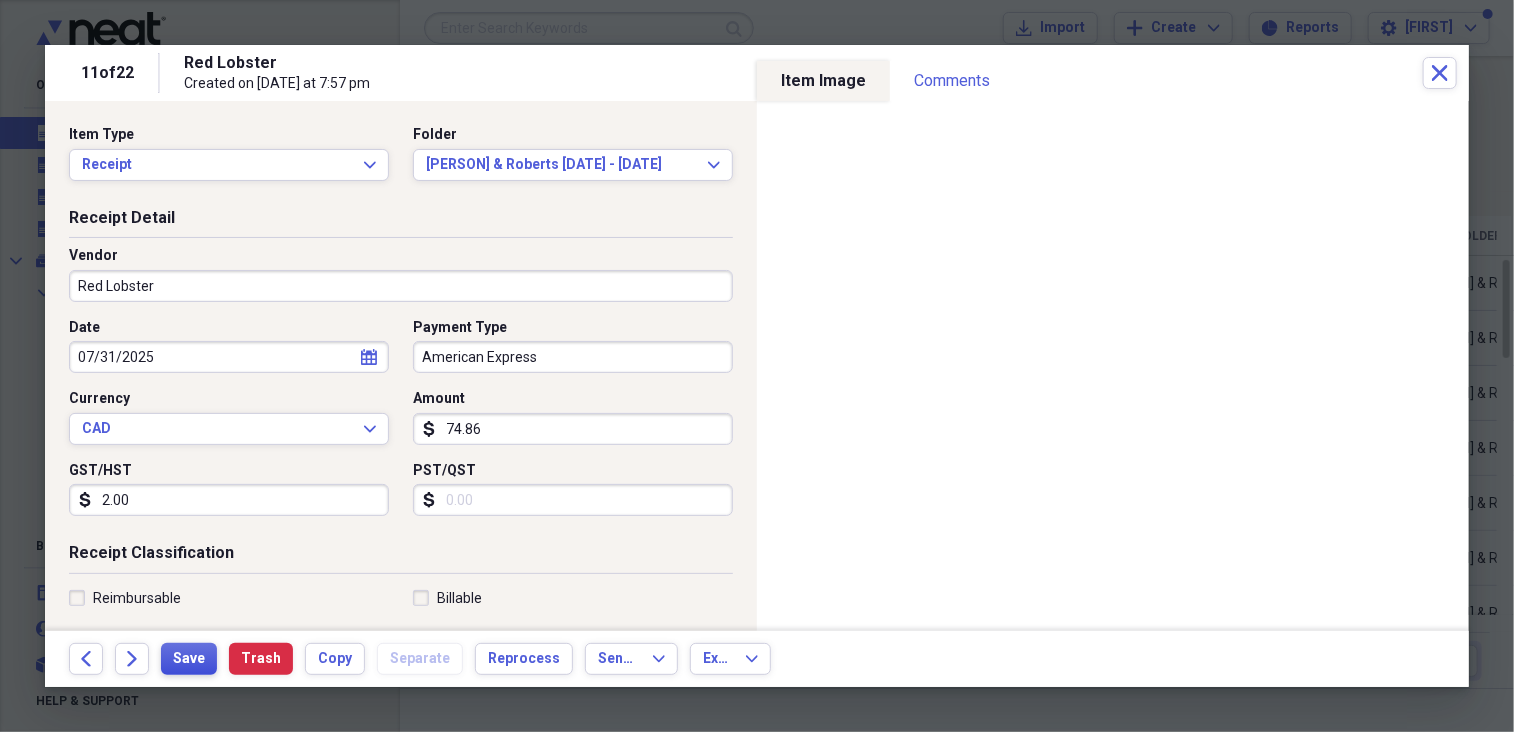 type on "74.86" 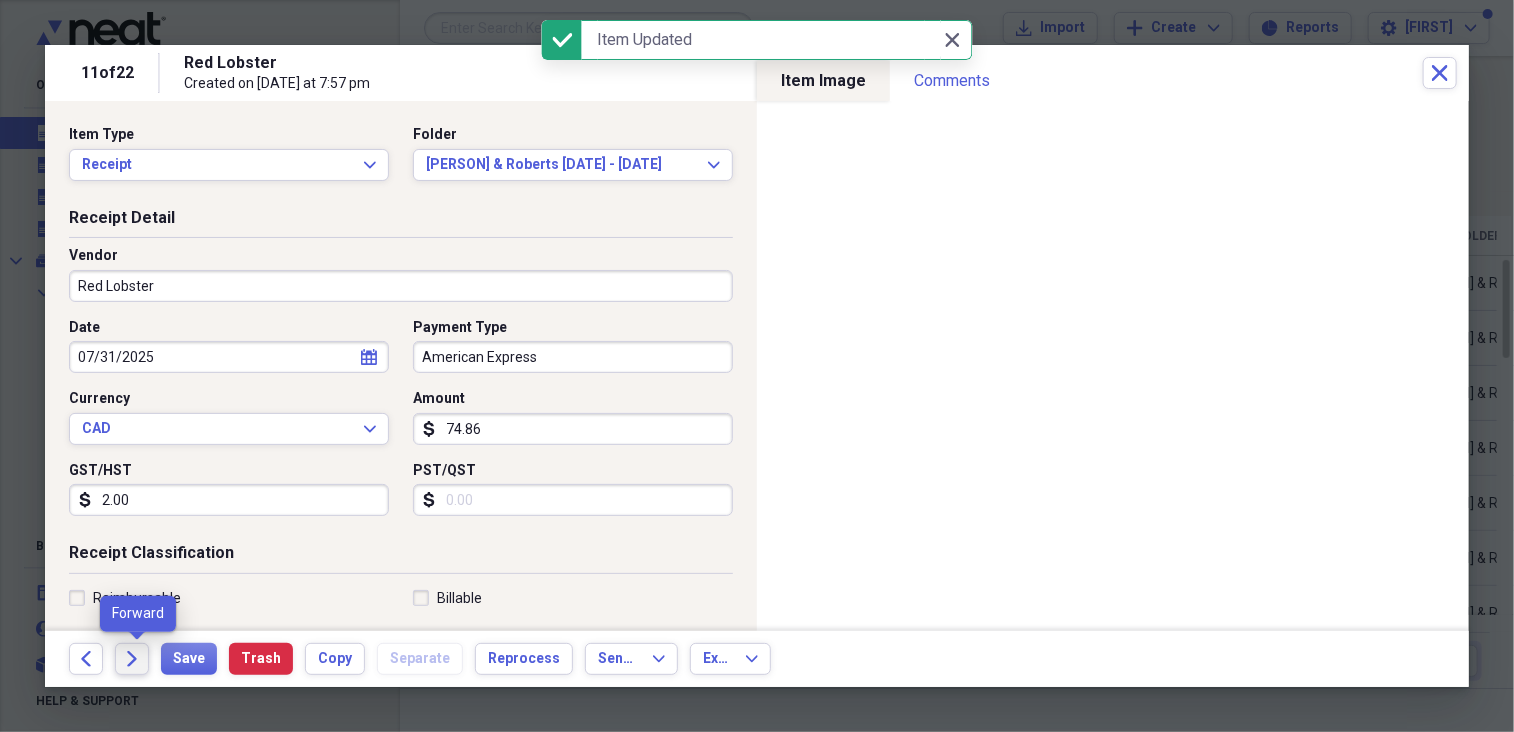 click on "Forward" at bounding box center [132, 659] 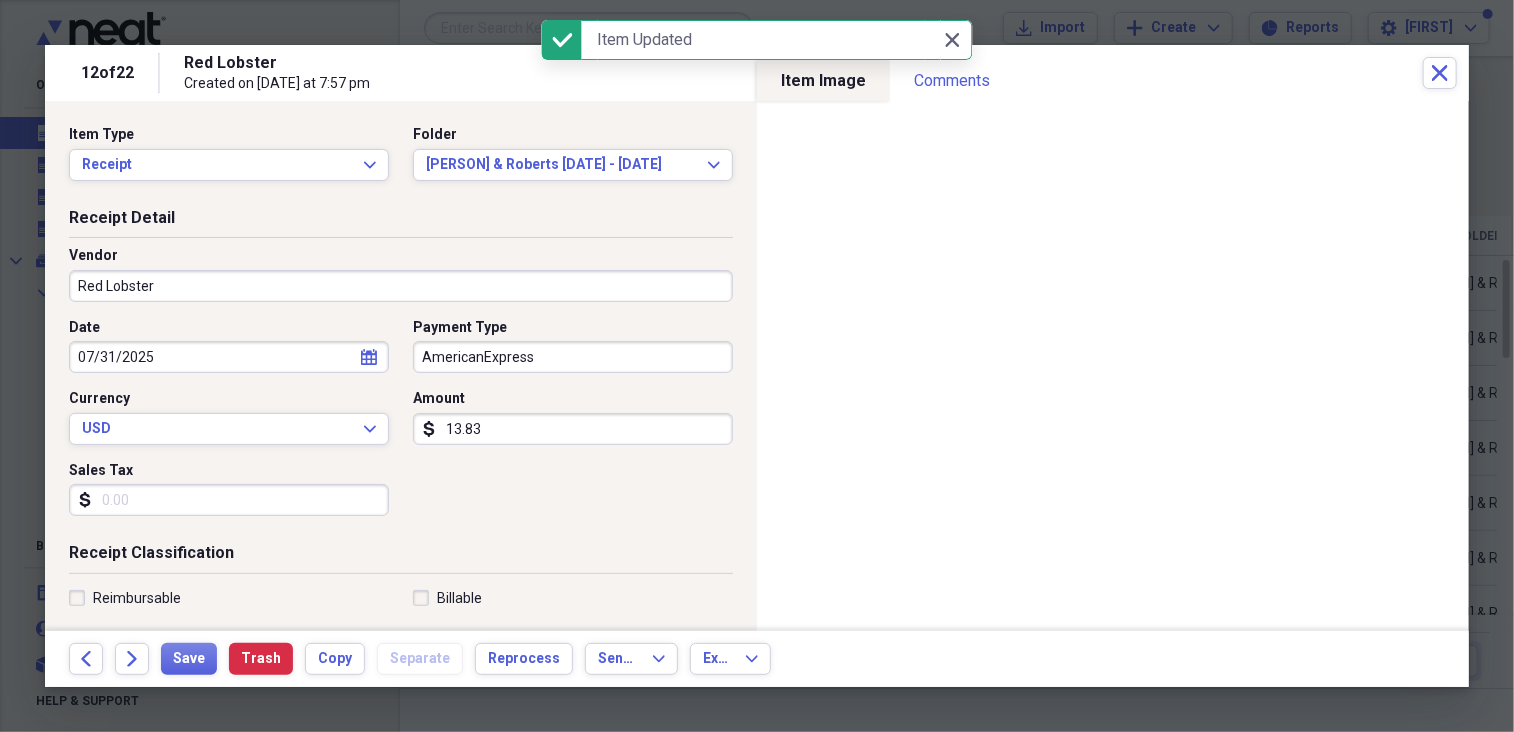 click on "Date [DATE] calendar Calendar Payment Type [CARD_TYPE] Currency USD Expand Amount dollar-sign [AMOUNT] Sales Tax dollar-sign" at bounding box center (401, 425) 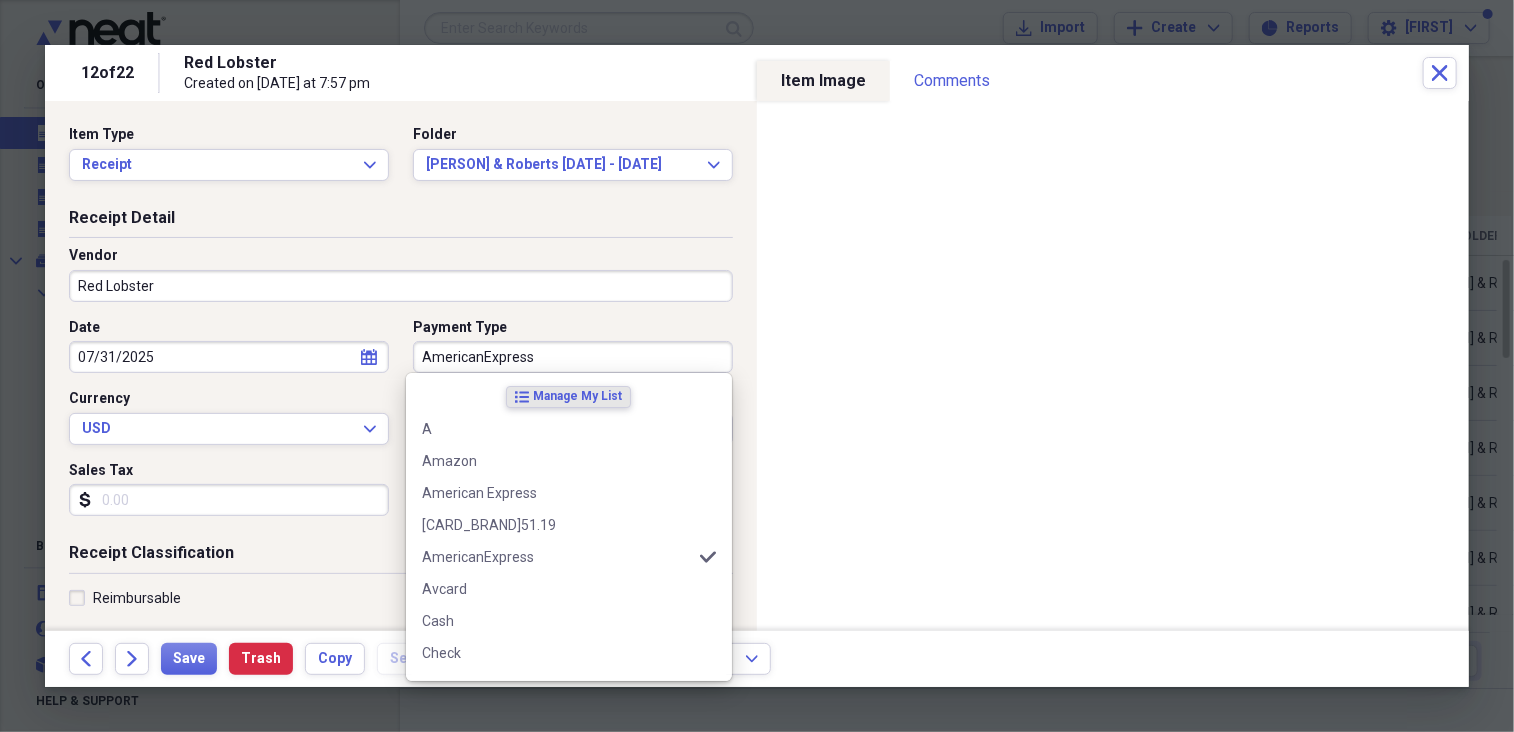 click on "AmericanExpress" at bounding box center (573, 357) 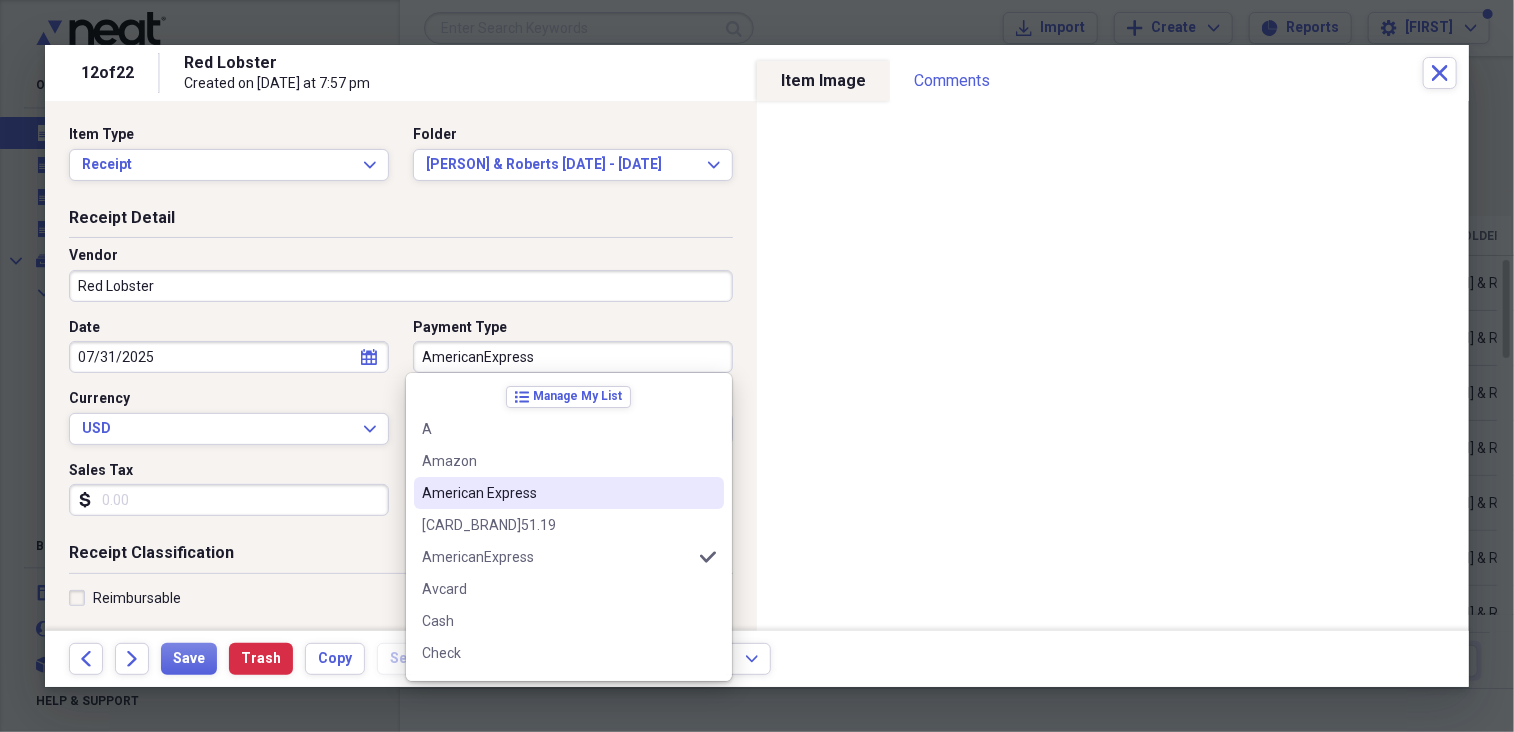 drag, startPoint x: 532, startPoint y: 488, endPoint x: 697, endPoint y: 469, distance: 166.09033 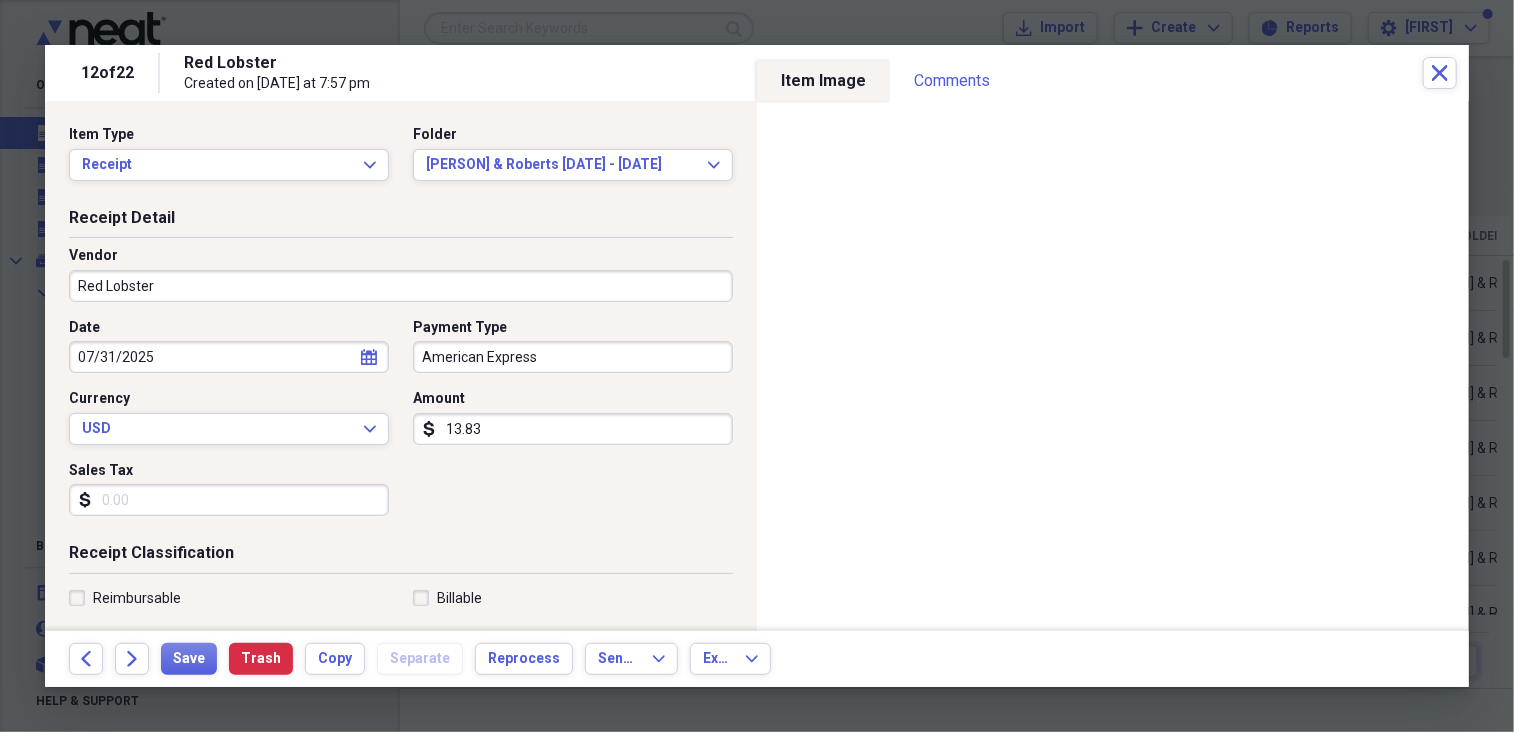 click on "13.83" at bounding box center [573, 429] 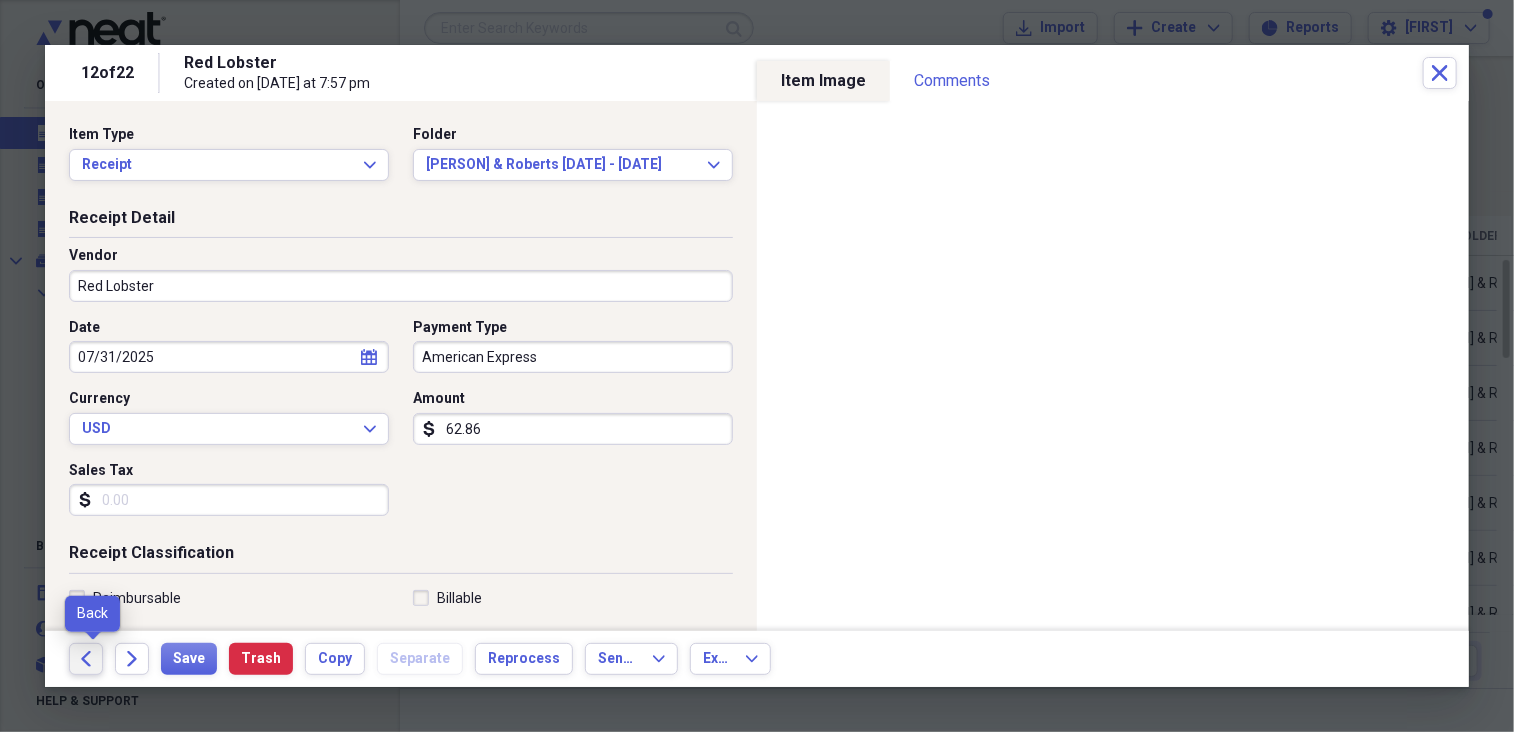 type on "62.86" 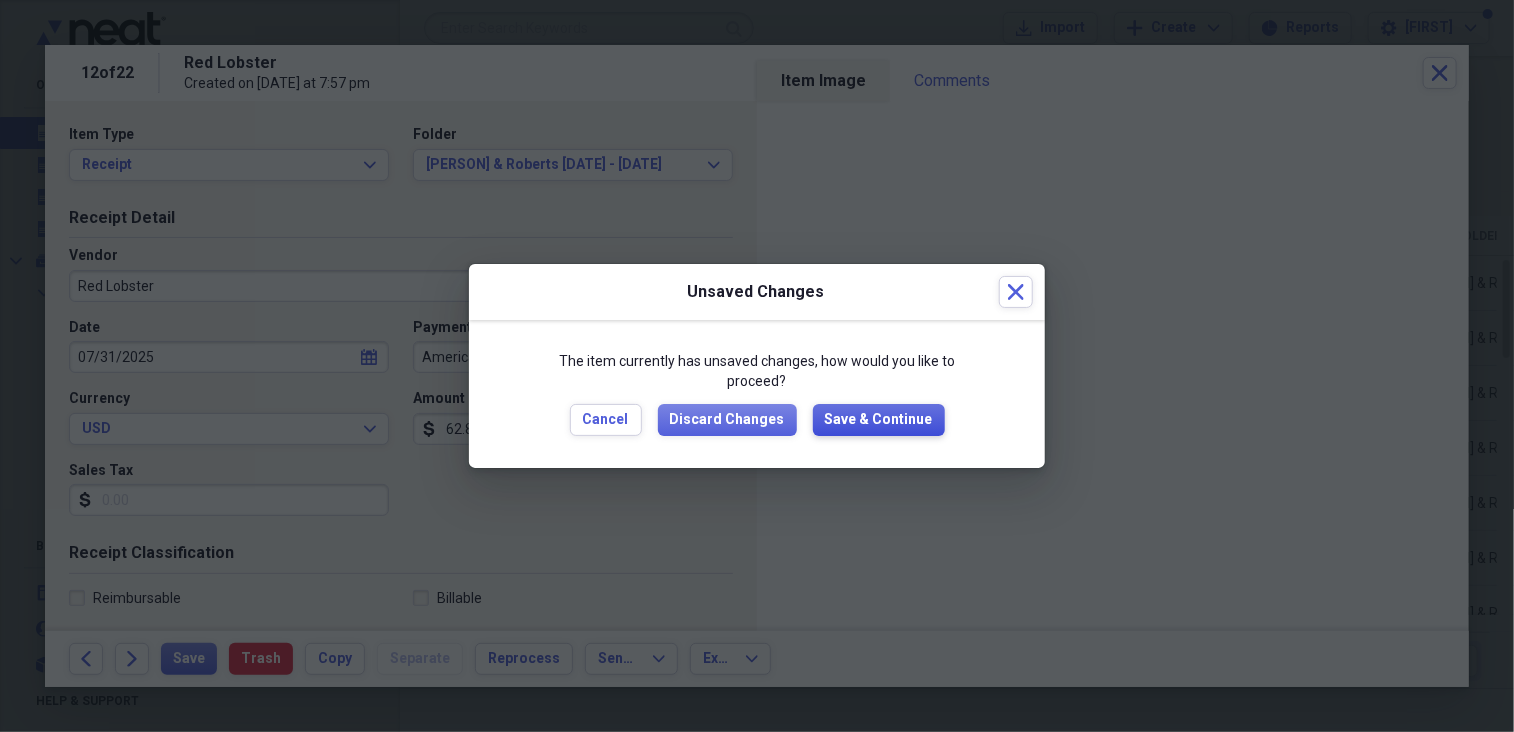 click on "Save & Continue" at bounding box center [879, 420] 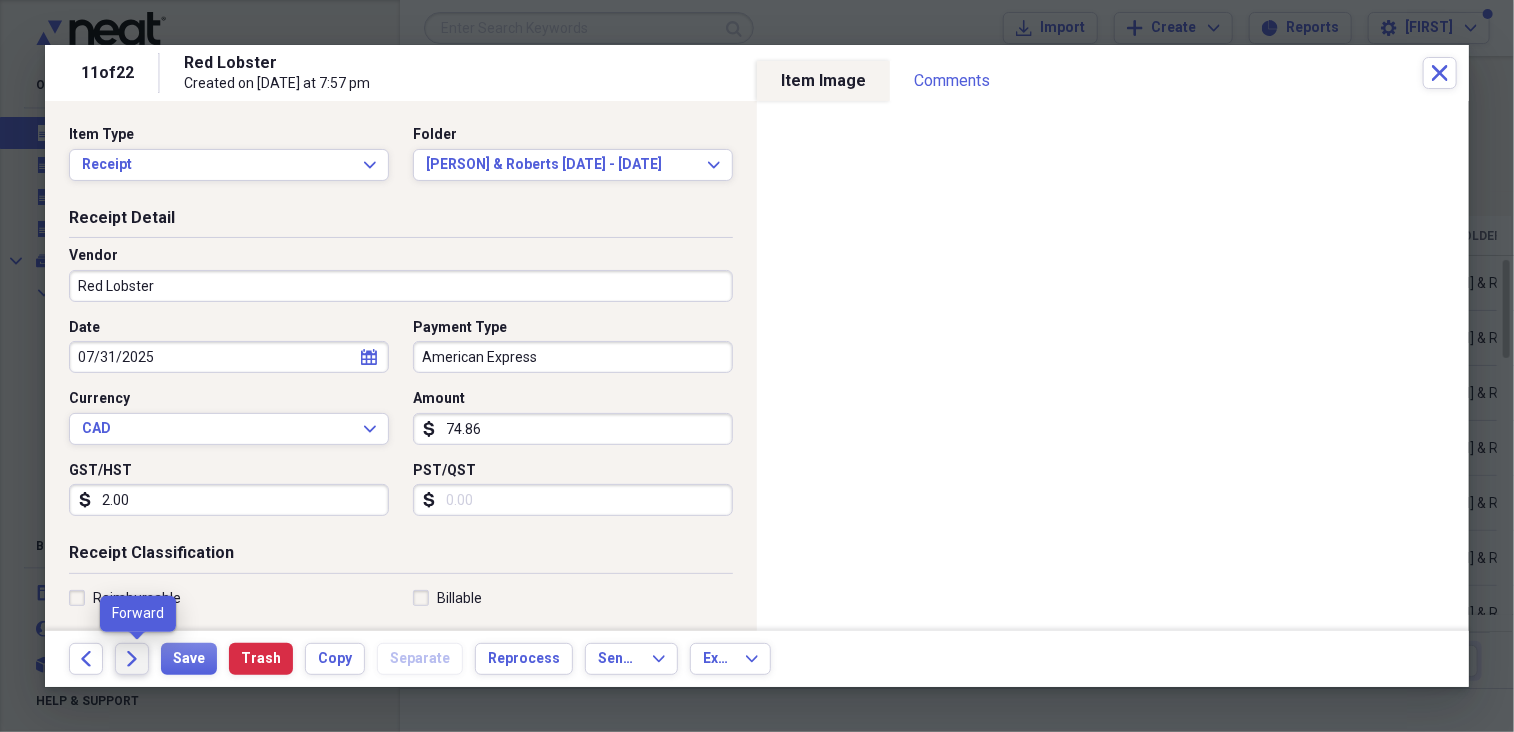 click on "Forward" 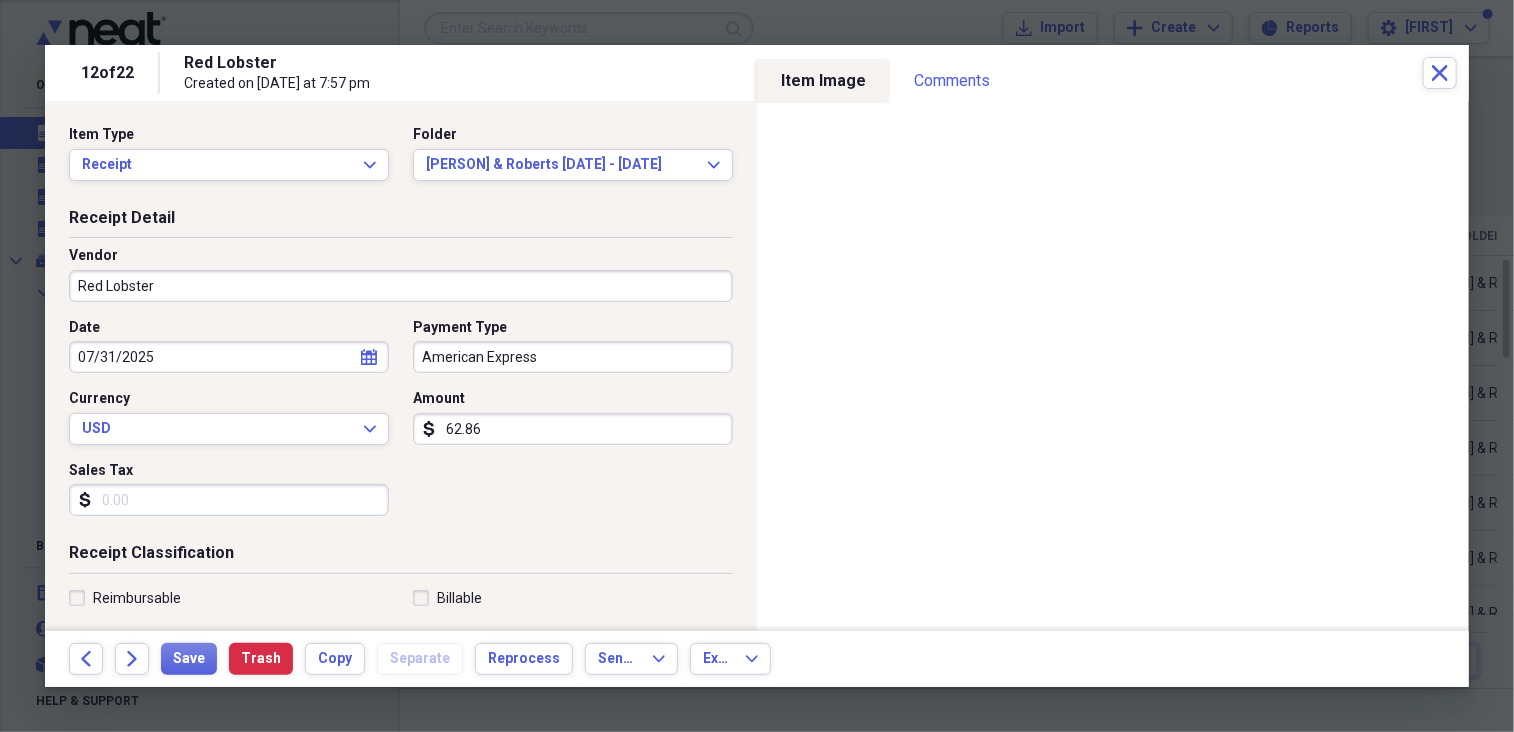 drag, startPoint x: 452, startPoint y: 427, endPoint x: 462, endPoint y: 424, distance: 10.440307 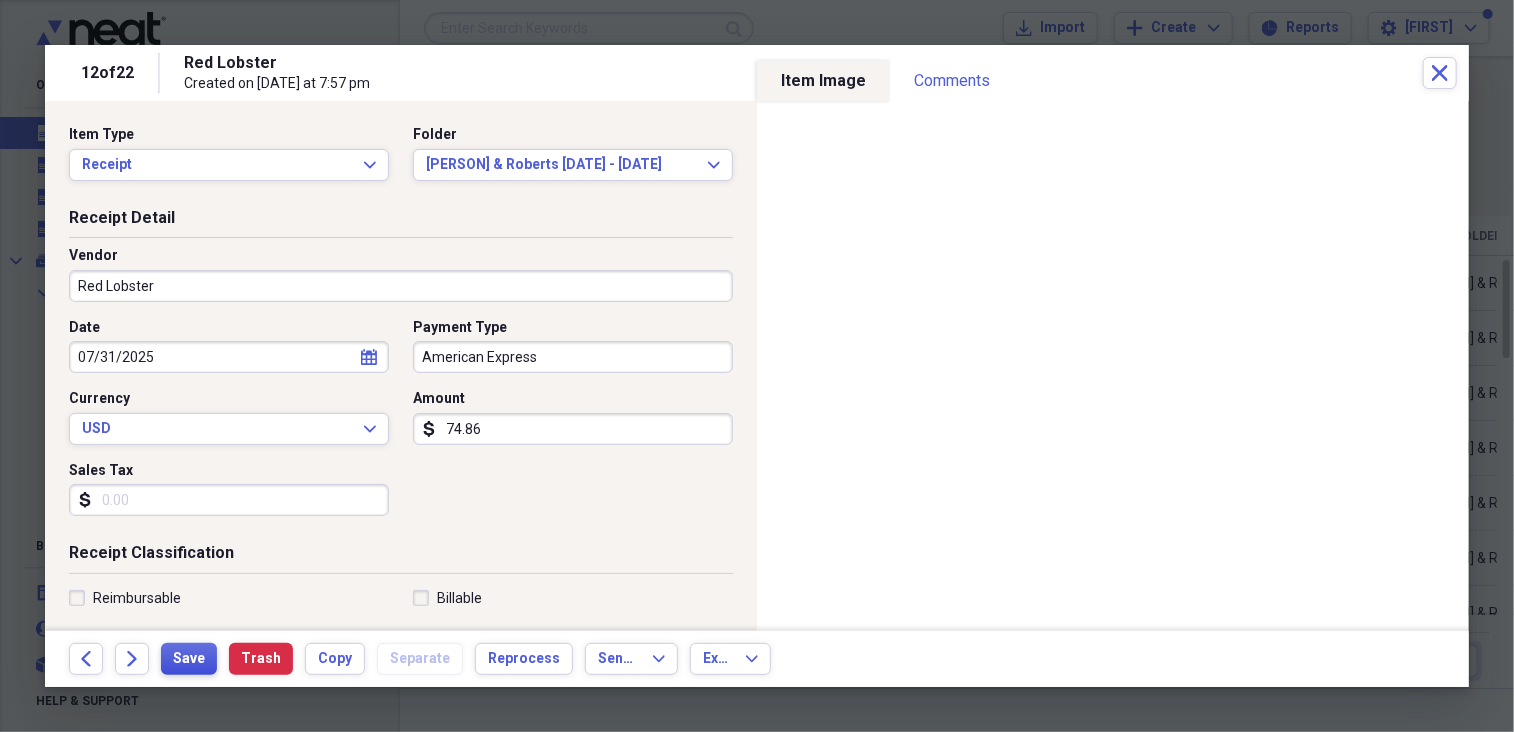 type on "74.86" 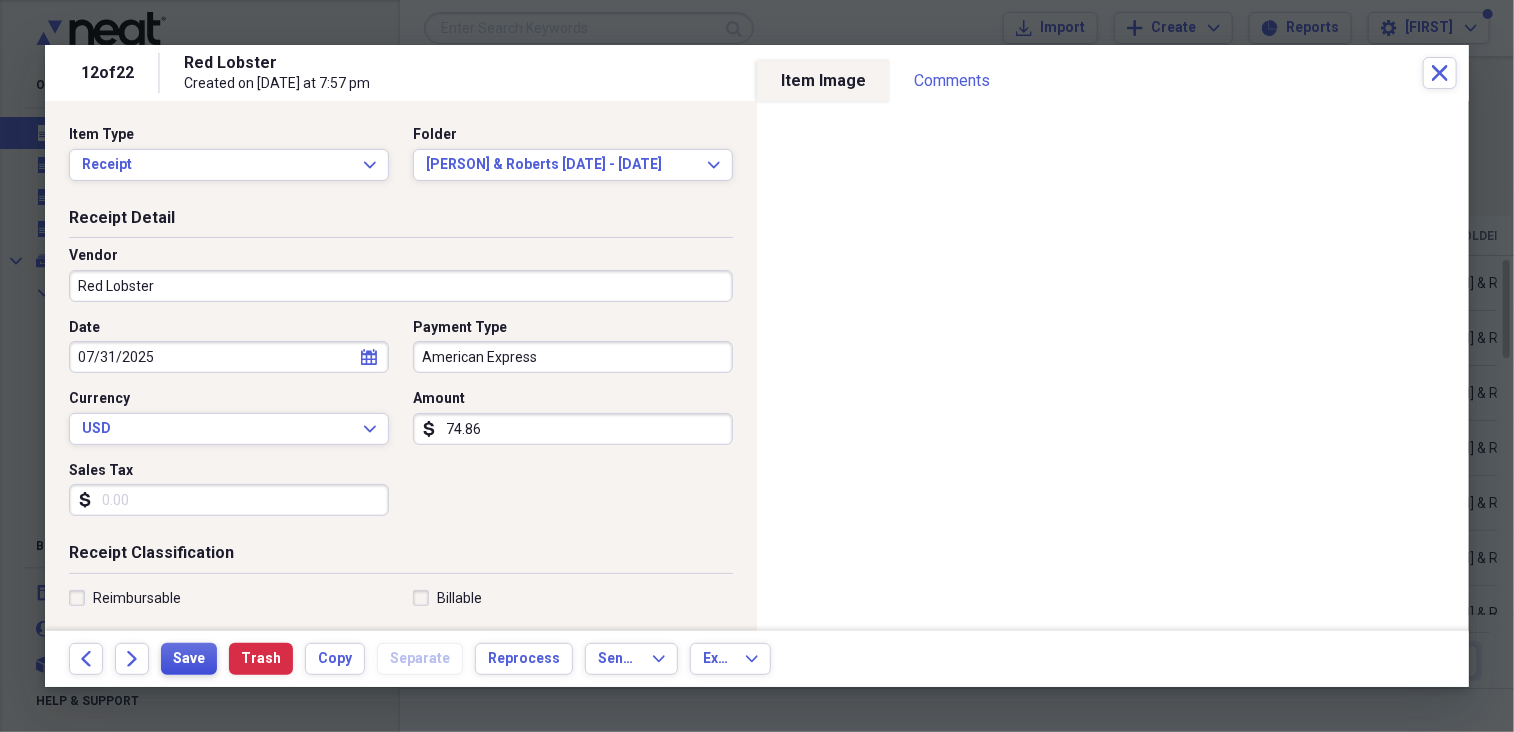 click on "Save" at bounding box center [189, 659] 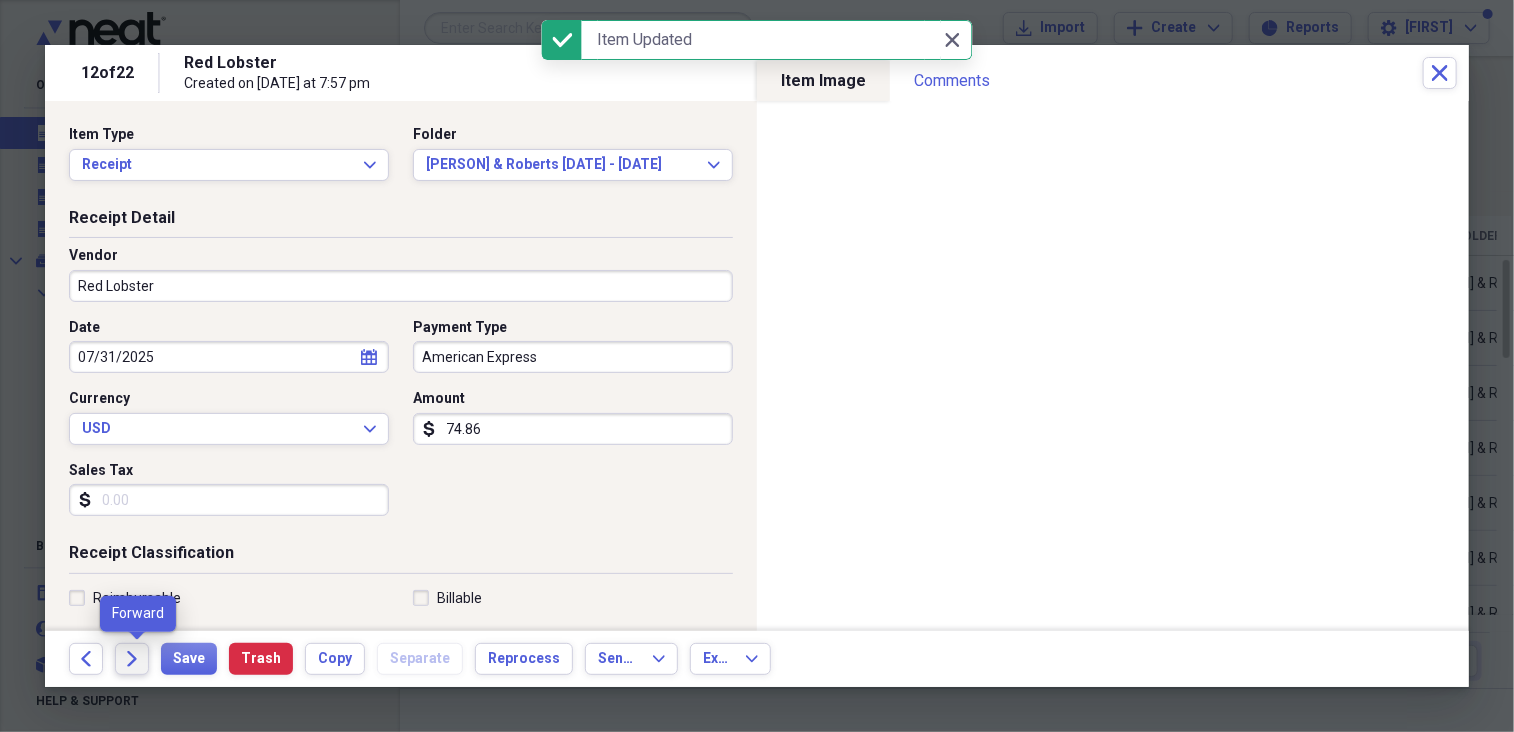 click on "Forward" 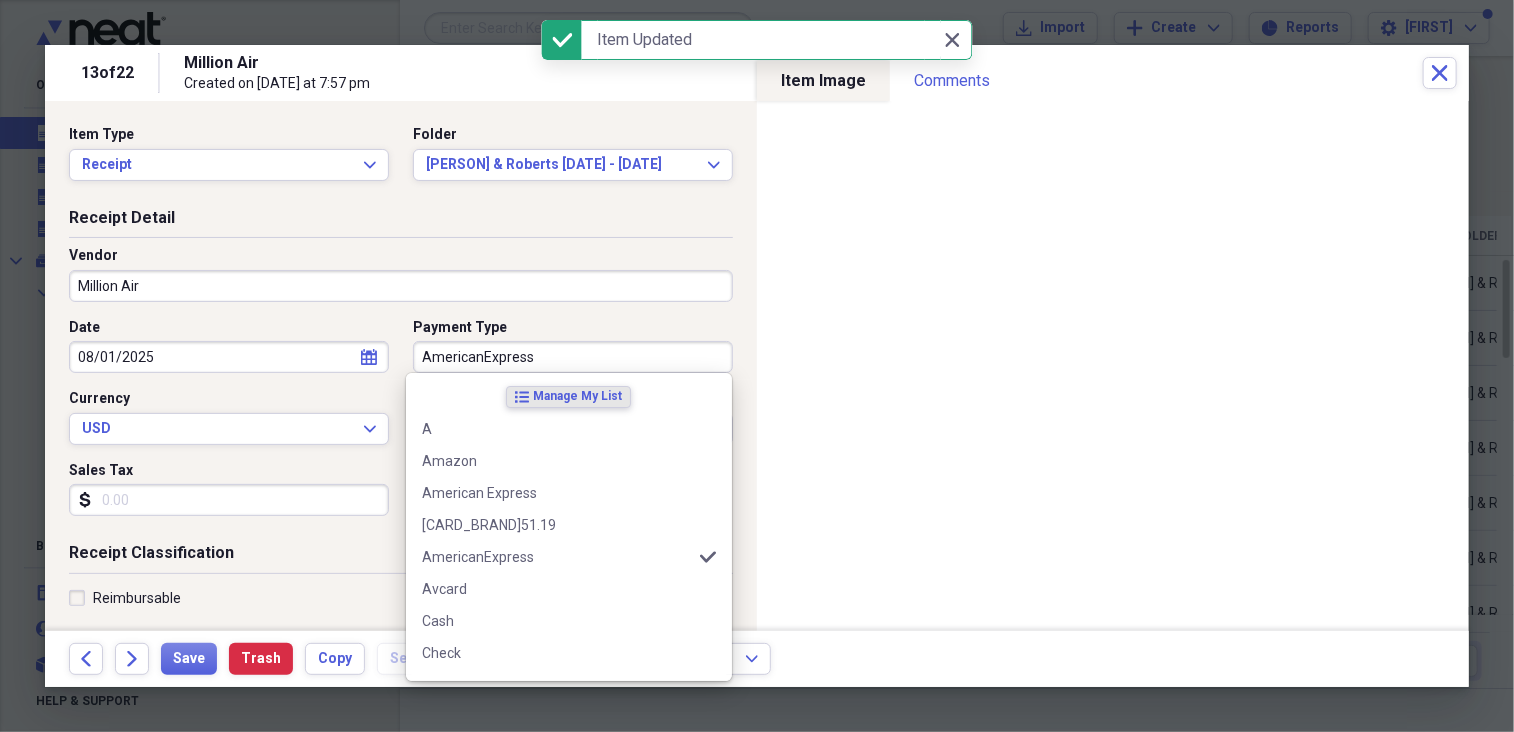 click on "AmericanExpress" at bounding box center (573, 357) 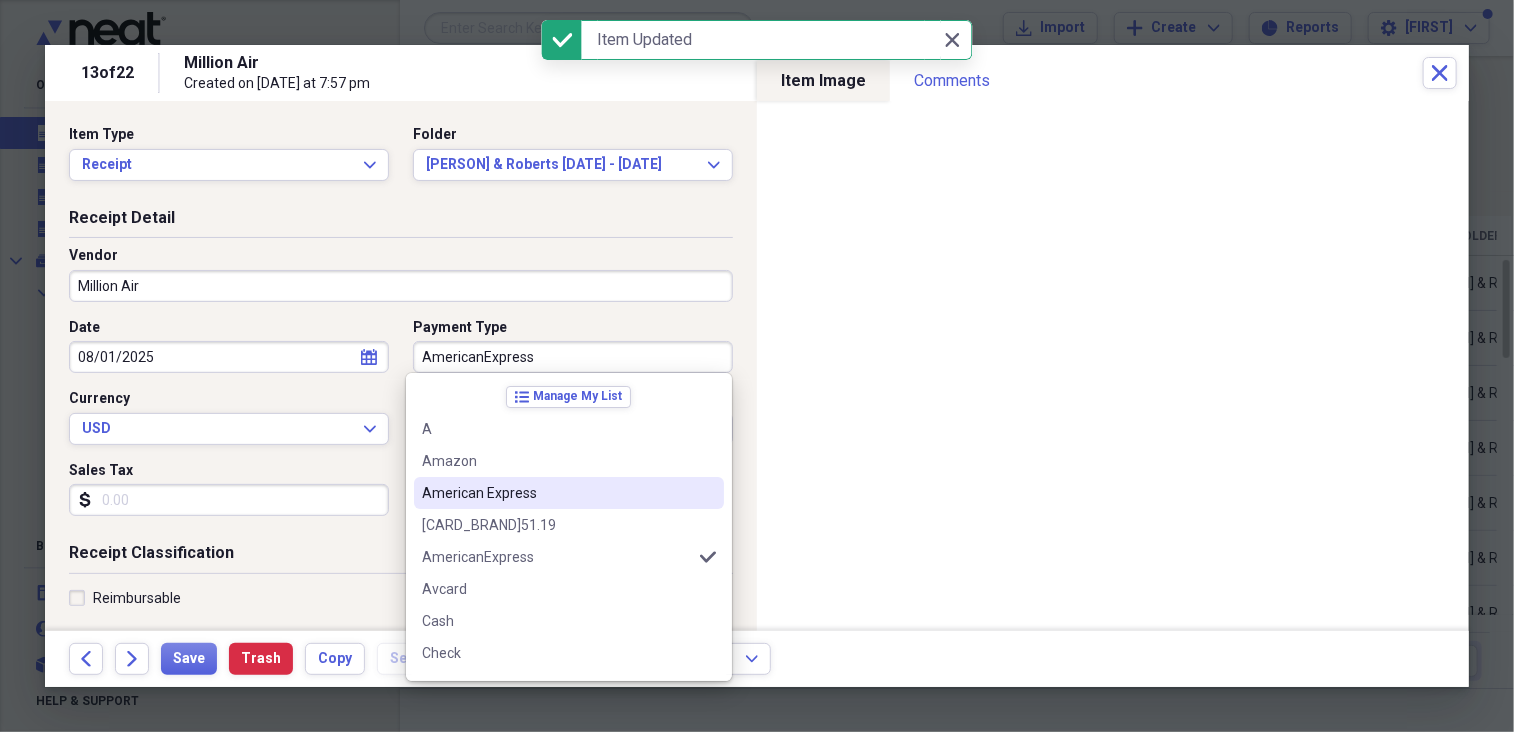 click on "American Express" at bounding box center (569, 493) 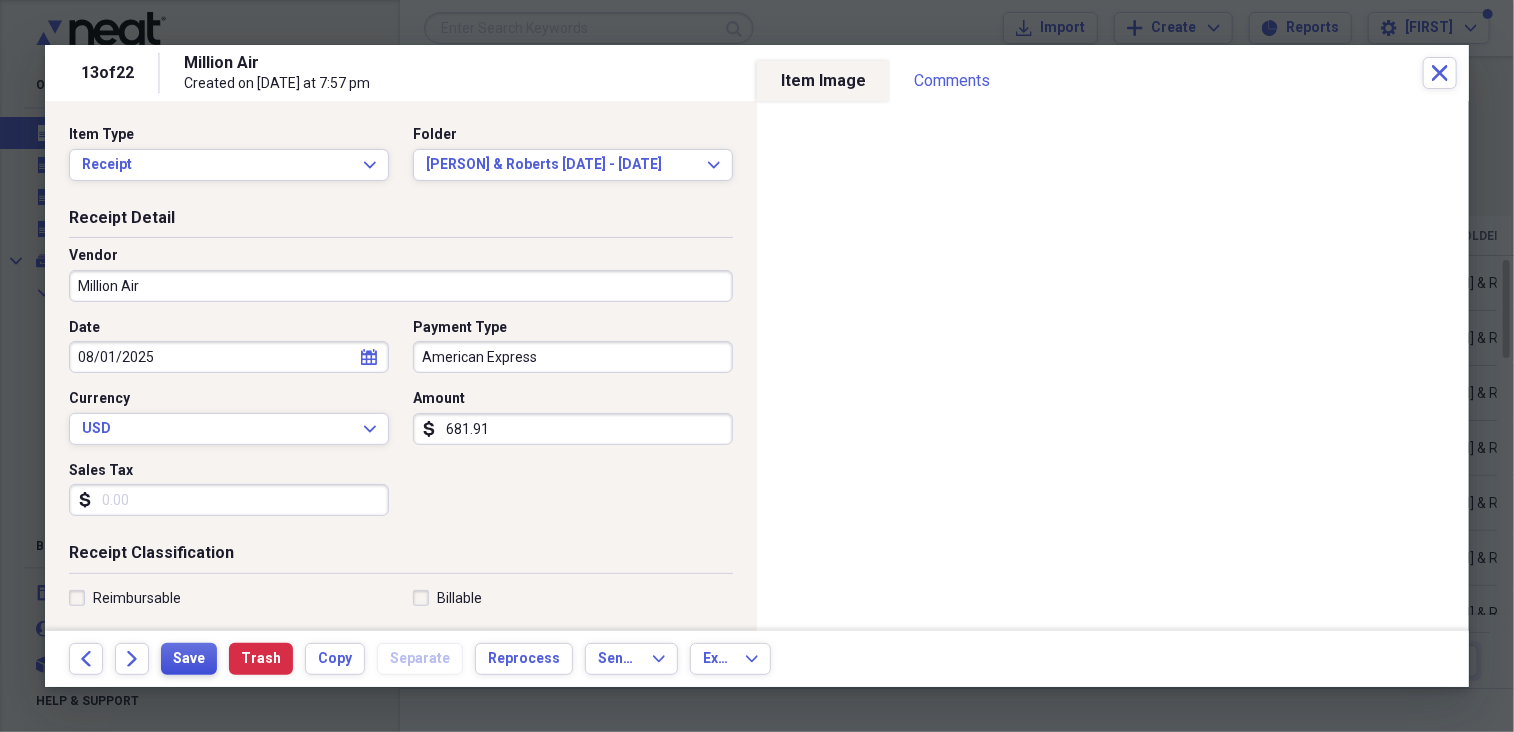 click on "Save" at bounding box center (189, 659) 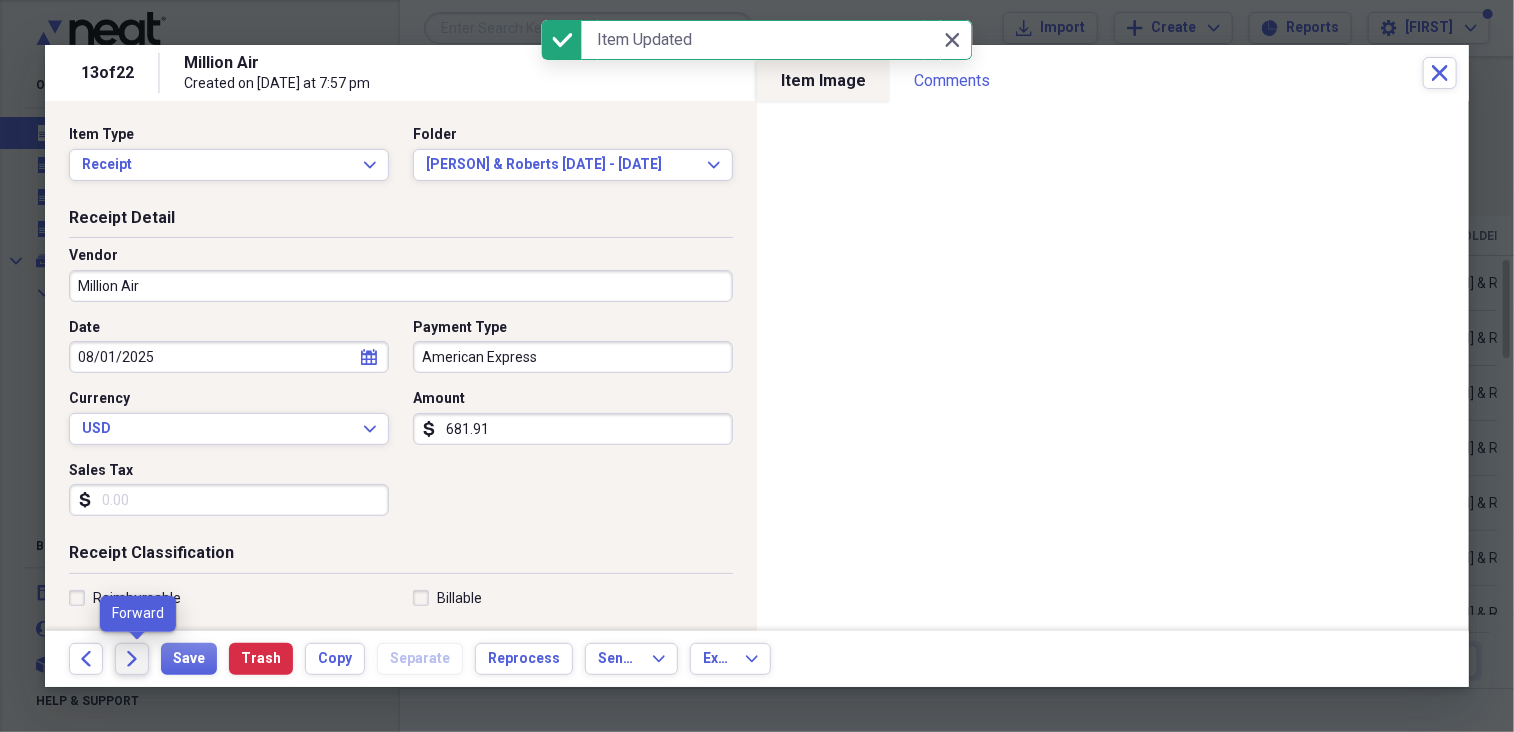 click on "Forward" 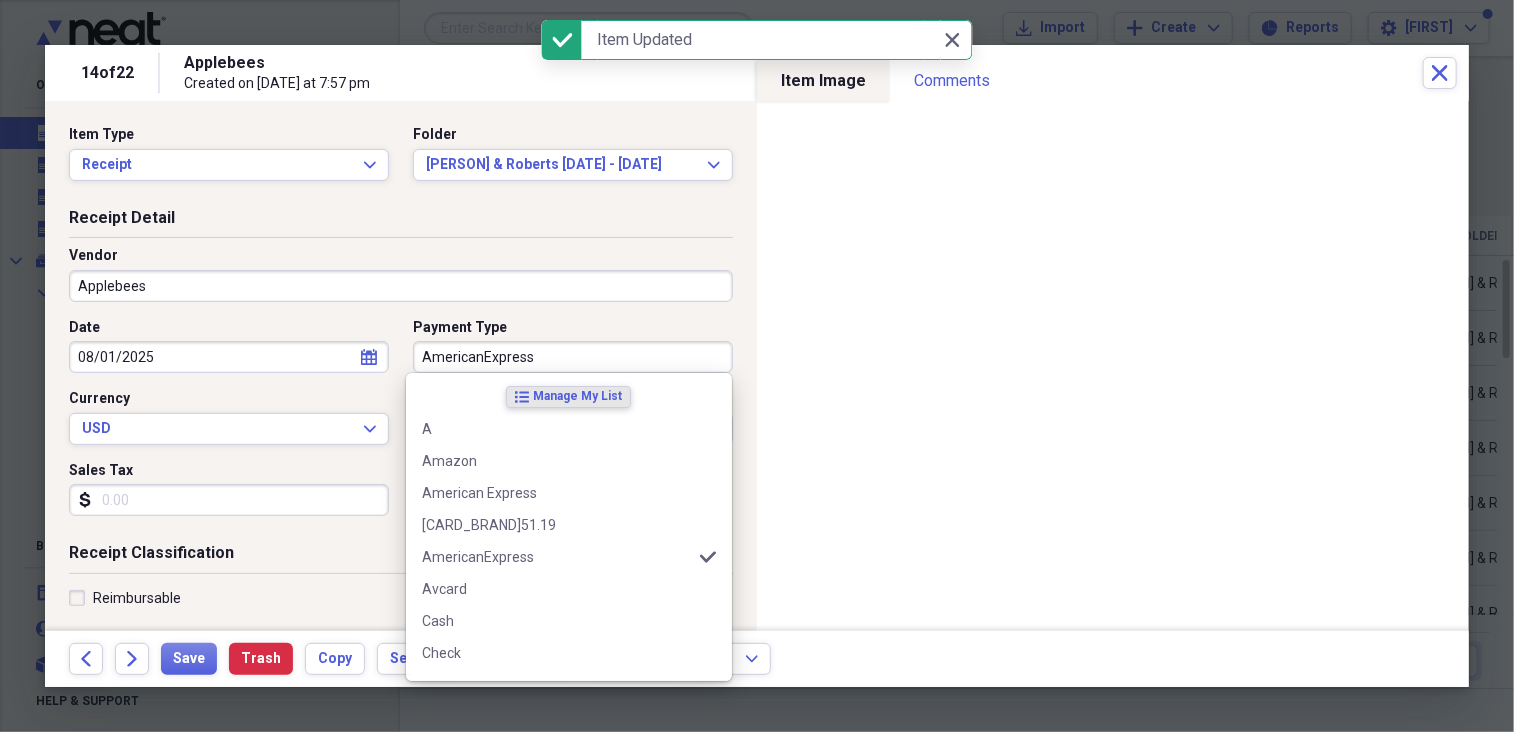 click on "AmericanExpress" at bounding box center [573, 357] 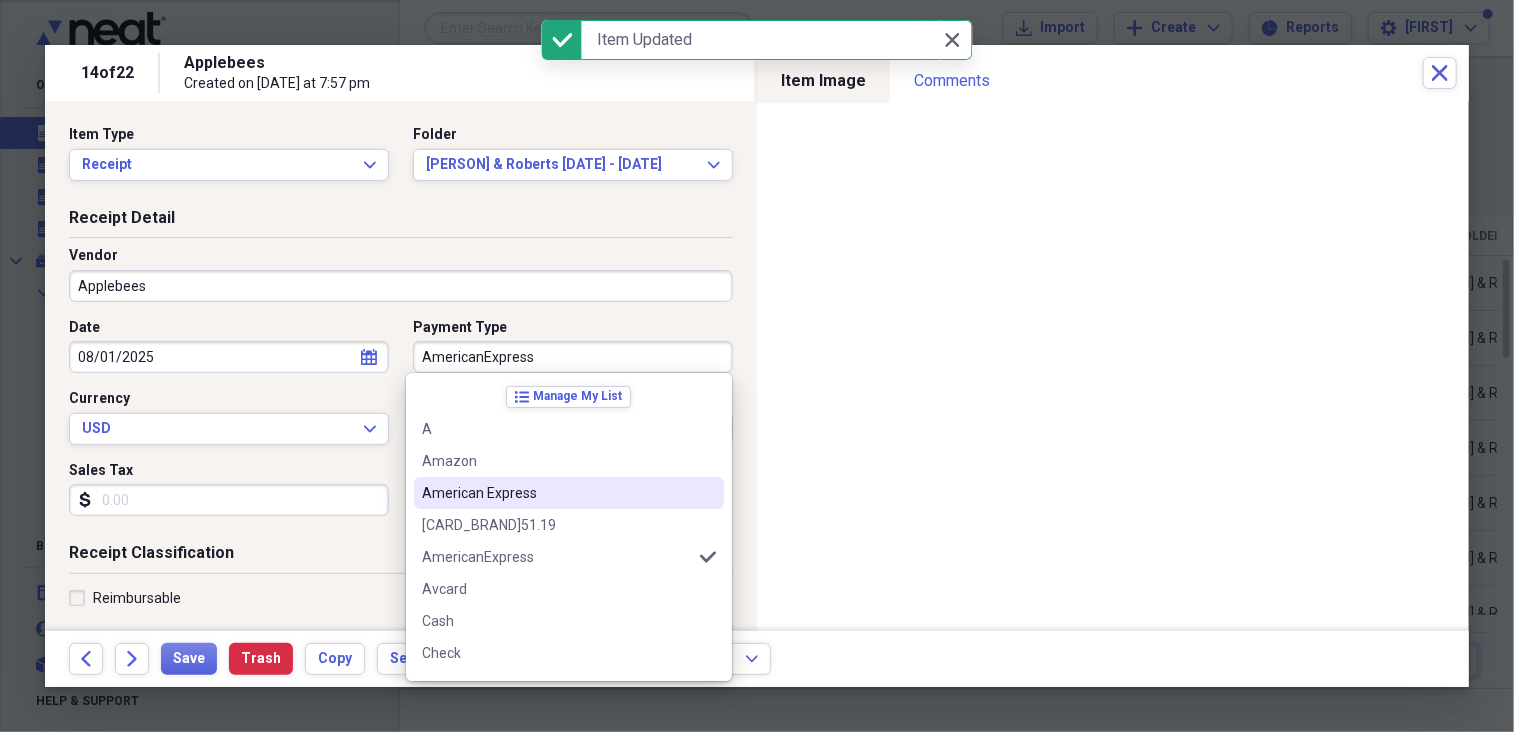 click on "American Express" at bounding box center (569, 493) 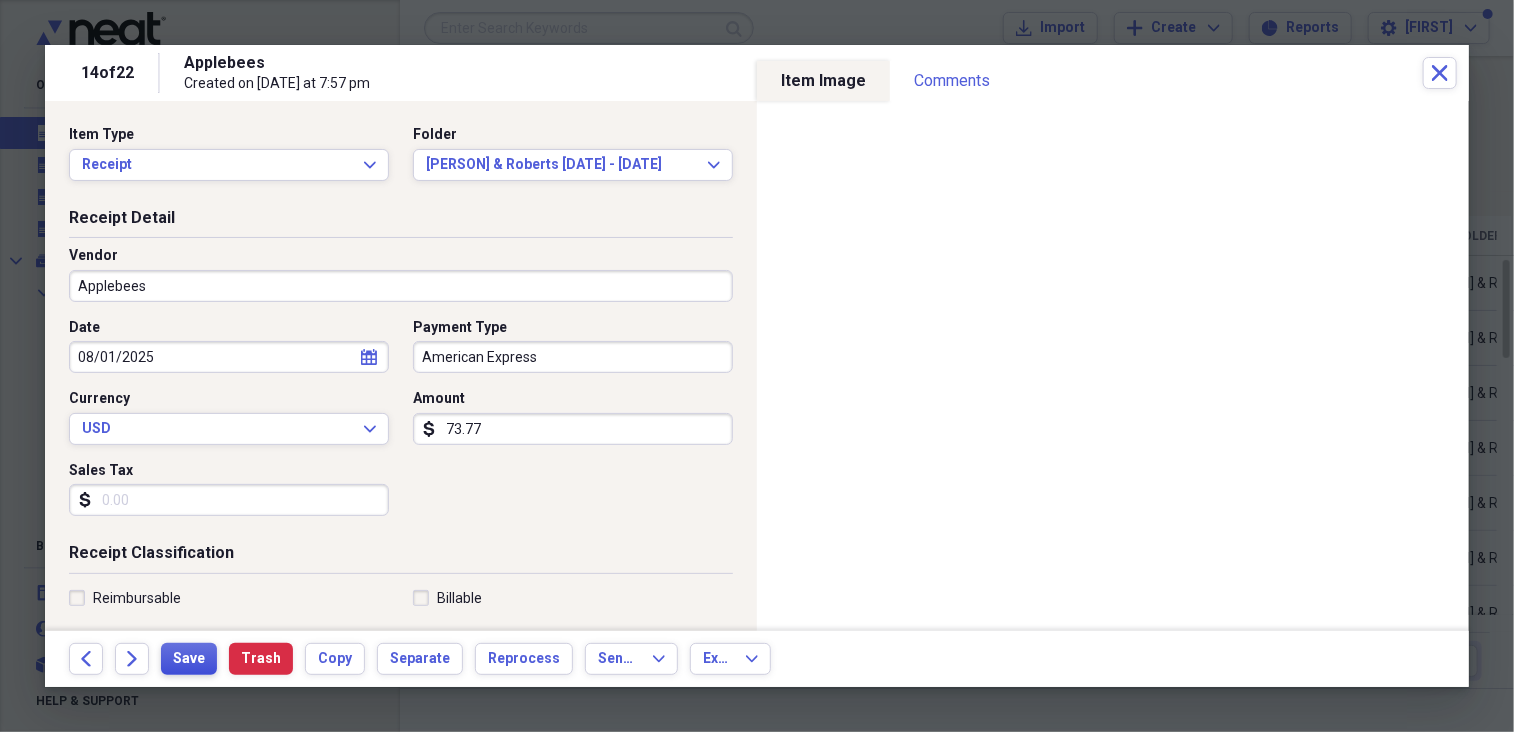 type on "73.77" 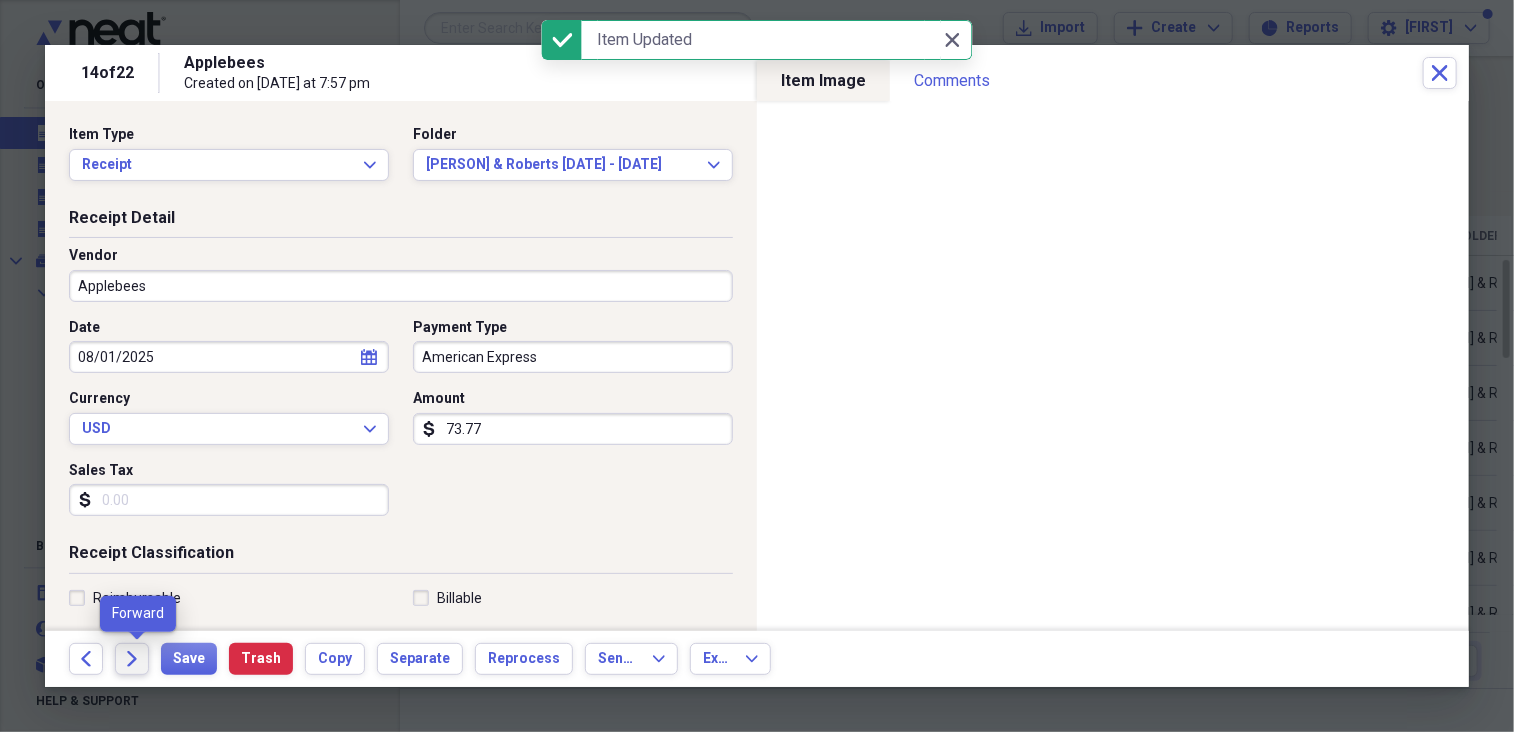 click on "Forward" 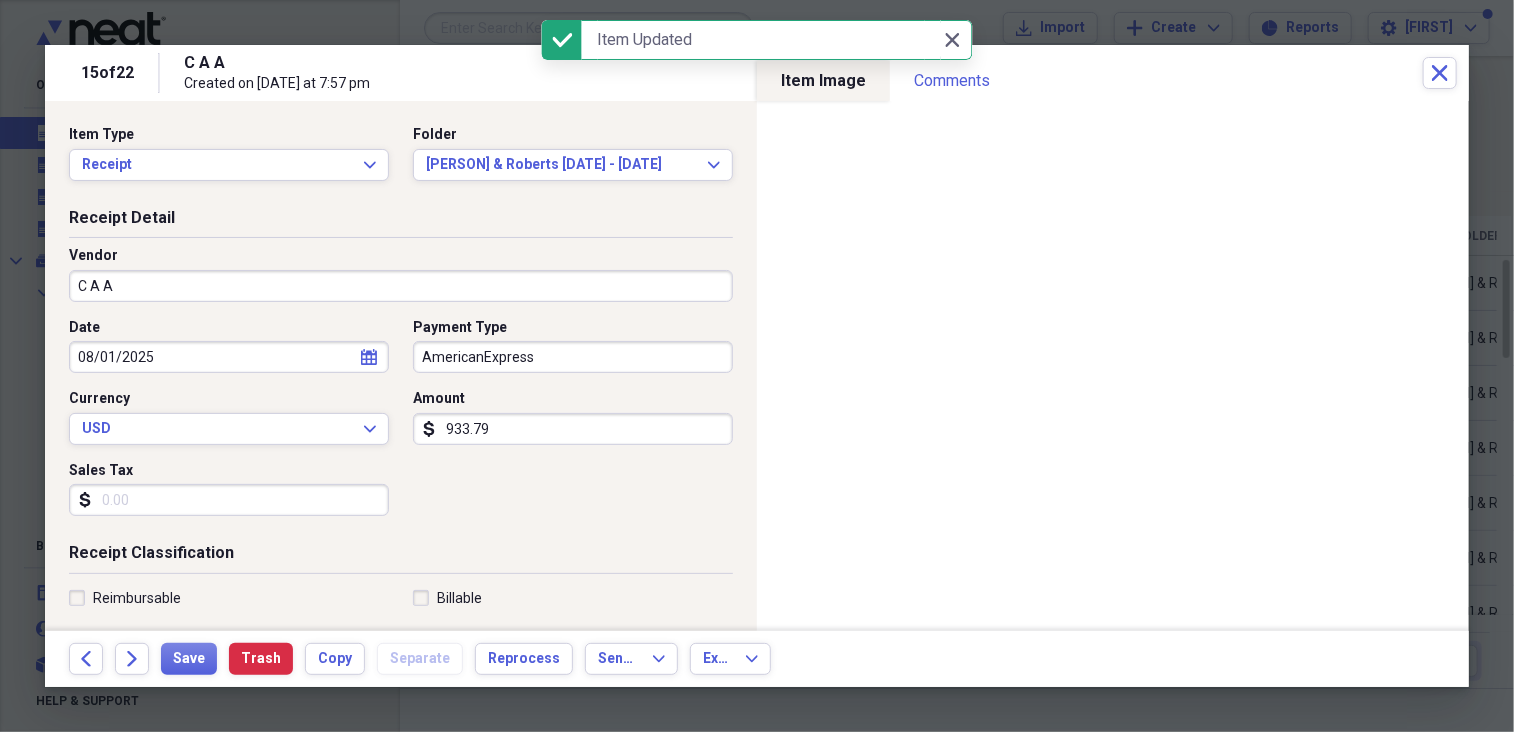 click on "AmericanExpress" at bounding box center [573, 357] 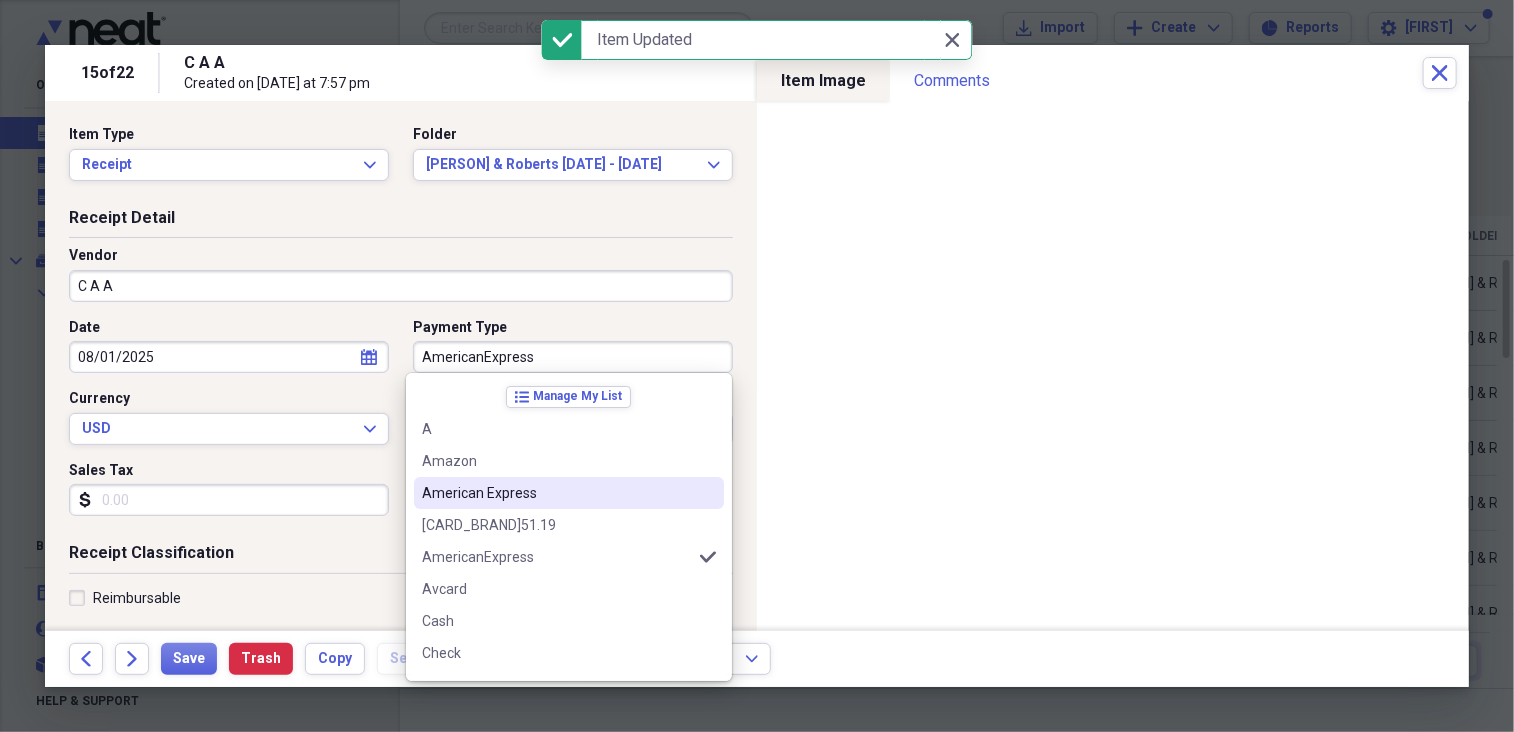 click on "American Express" at bounding box center (557, 493) 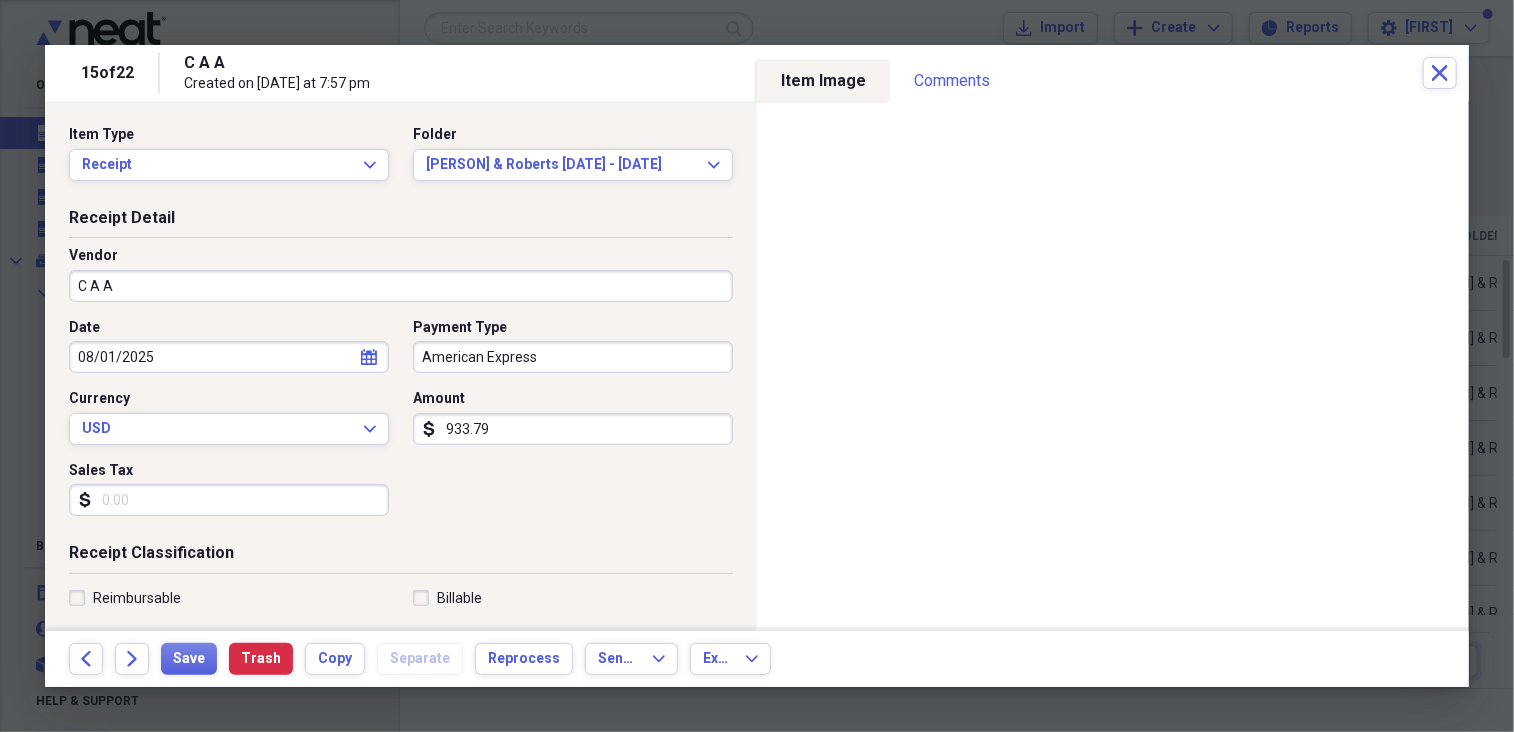 click on "C A A" at bounding box center (401, 286) 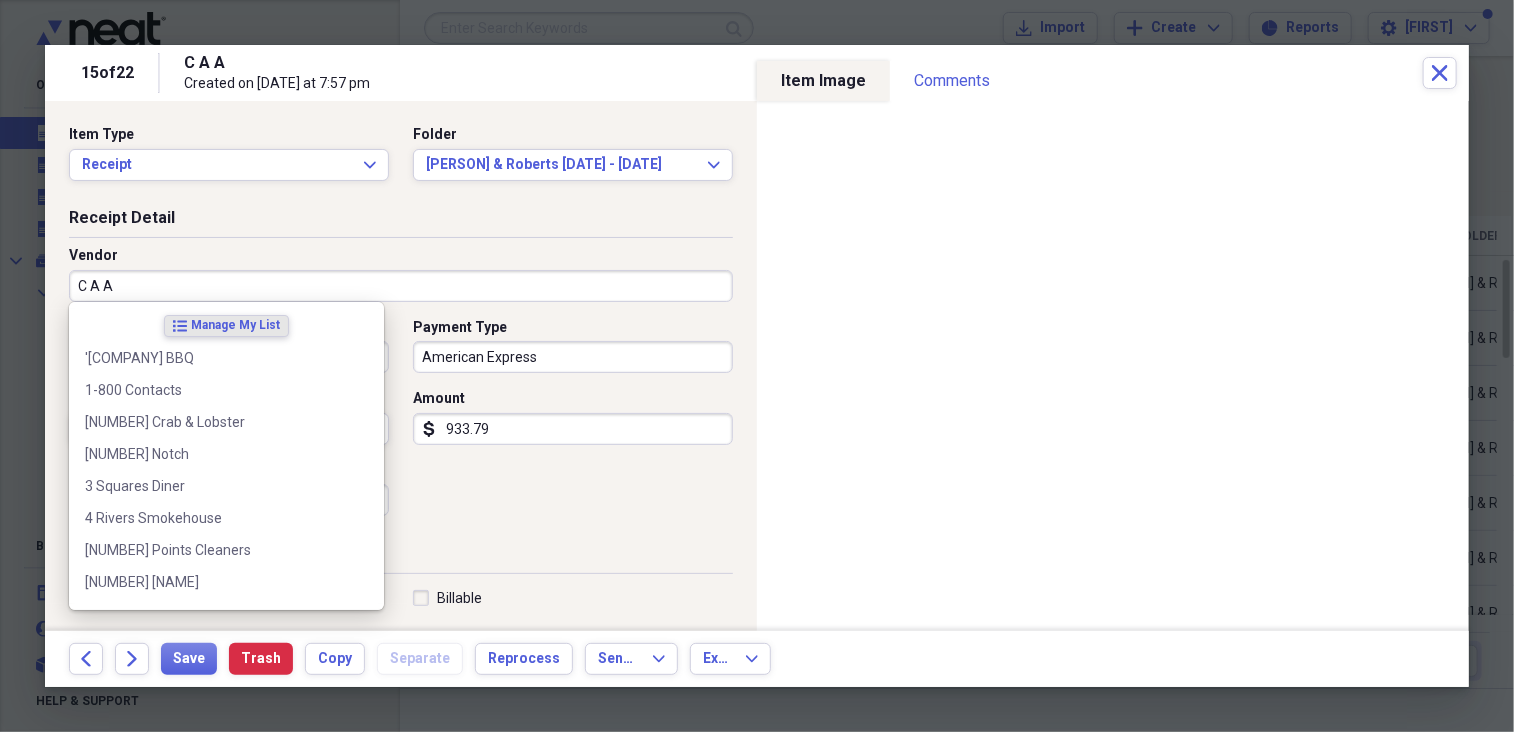 type on "c" 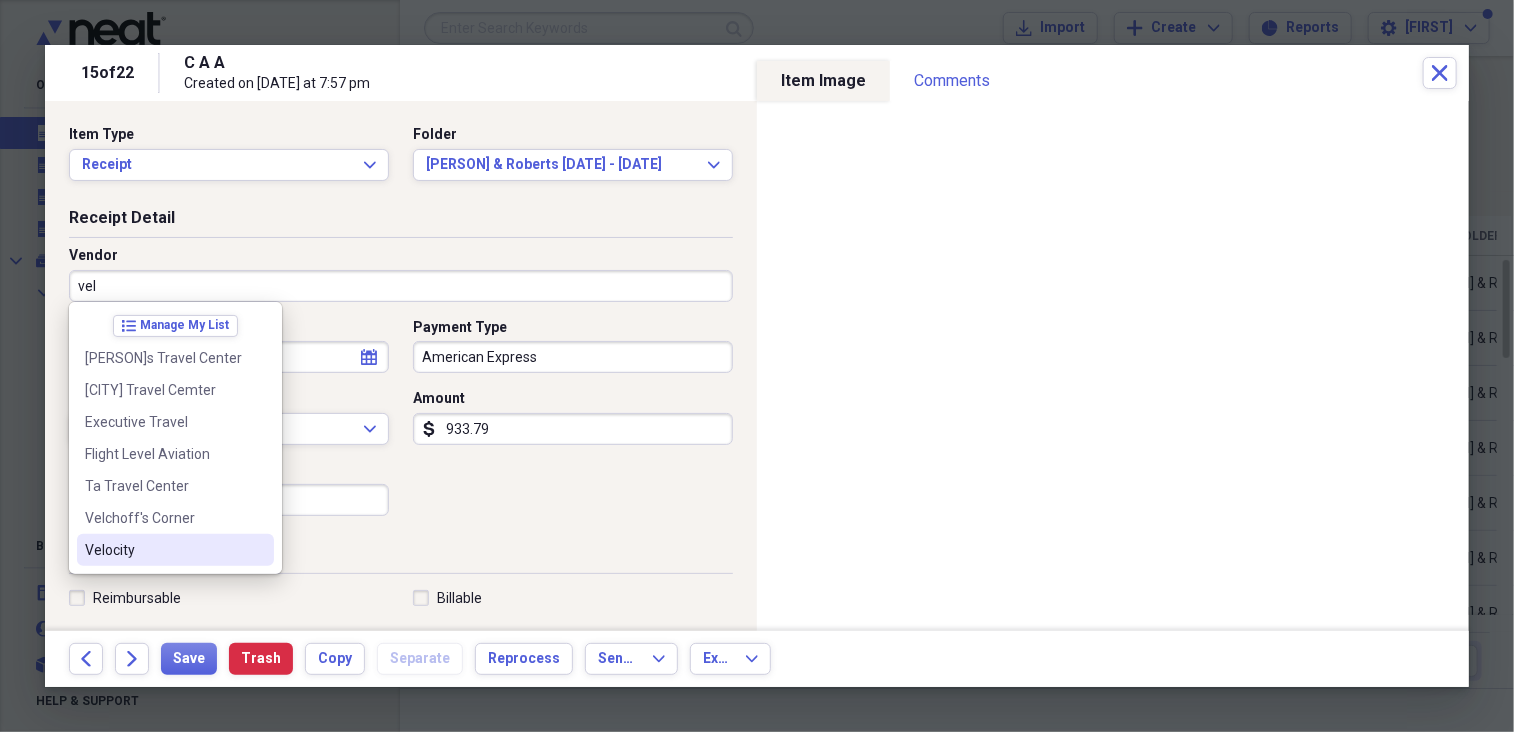 click on "Velocity" at bounding box center (163, 550) 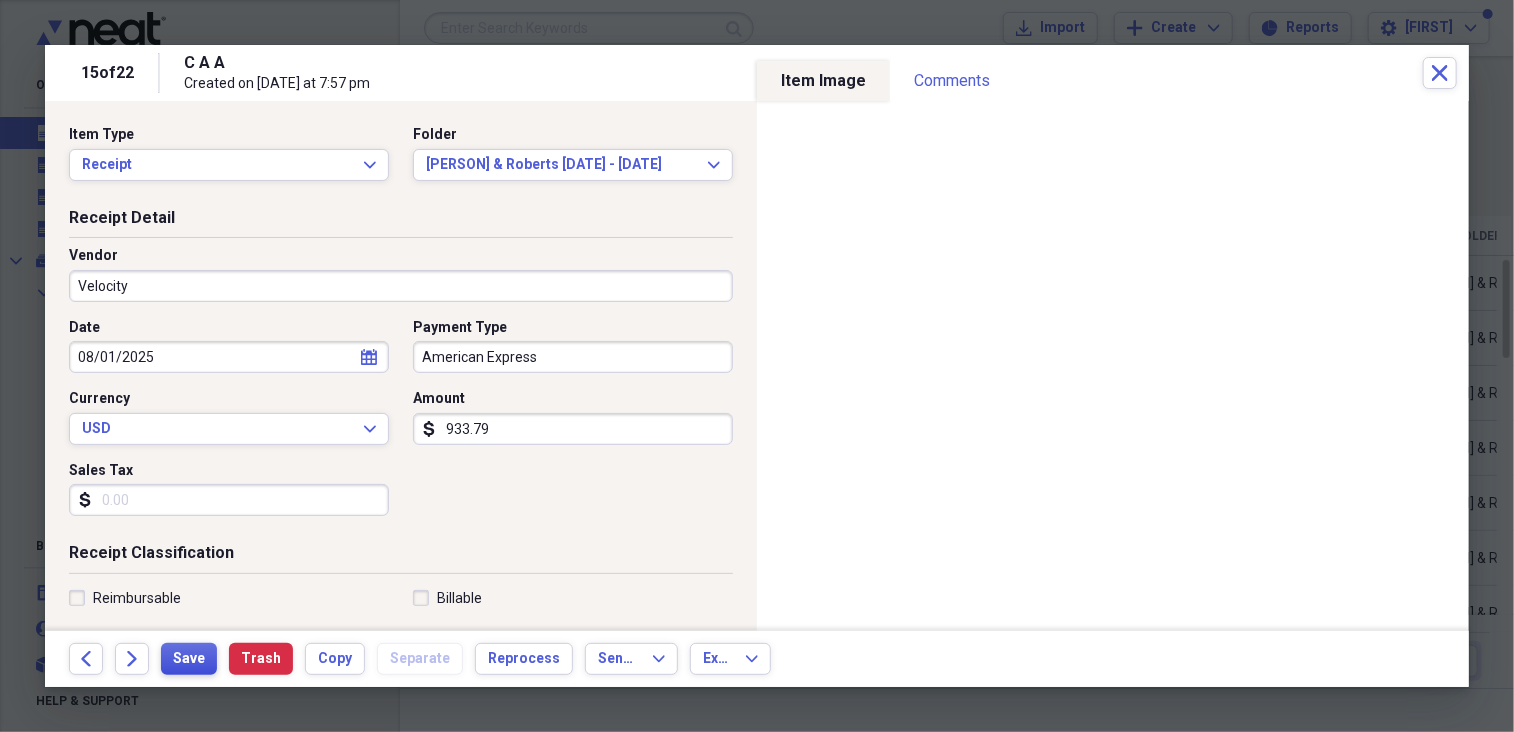 click on "Save" at bounding box center (189, 659) 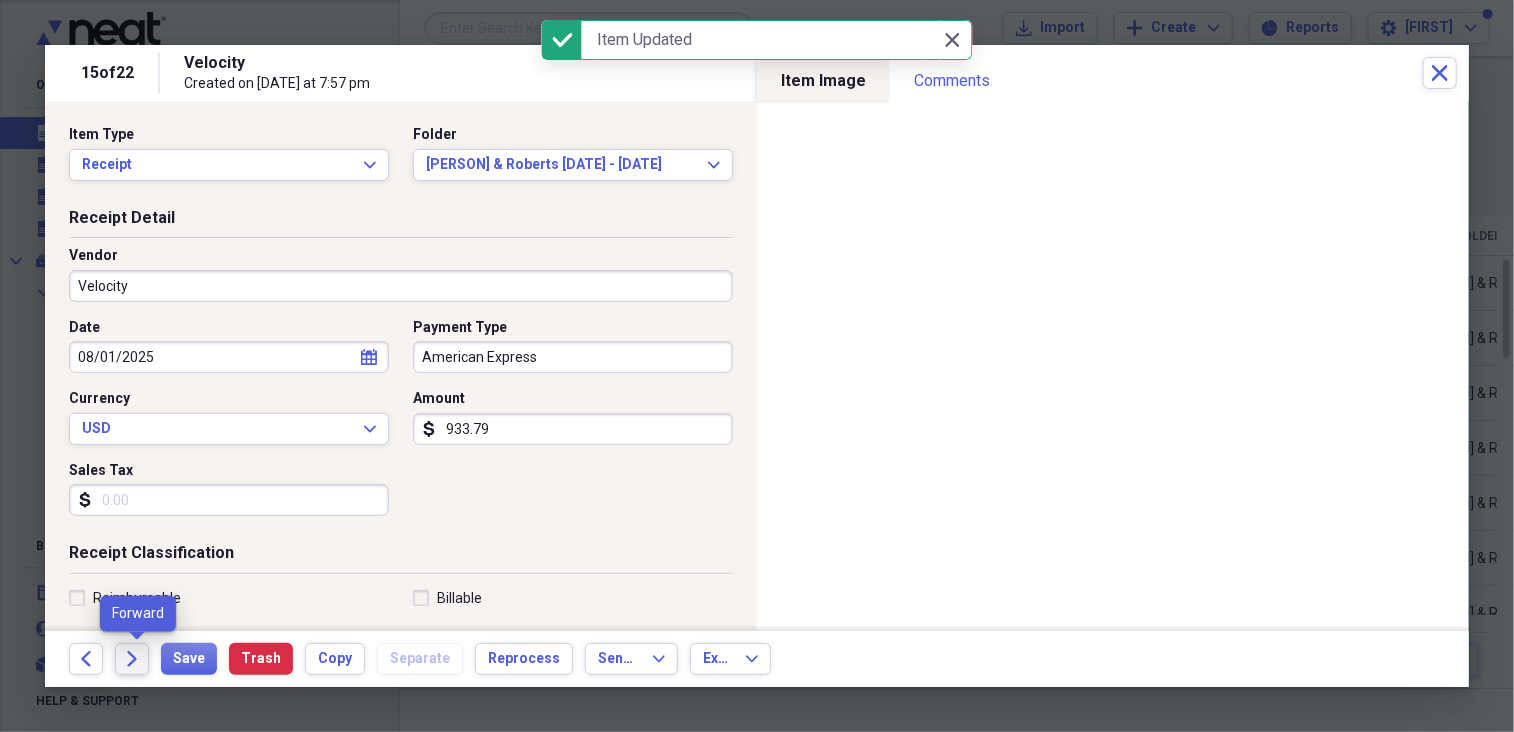 click on "Forward" at bounding box center (132, 659) 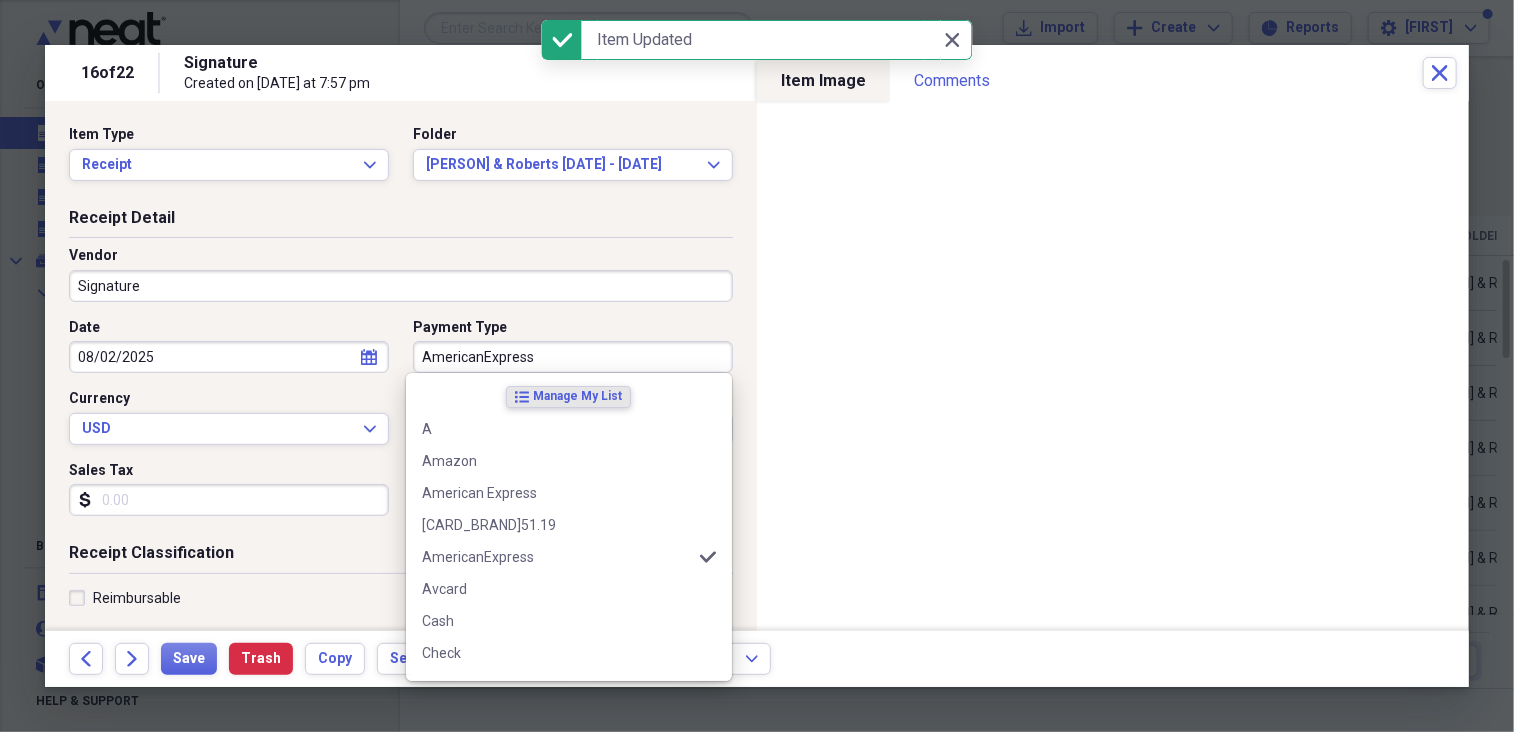click on "AmericanExpress" at bounding box center [573, 357] 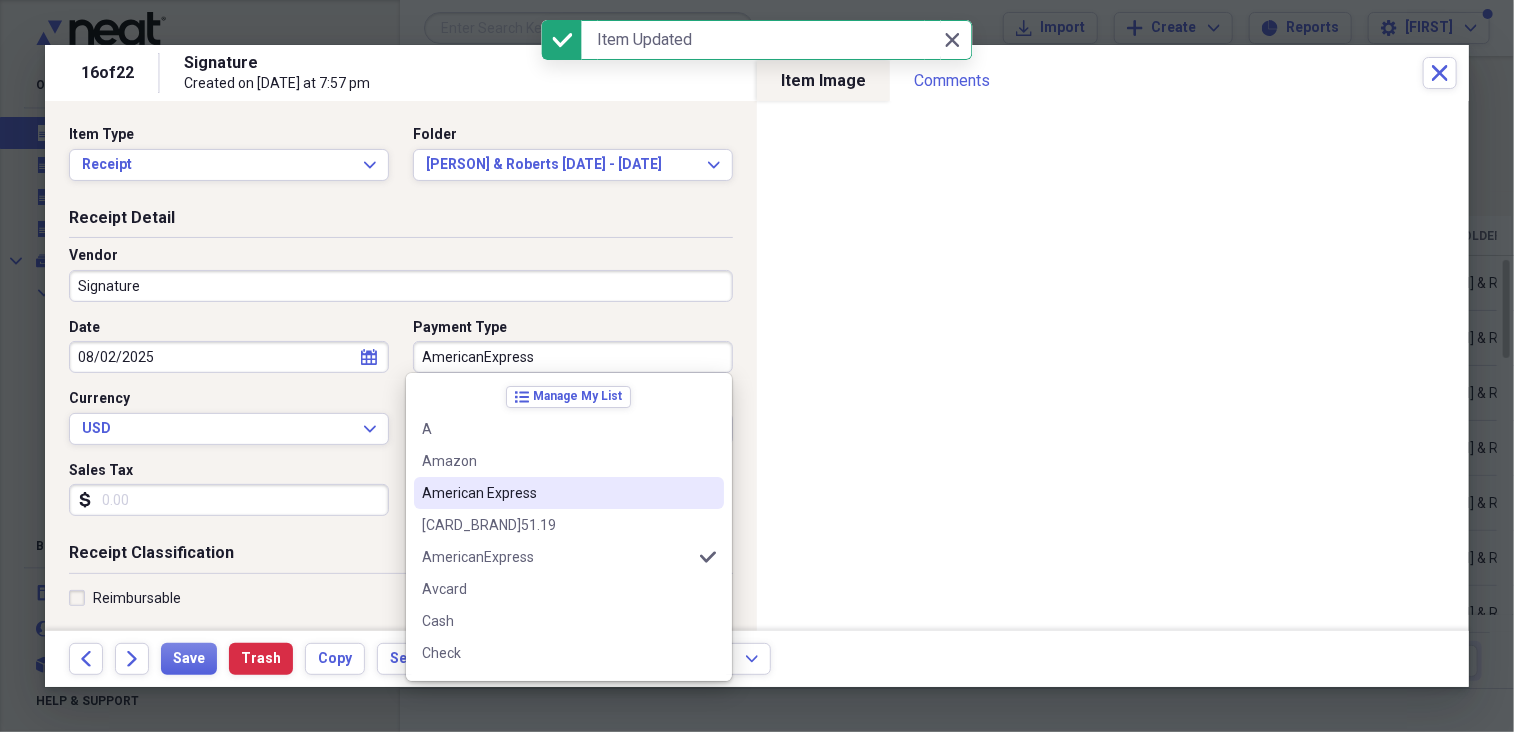 click on "American Express" at bounding box center (569, 493) 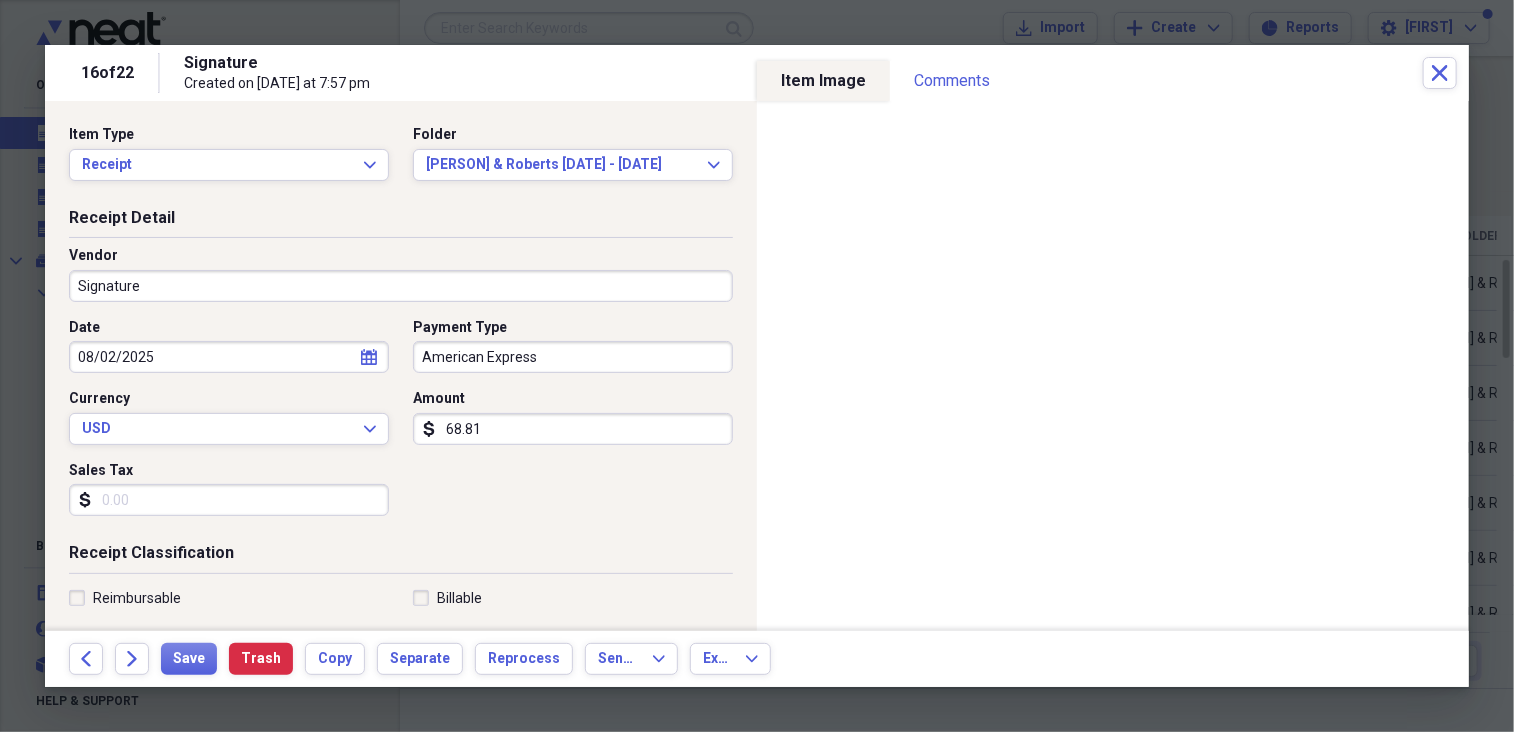 type on "68.81" 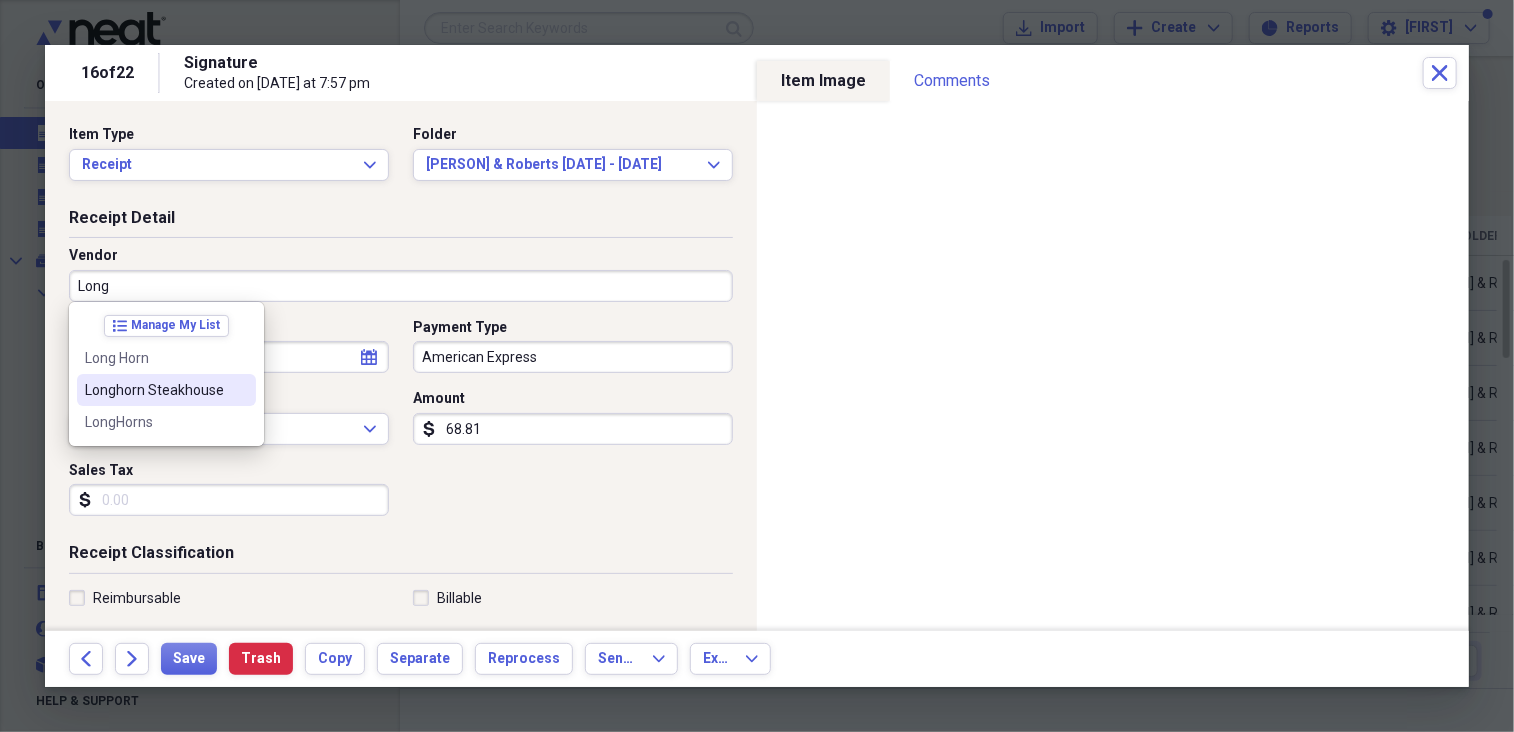 click on "Longhorn Steakhouse" at bounding box center (154, 390) 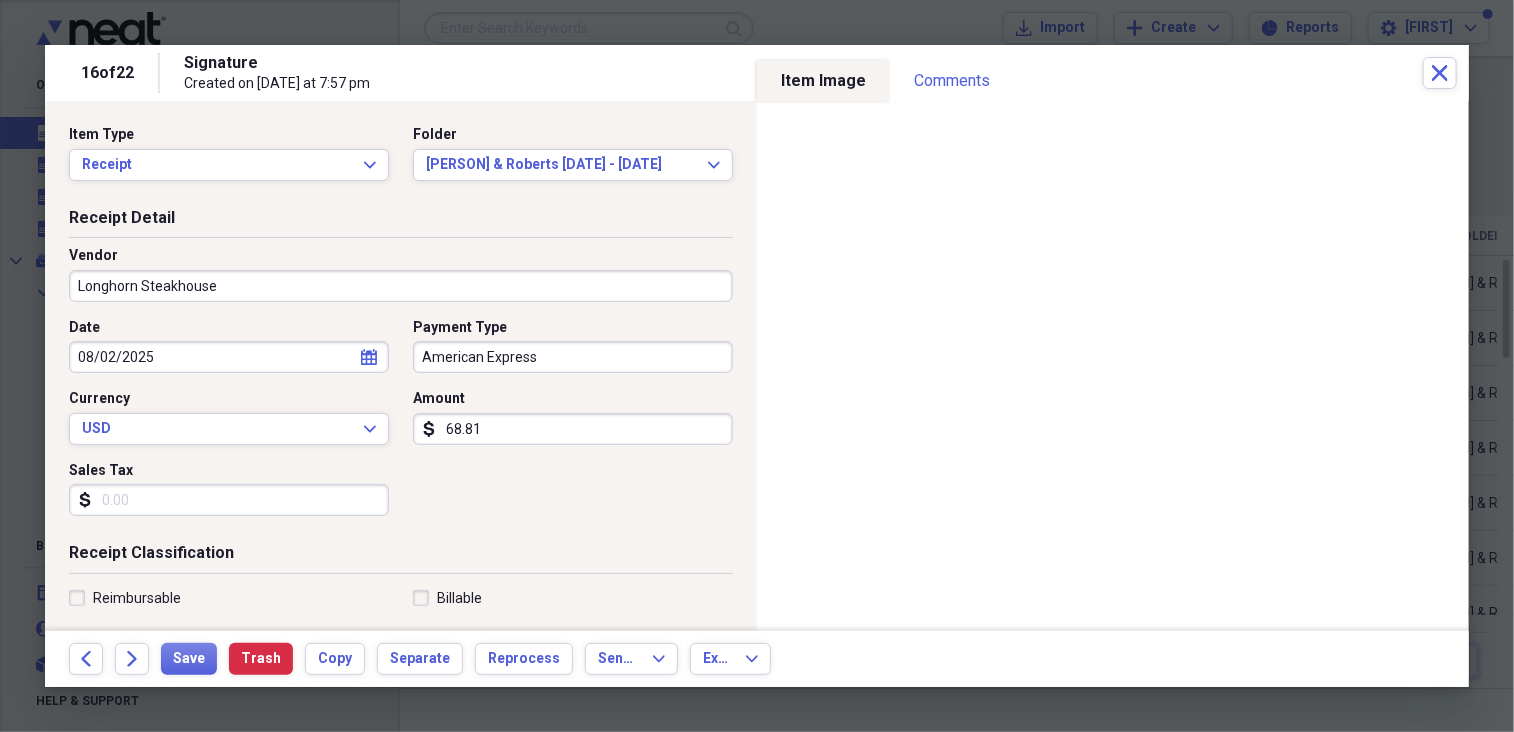 type on "Meals/Restaurants" 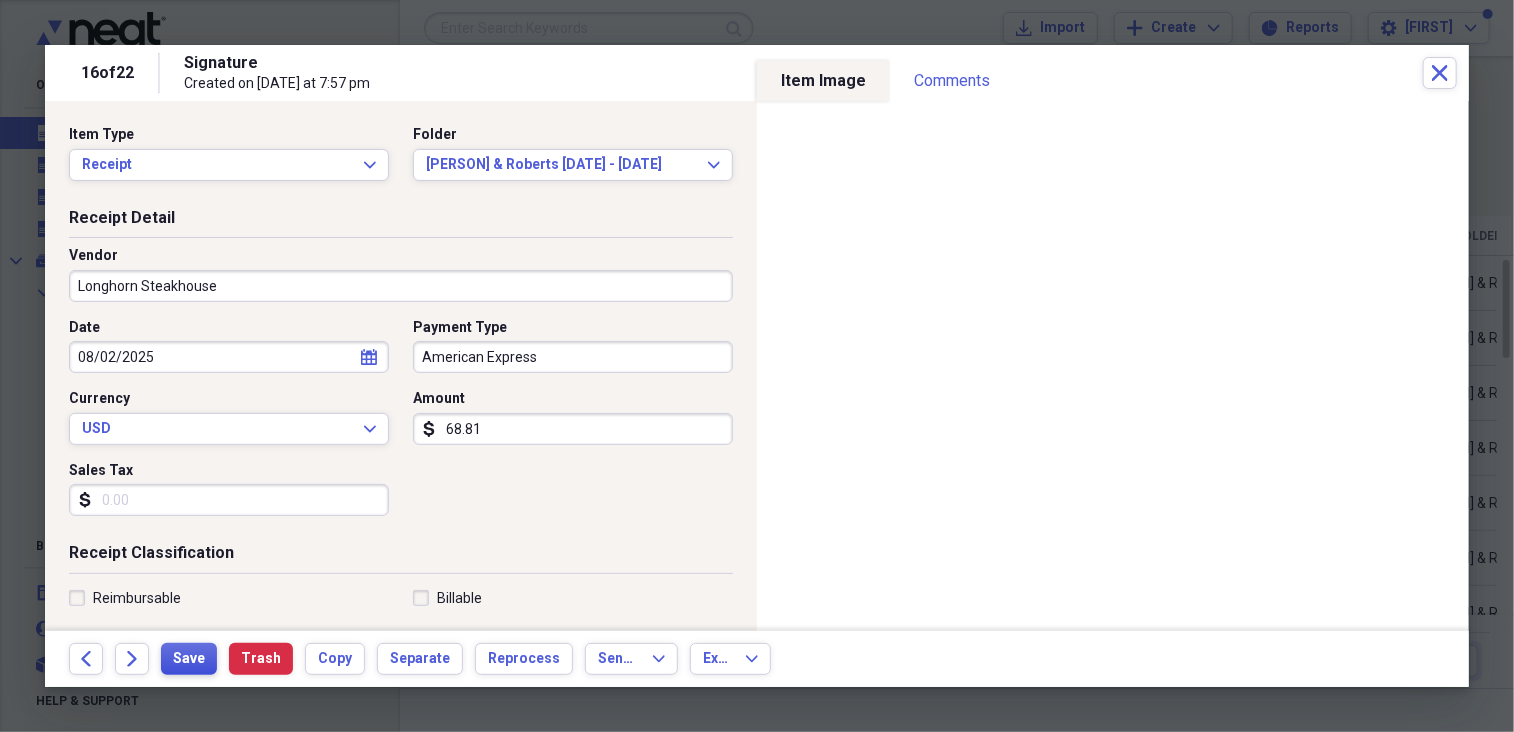 click on "Save" at bounding box center (189, 659) 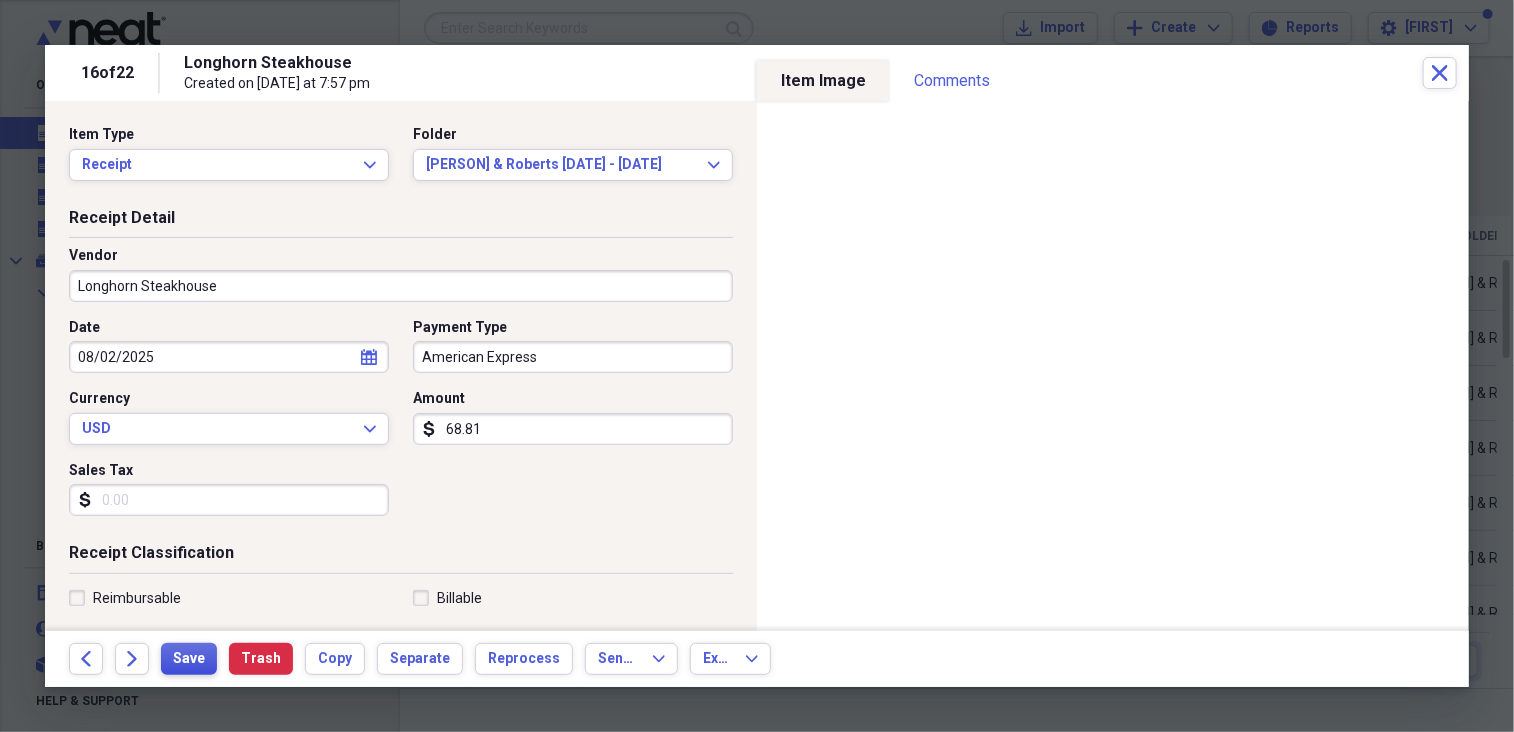 click on "Save" at bounding box center [189, 659] 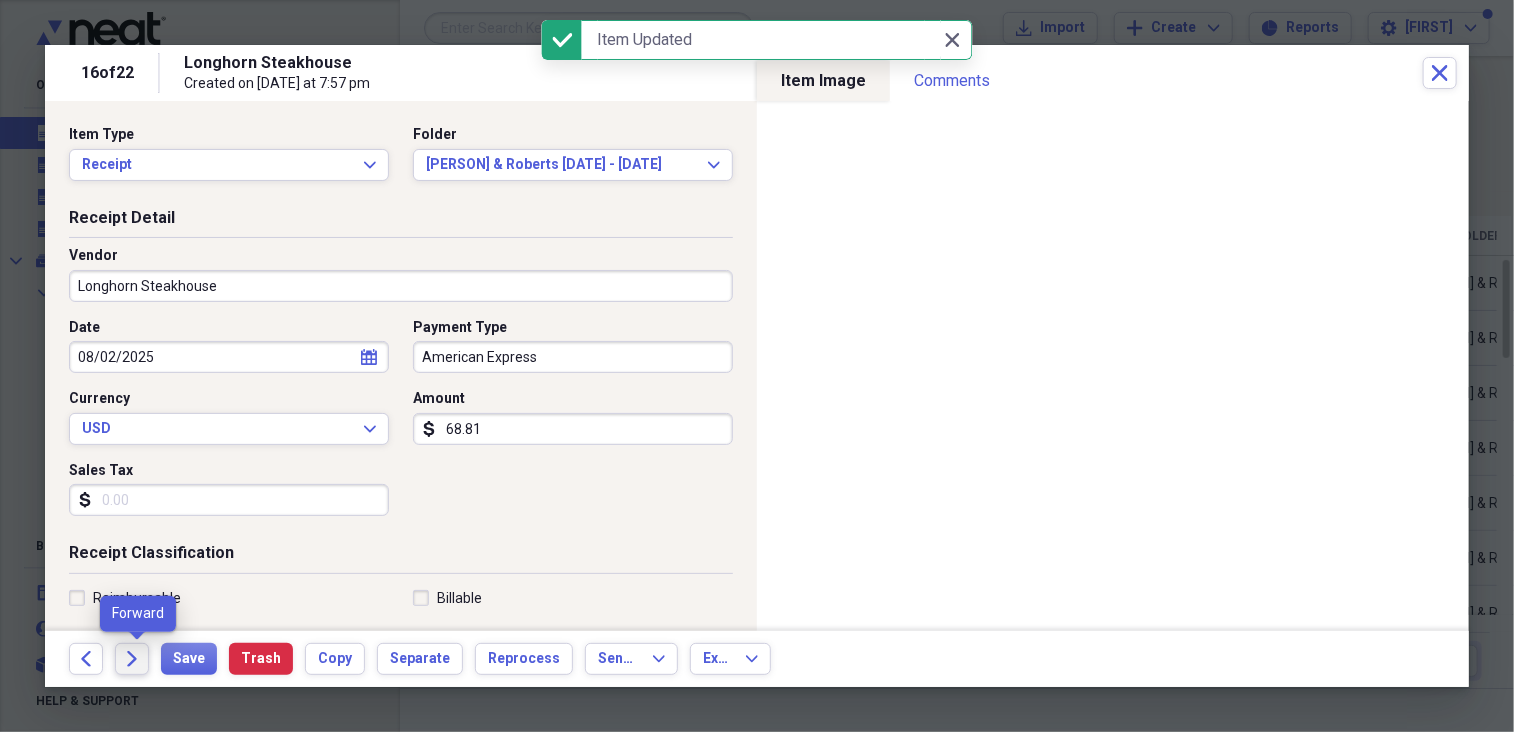 click on "Forward" at bounding box center (132, 659) 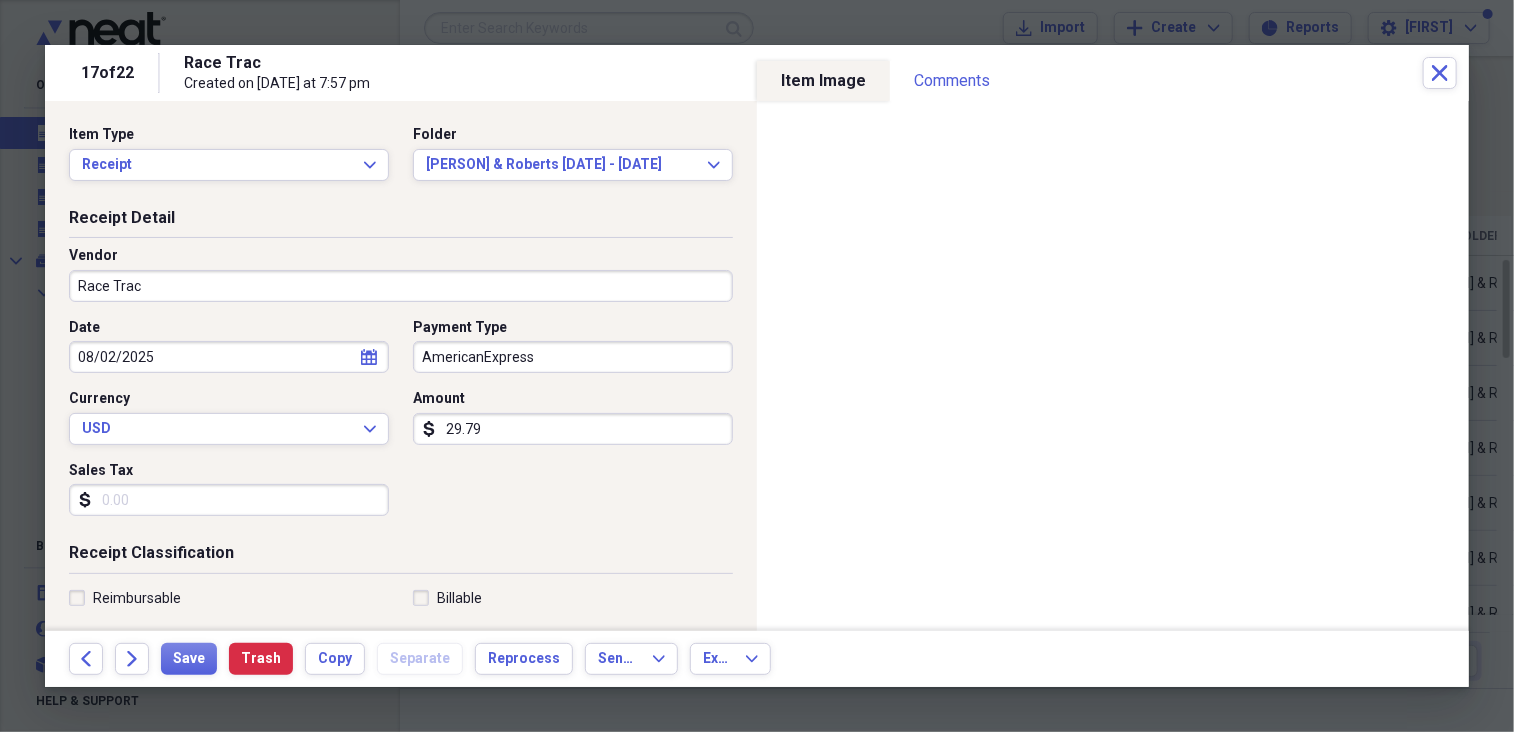 click on "29.79" at bounding box center [573, 429] 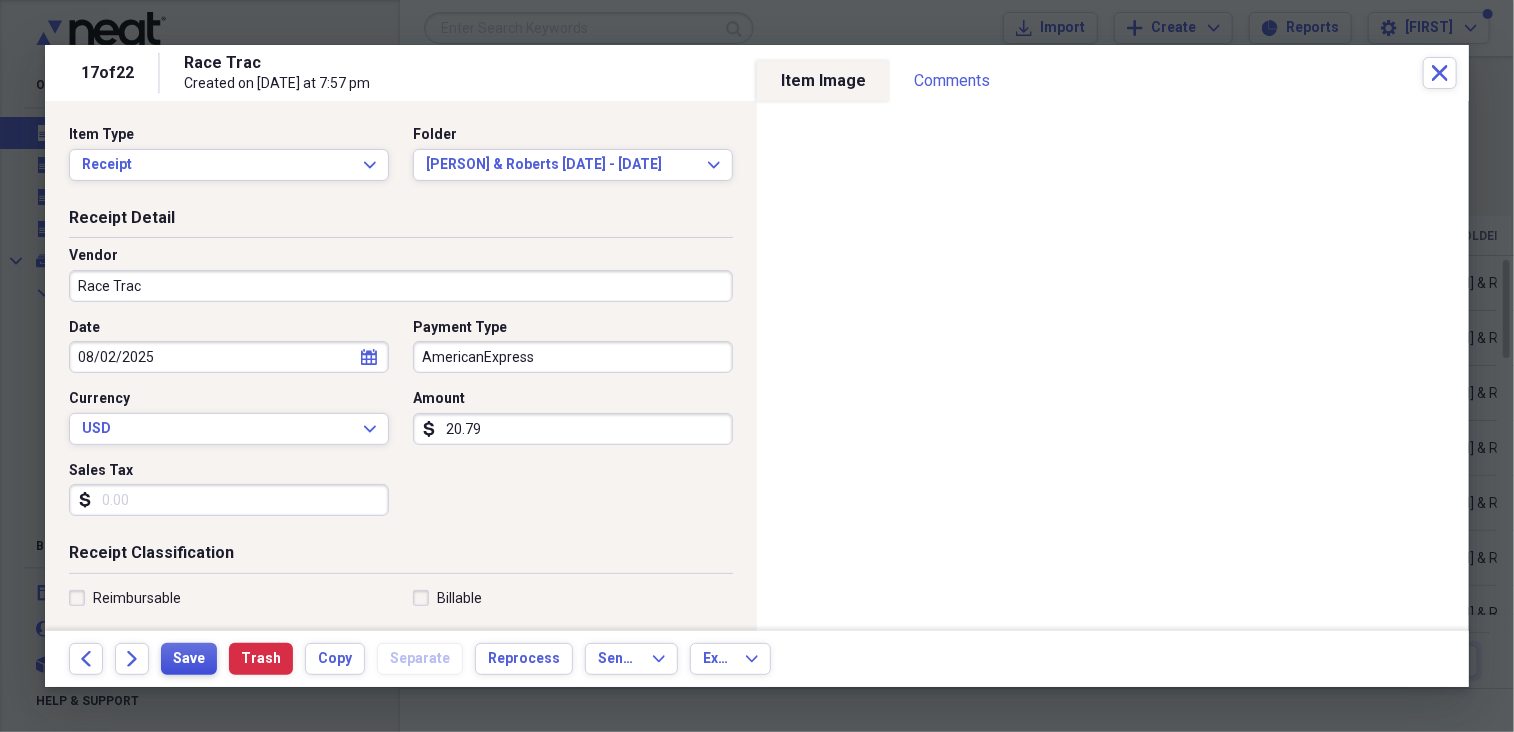 type on "20.79" 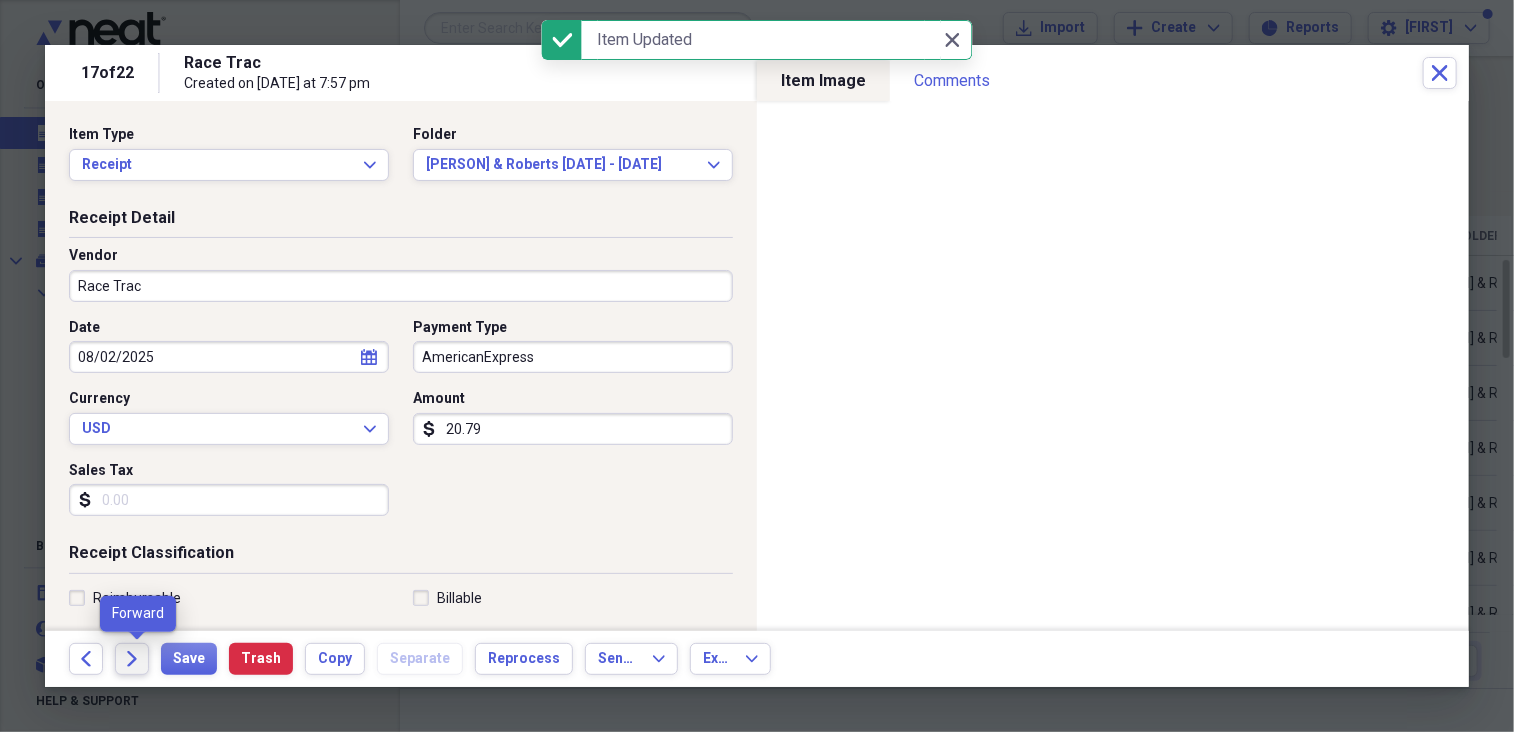 click on "Forward" 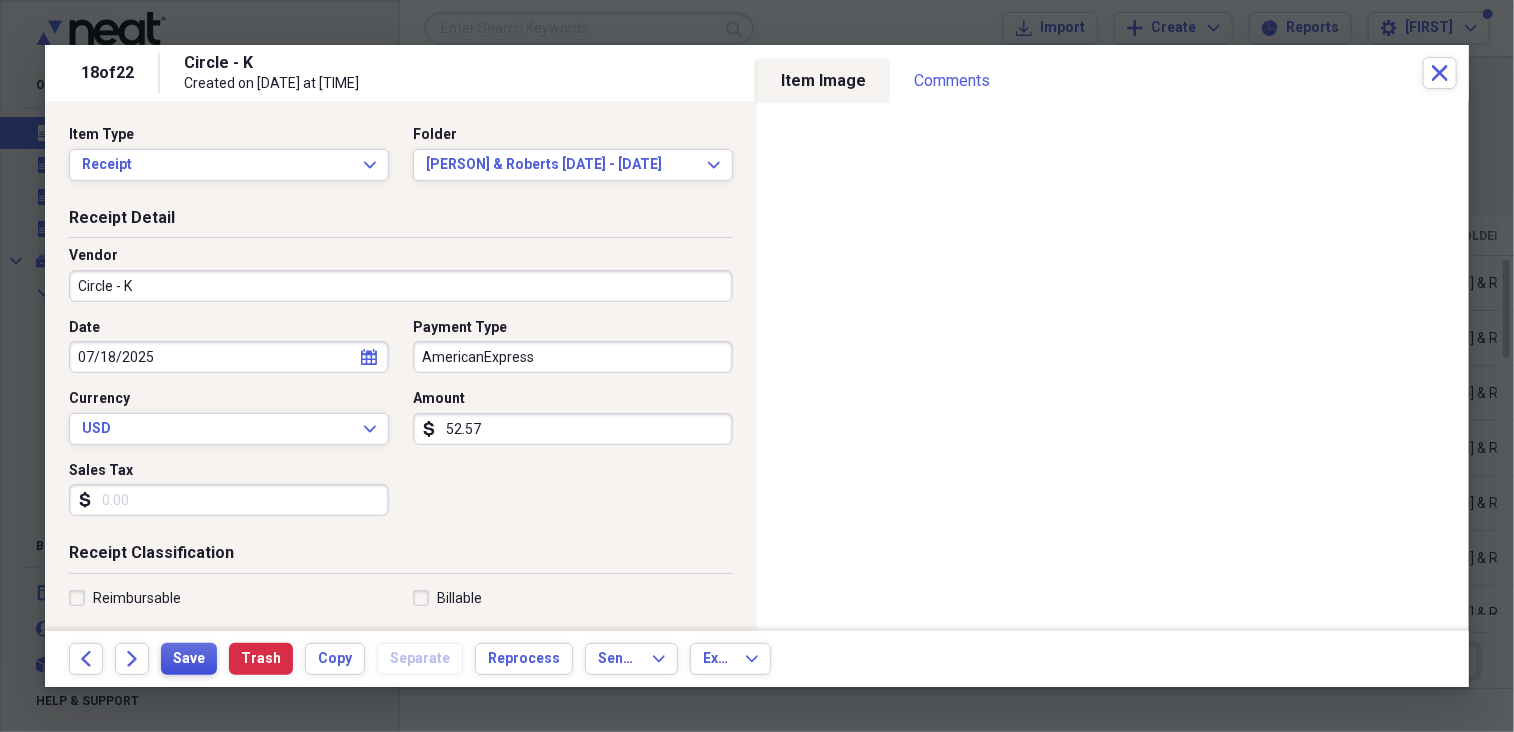 click on "Save" at bounding box center [189, 659] 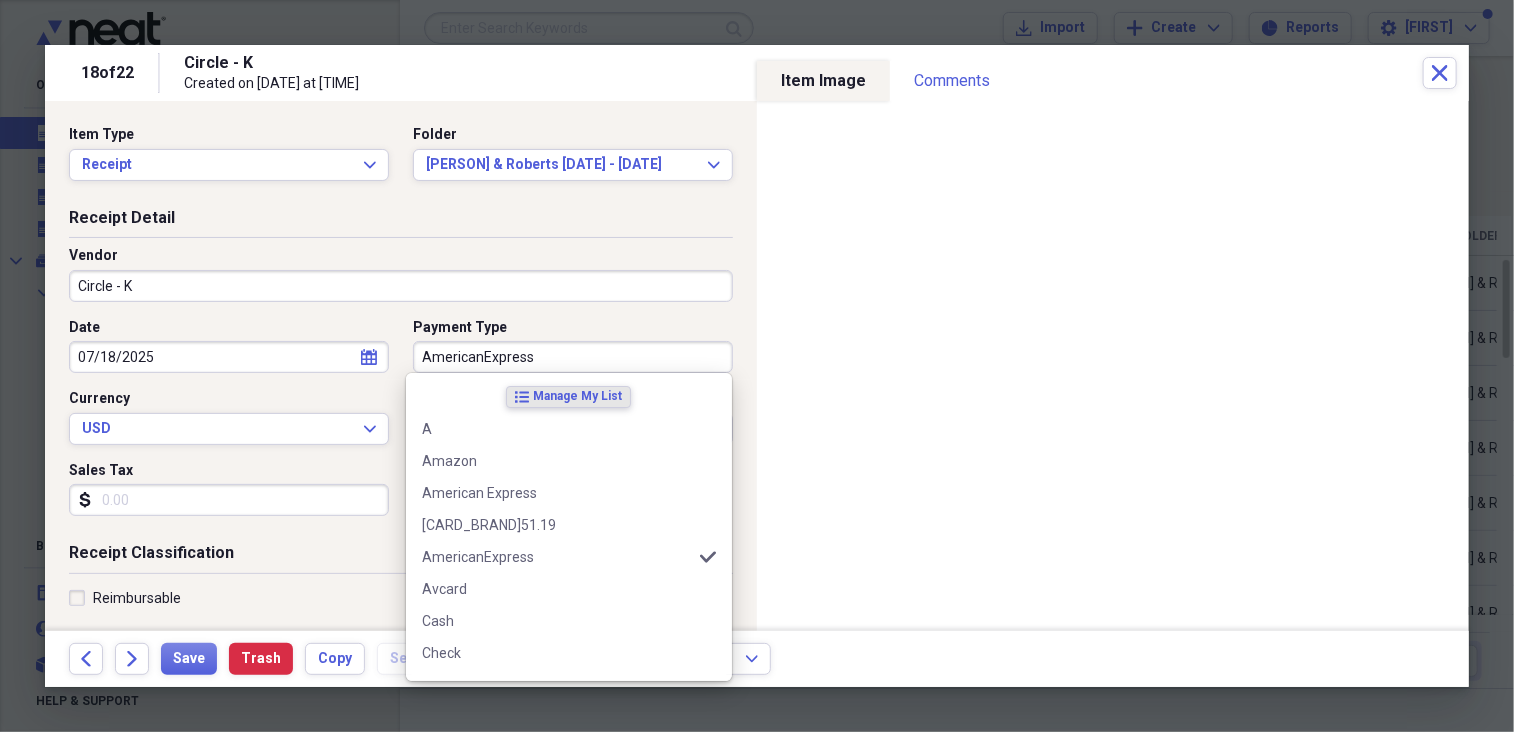 click on "AmericanExpress" at bounding box center [573, 357] 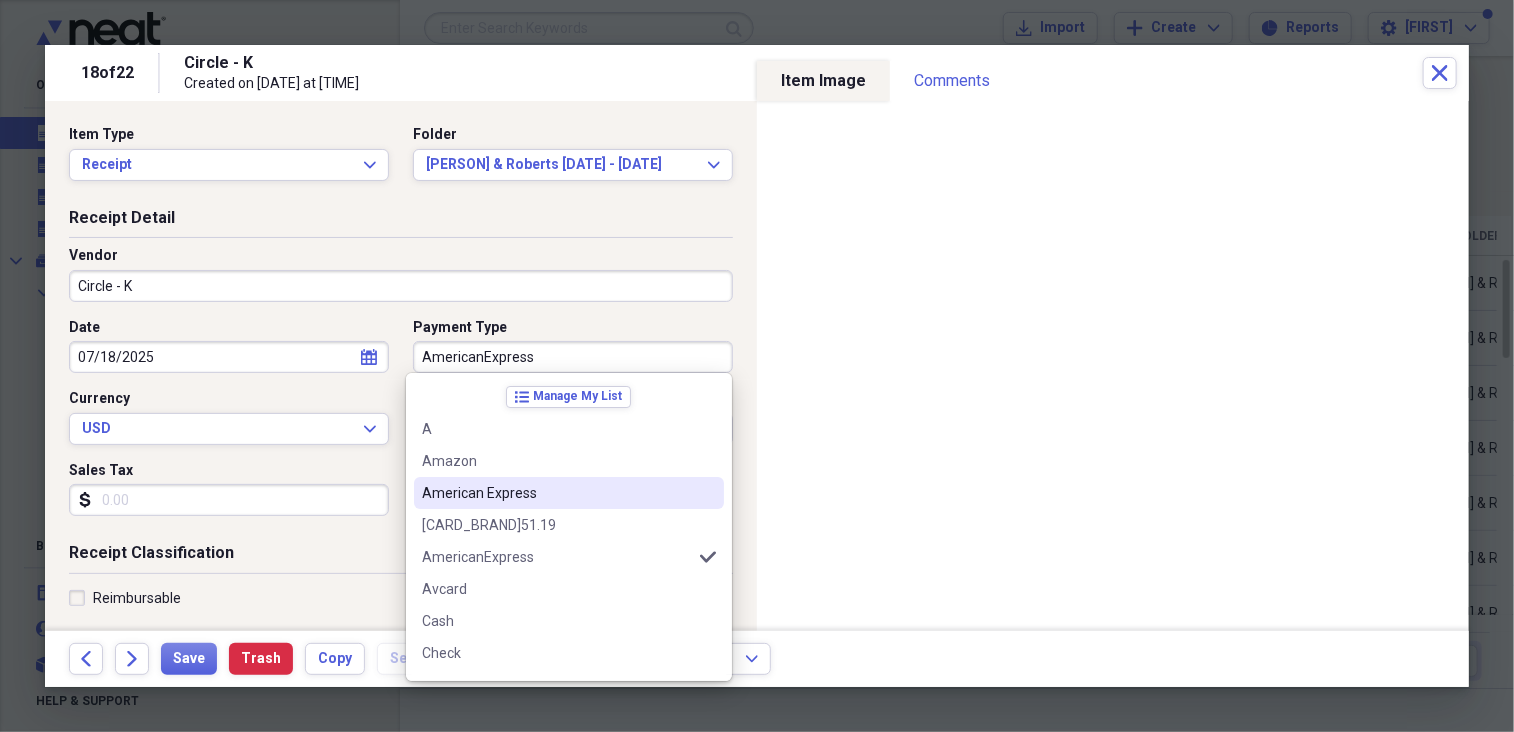 click on "American Express" at bounding box center (557, 493) 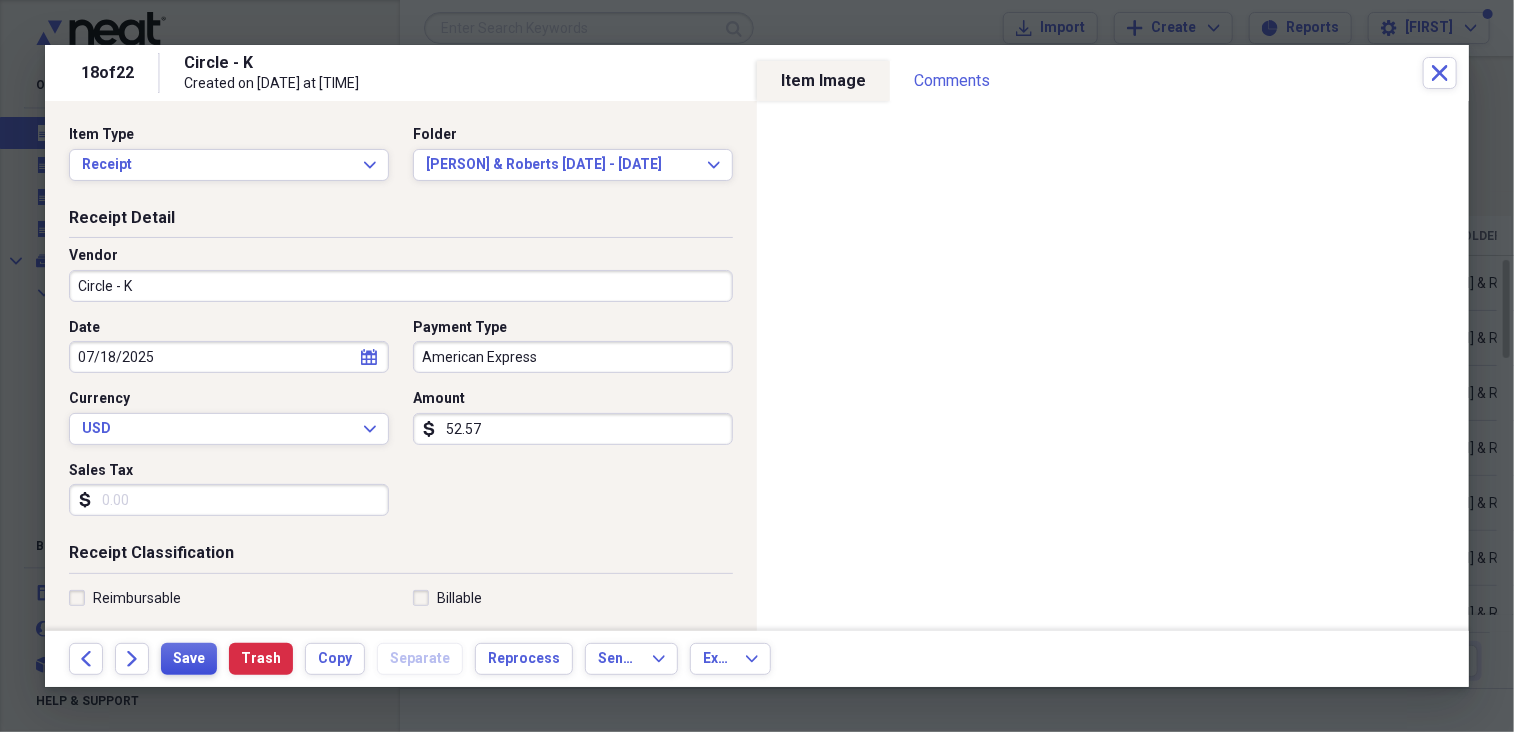 click on "Save" at bounding box center [189, 659] 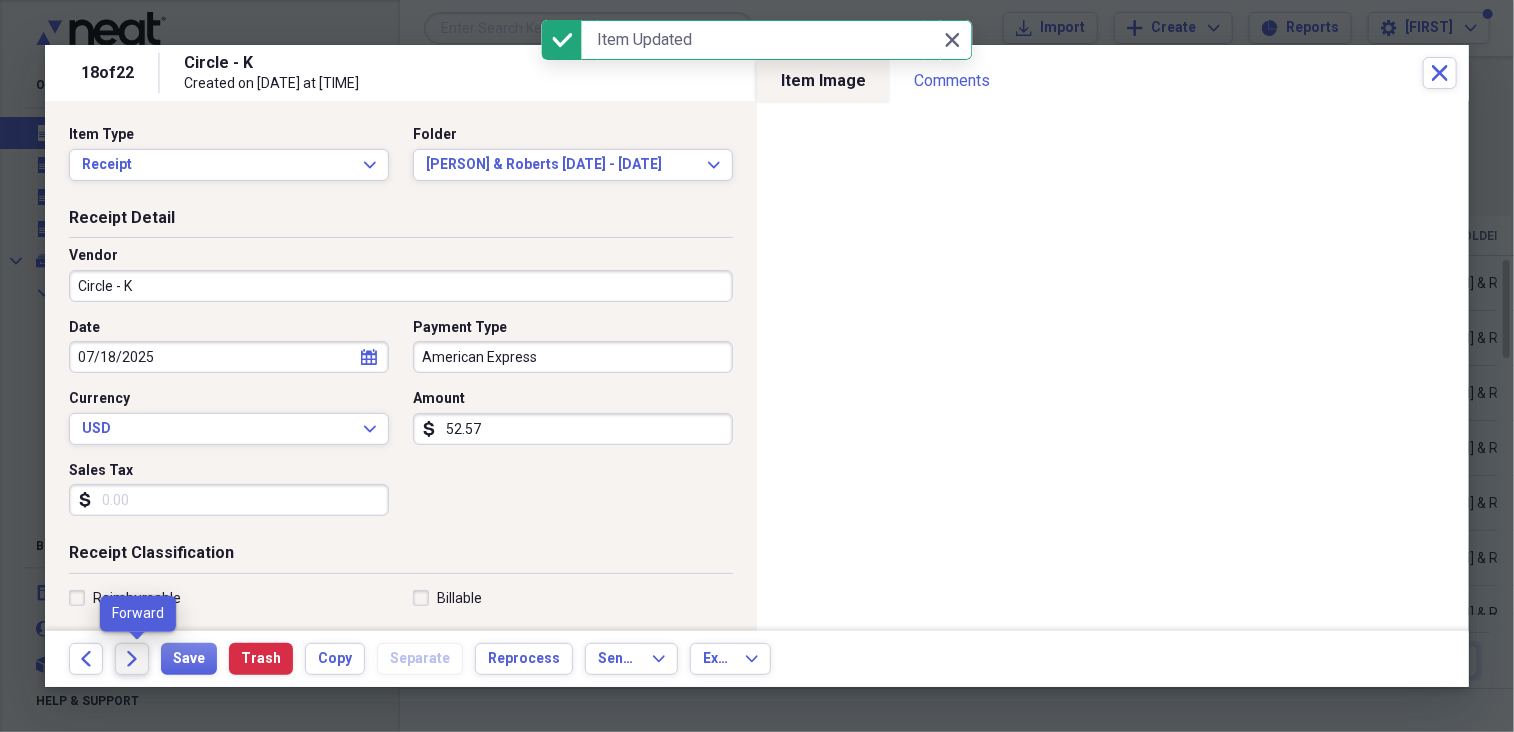 click on "Forward" 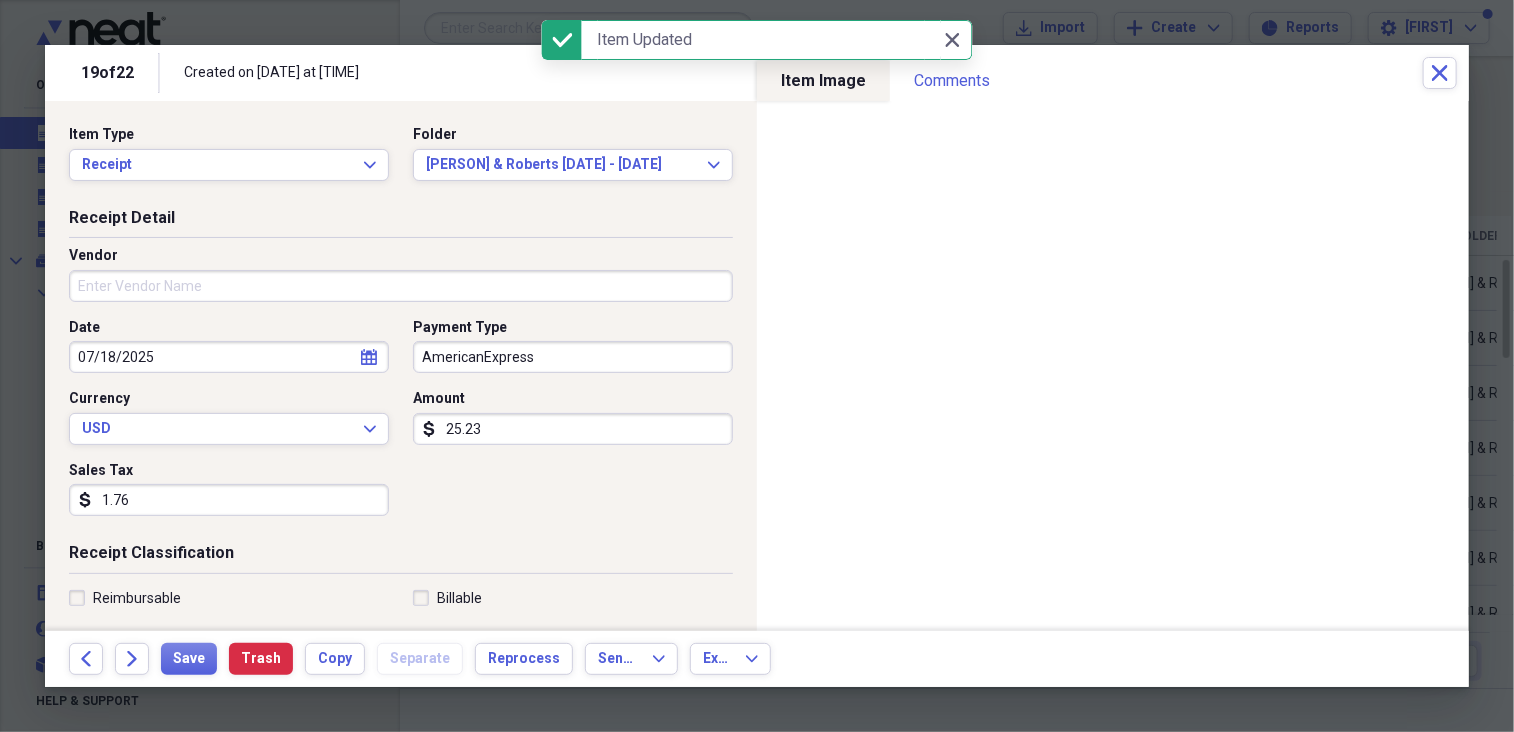 click on "AmericanExpress" at bounding box center [573, 357] 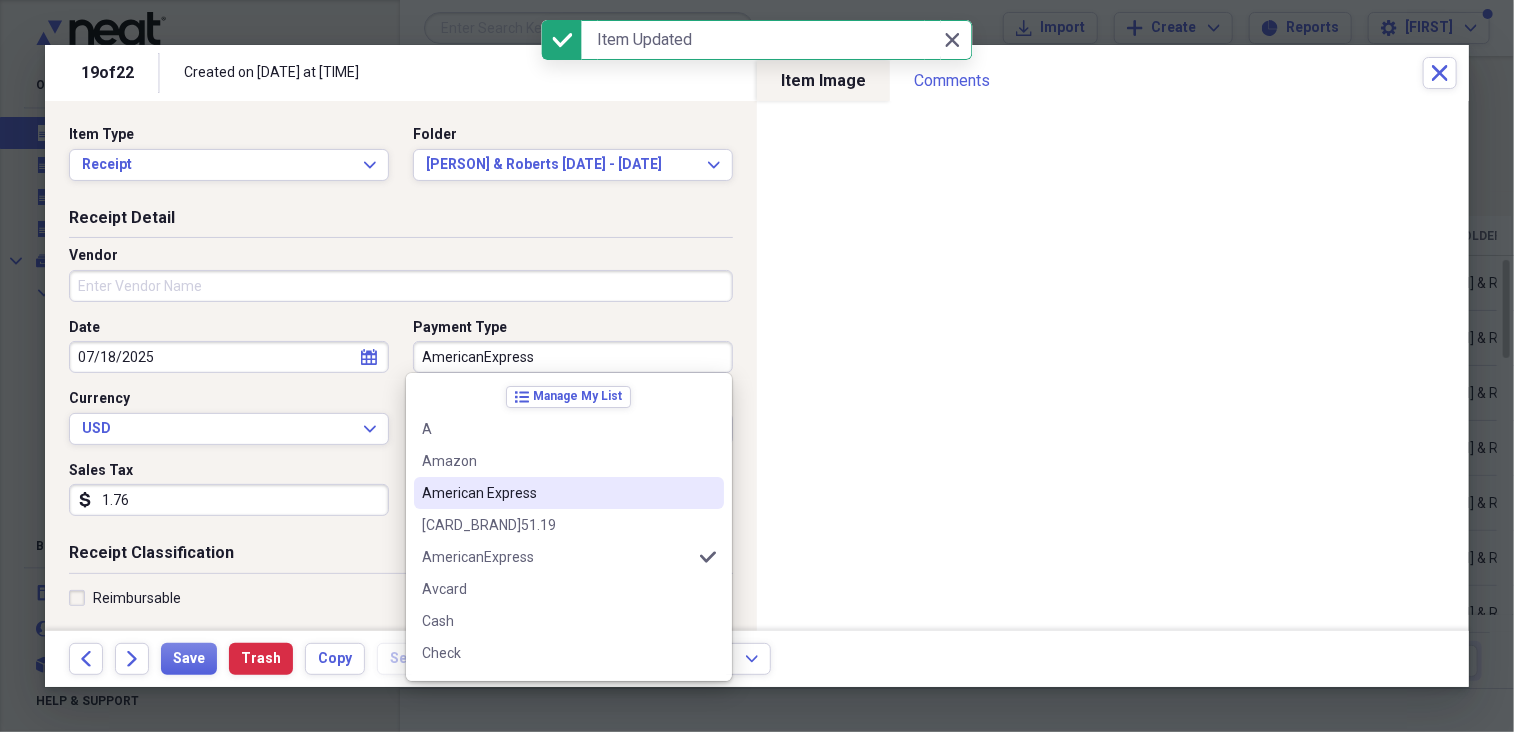 click on "American Express" at bounding box center (557, 493) 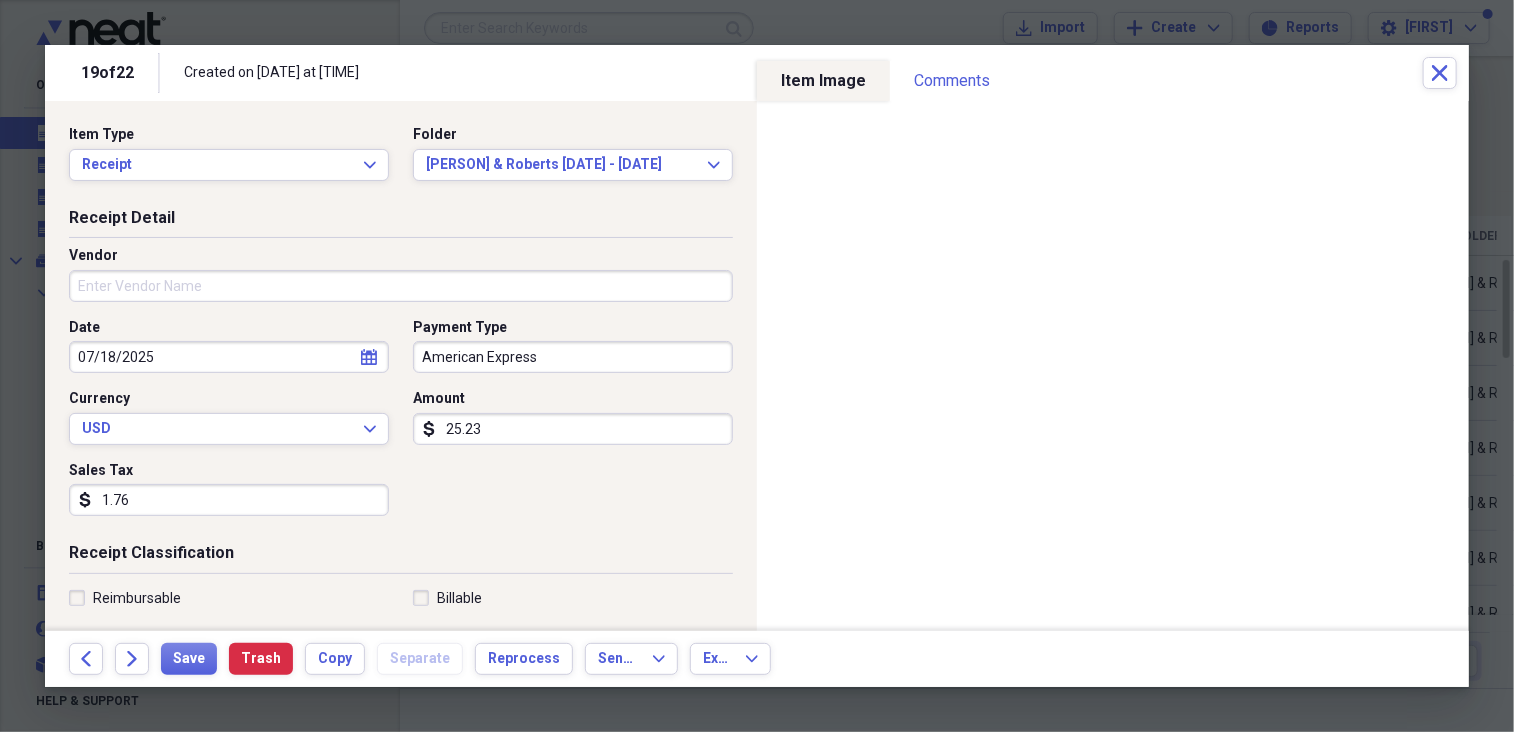 click on "Vendor" at bounding box center [401, 286] 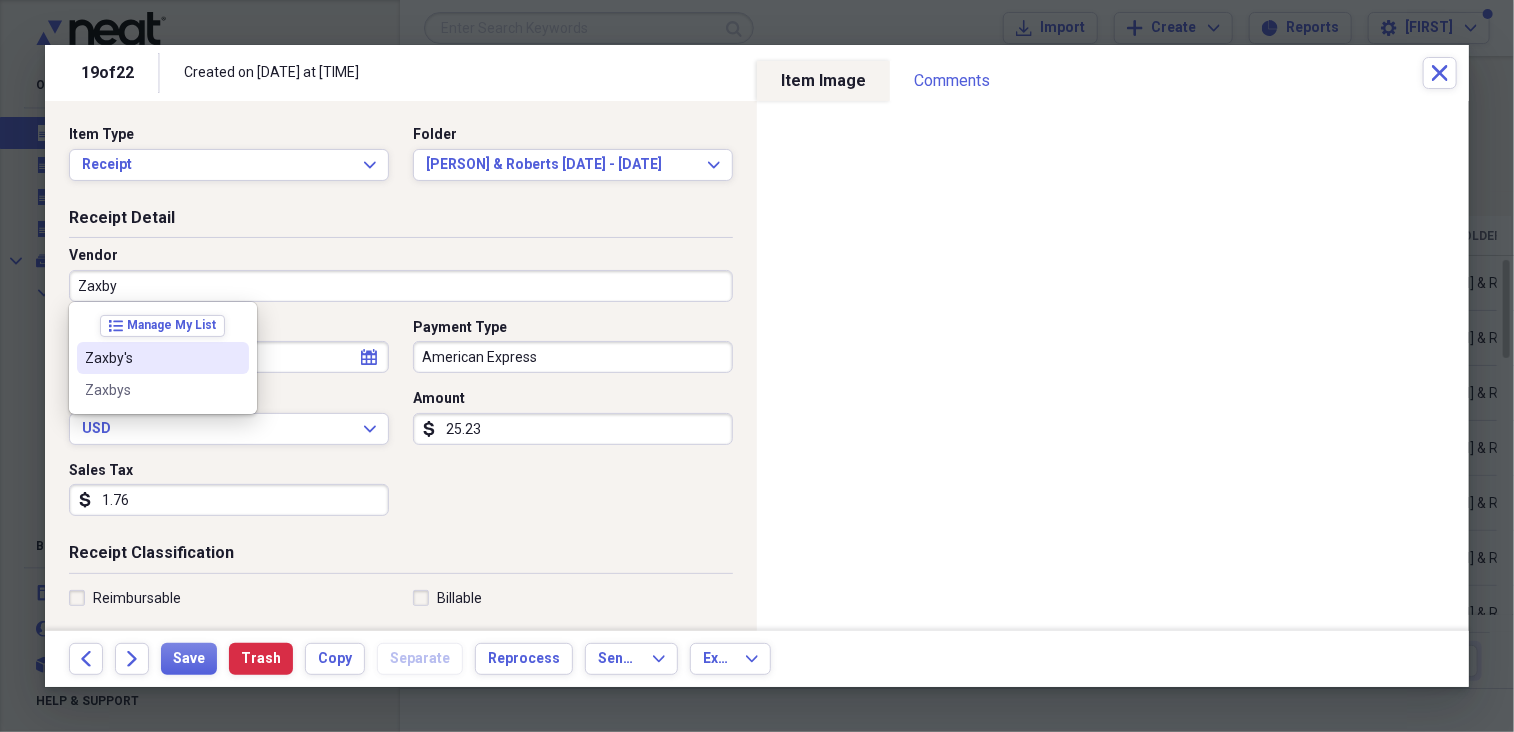 click on "Zaxby's" at bounding box center (151, 358) 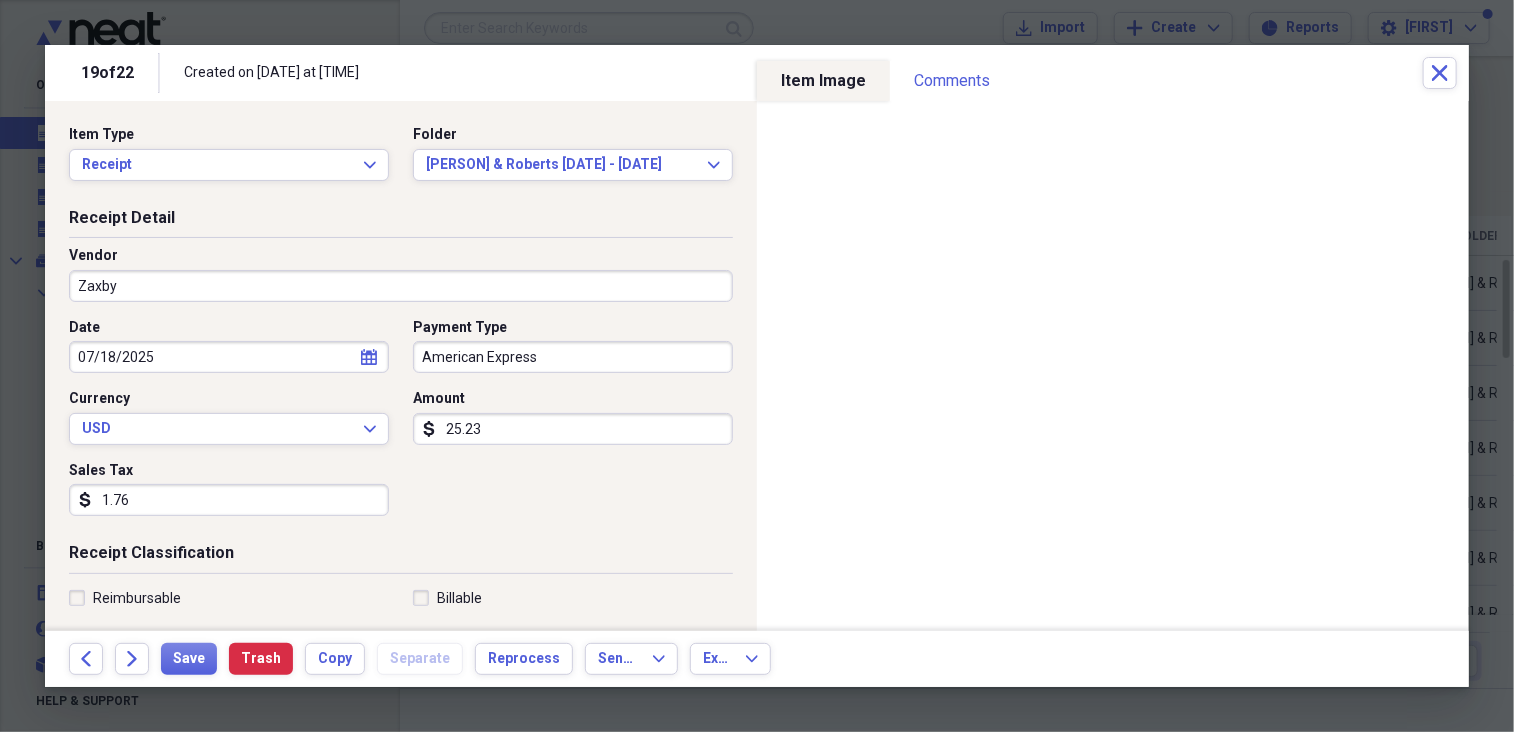 type on "Zaxby's" 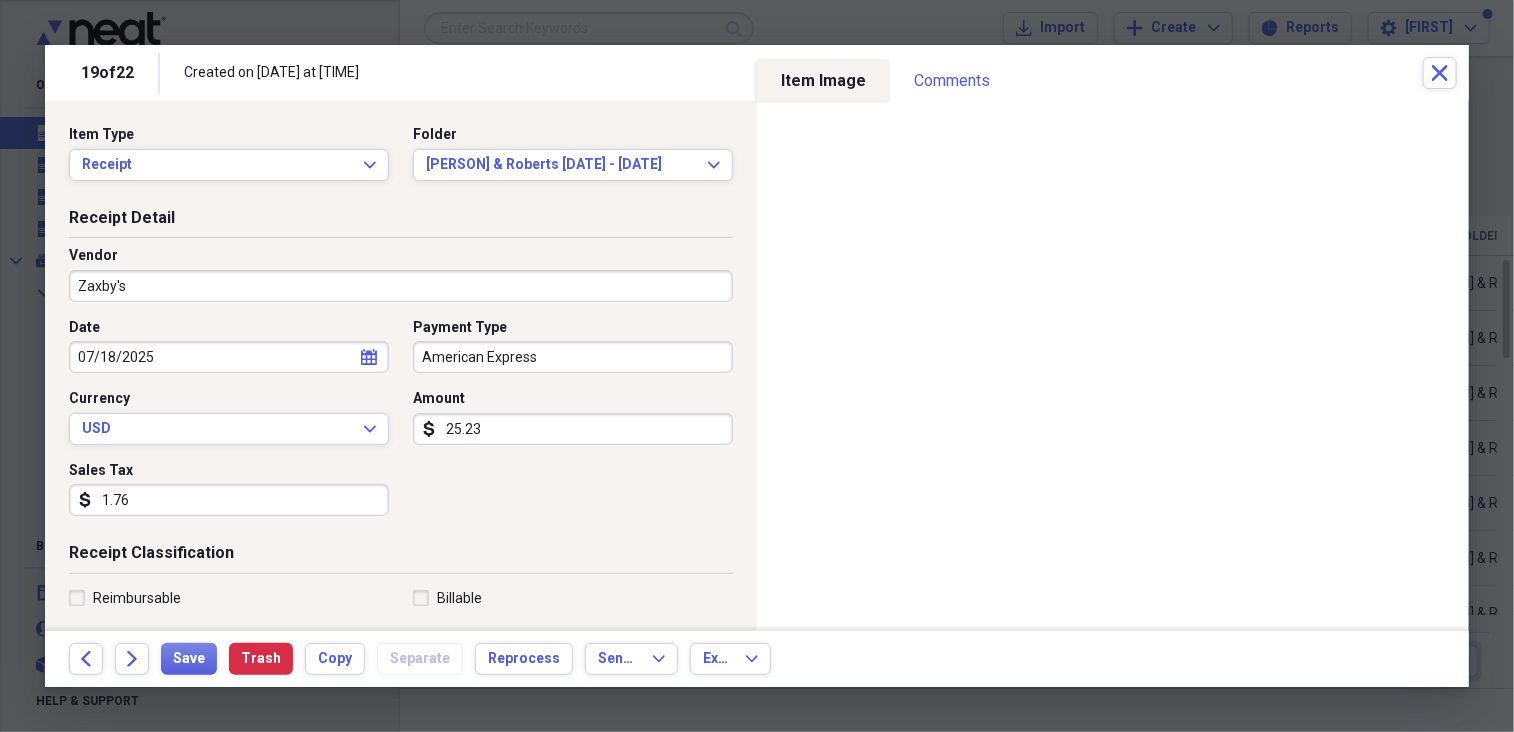 type on "Meals/Restaurants" 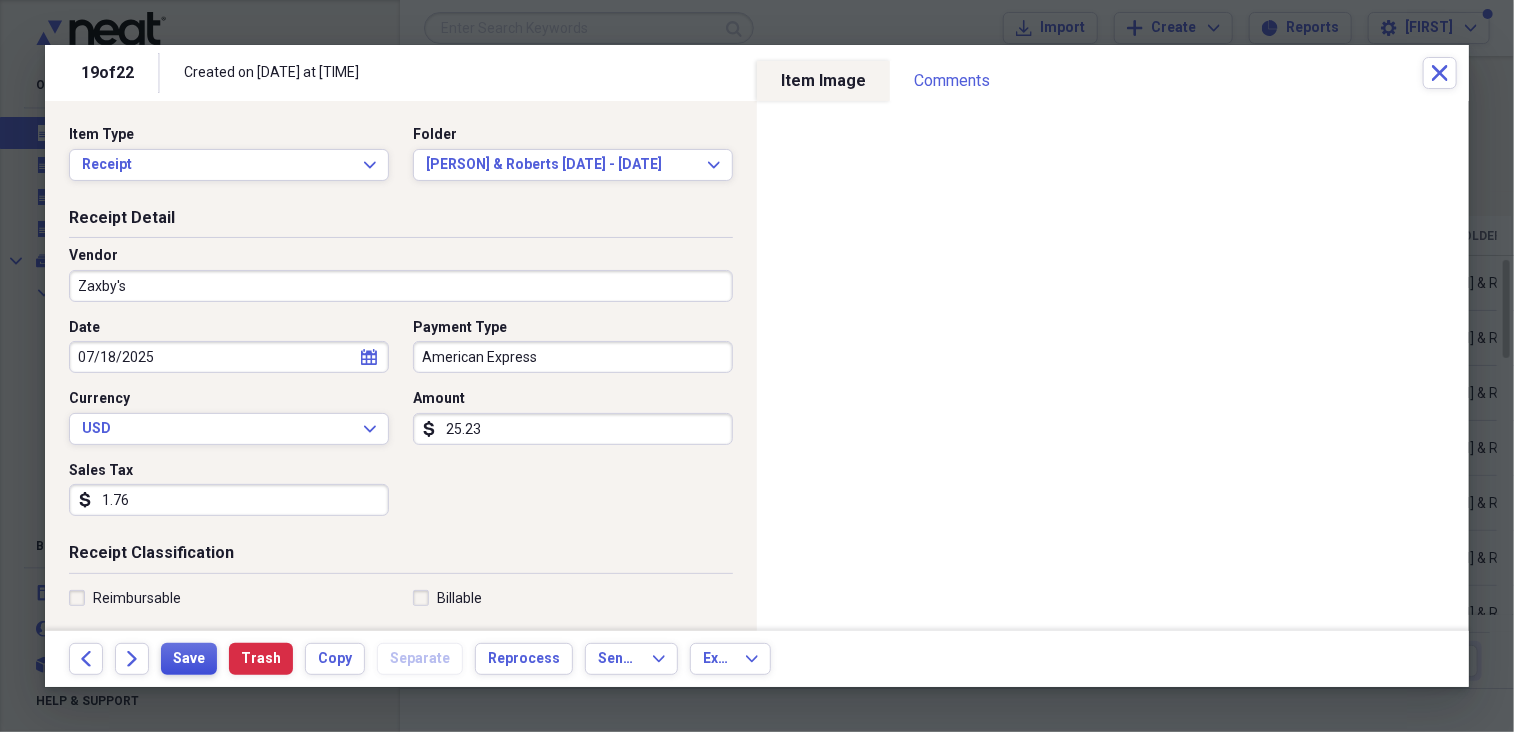 click on "Save" at bounding box center [189, 659] 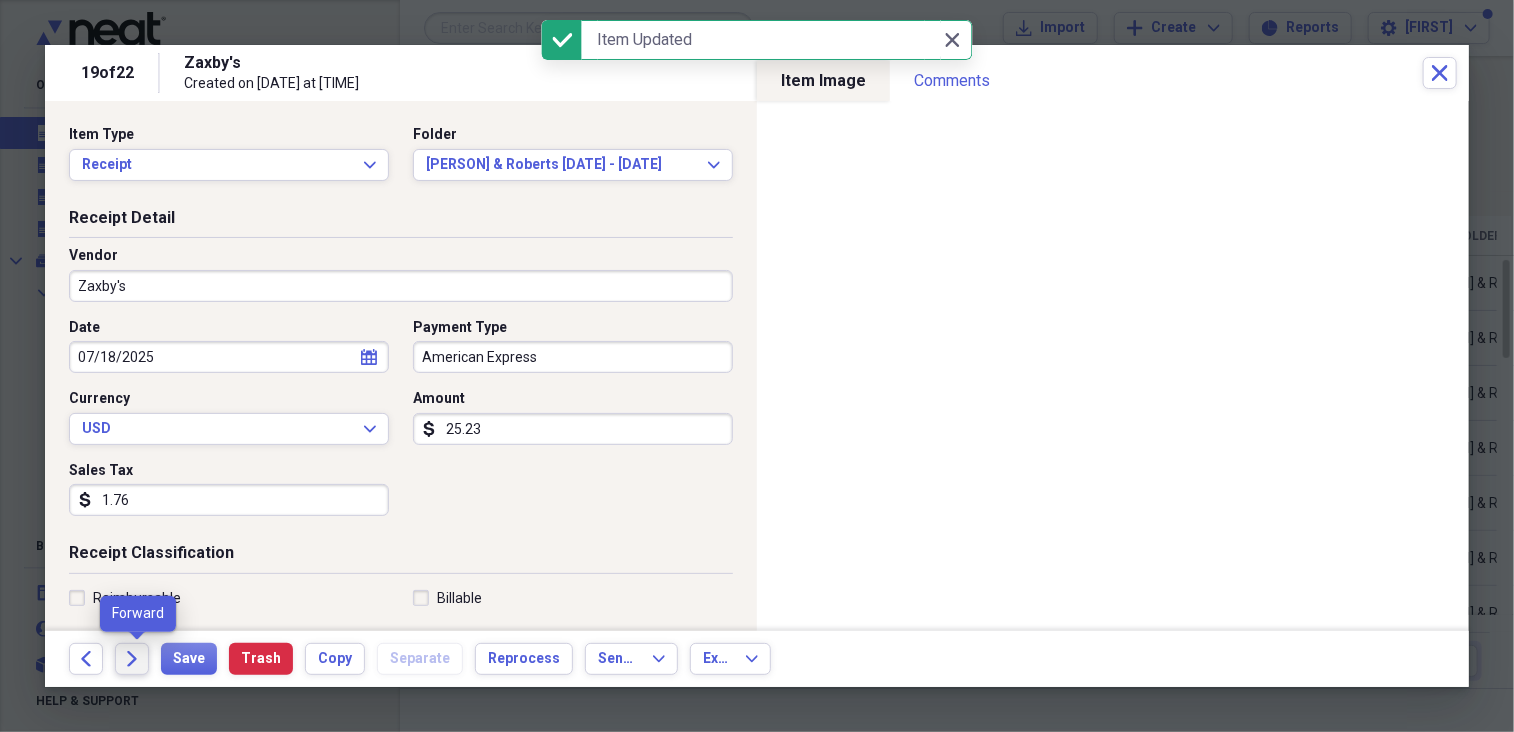 click on "Forward" 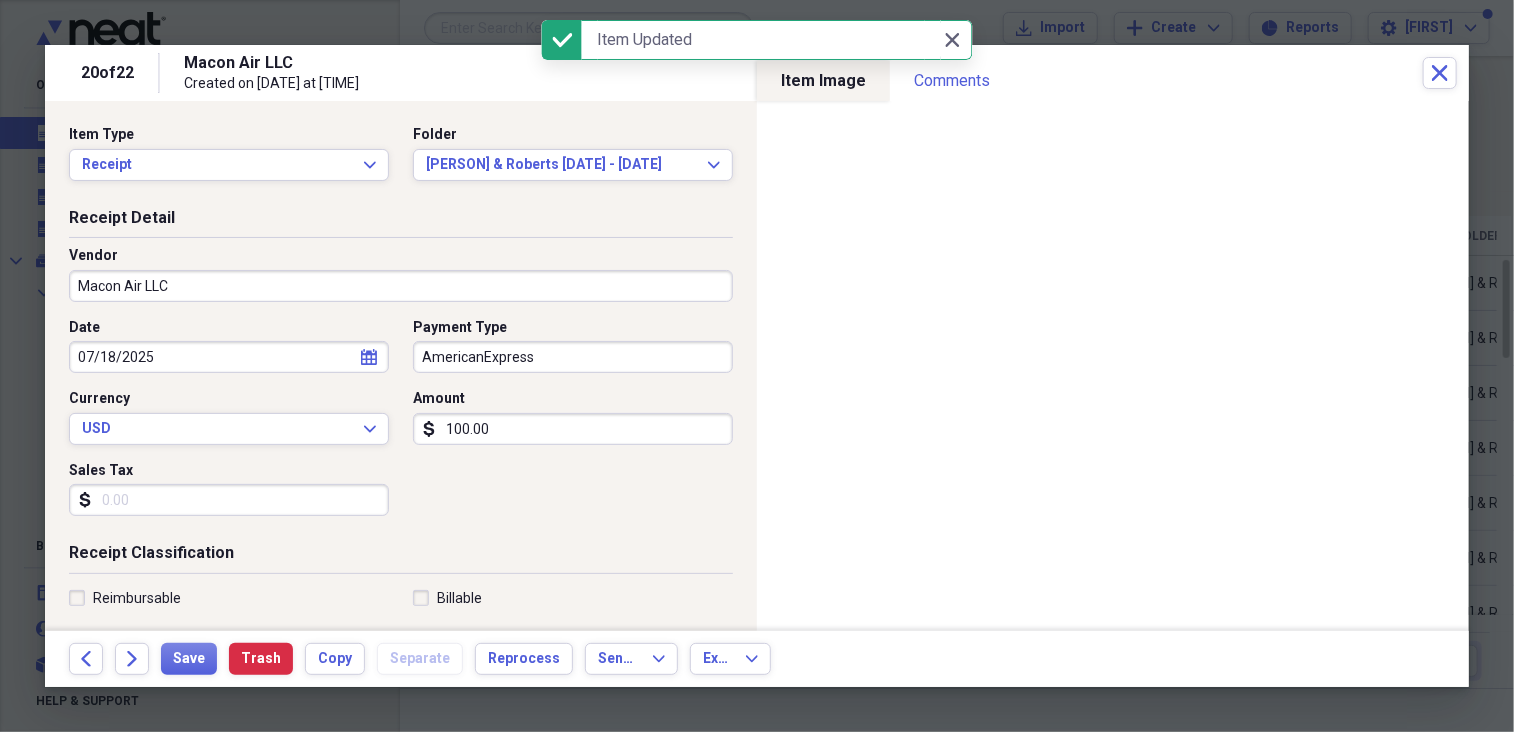 click on "AmericanExpress" at bounding box center [573, 357] 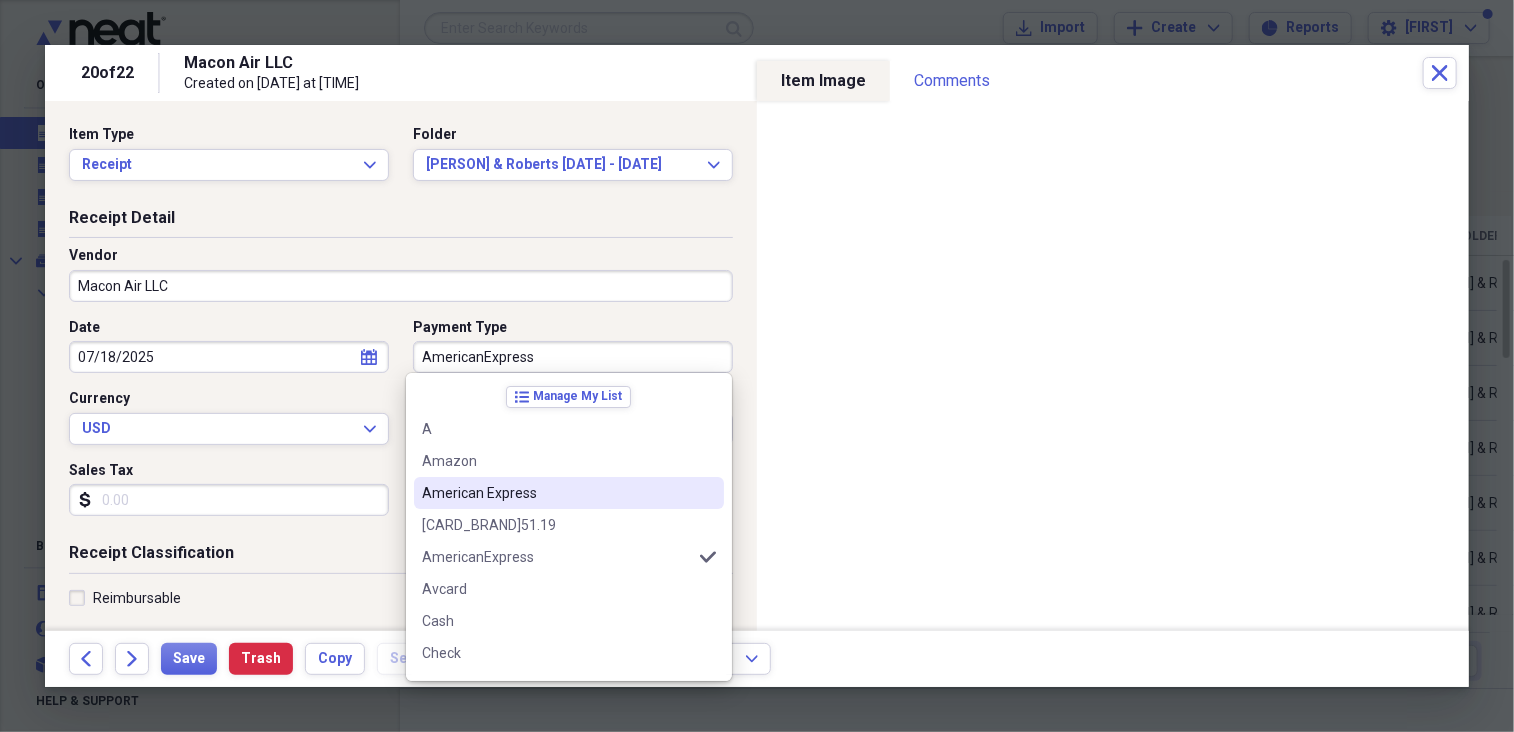click on "American Express" at bounding box center (557, 493) 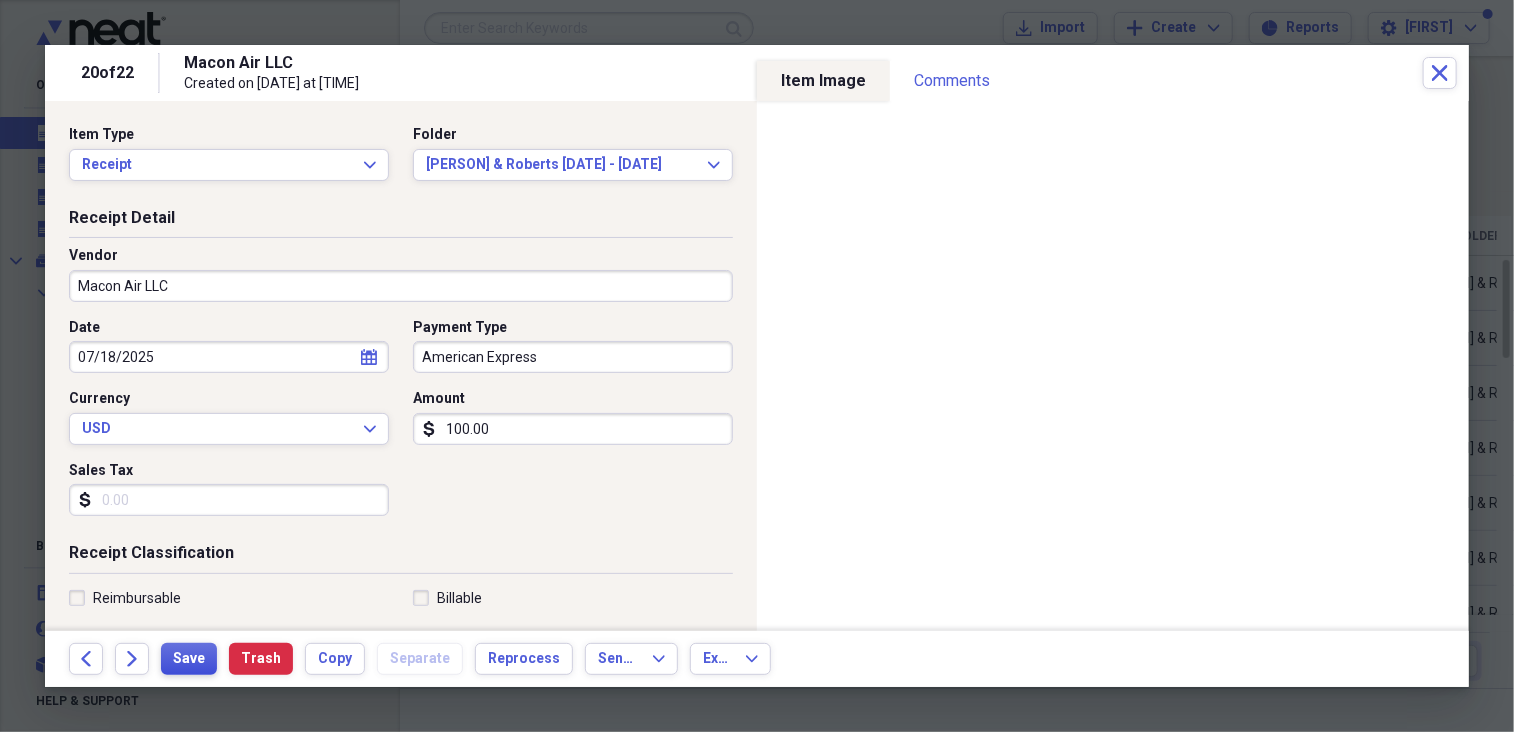 click on "Save" at bounding box center (189, 659) 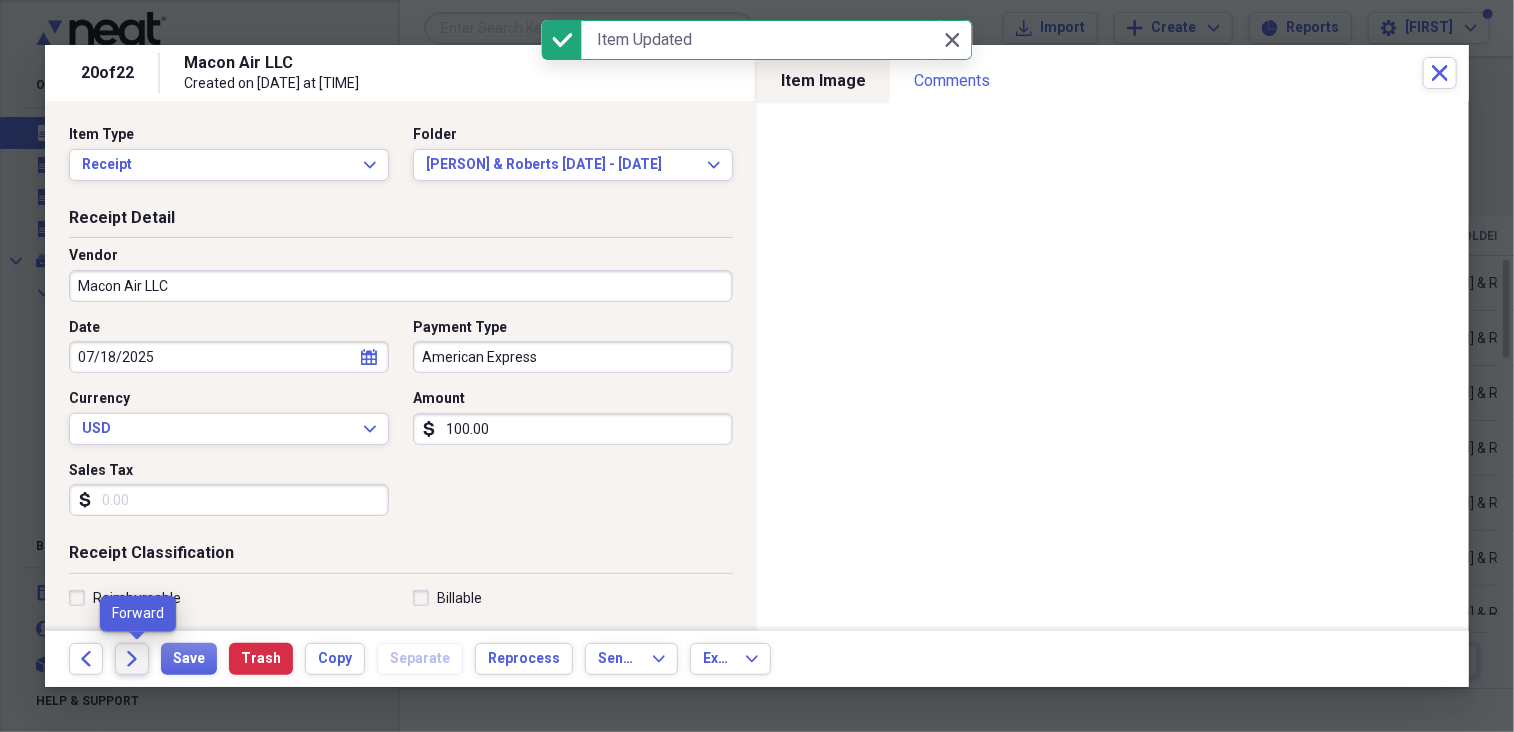 click on "Forward" 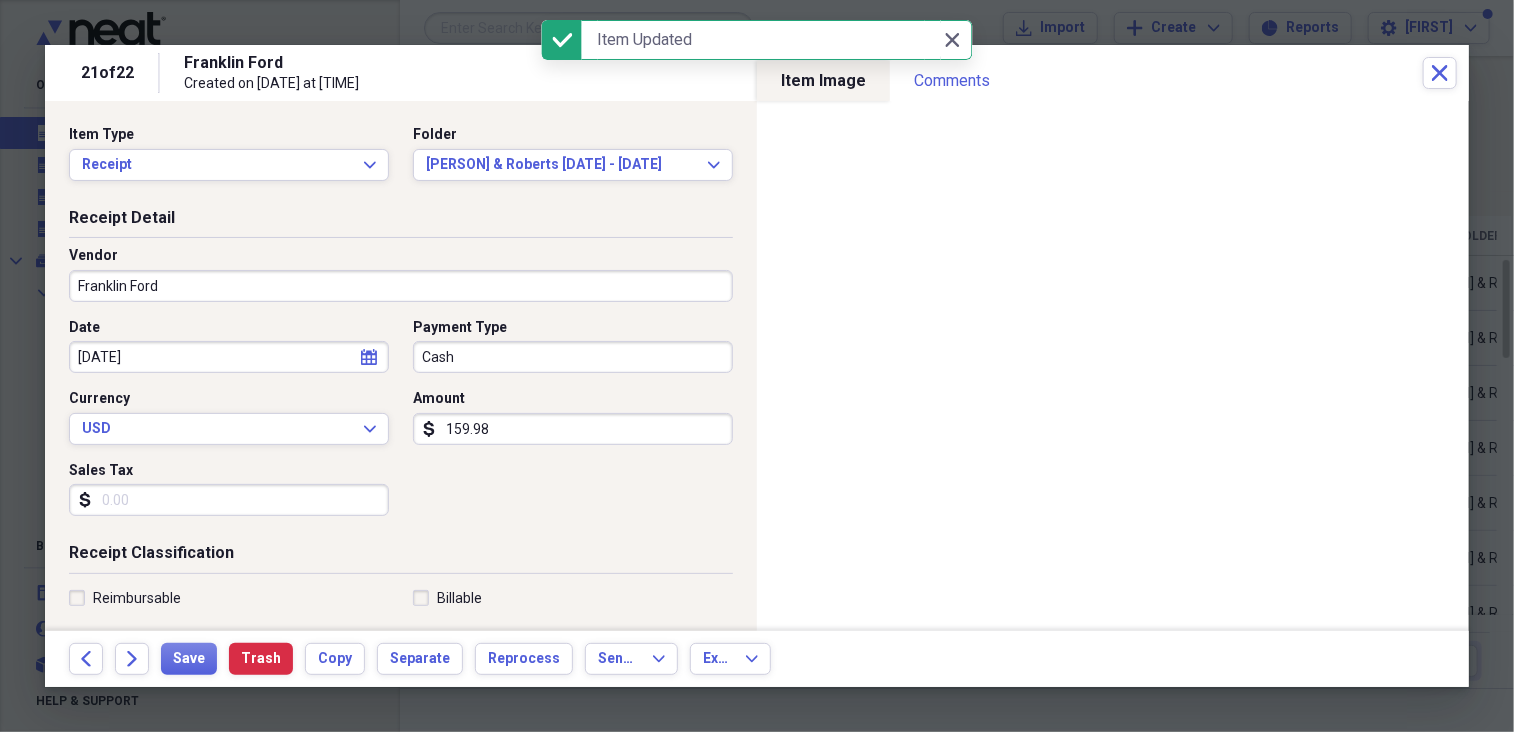 click on "Cash" at bounding box center (573, 357) 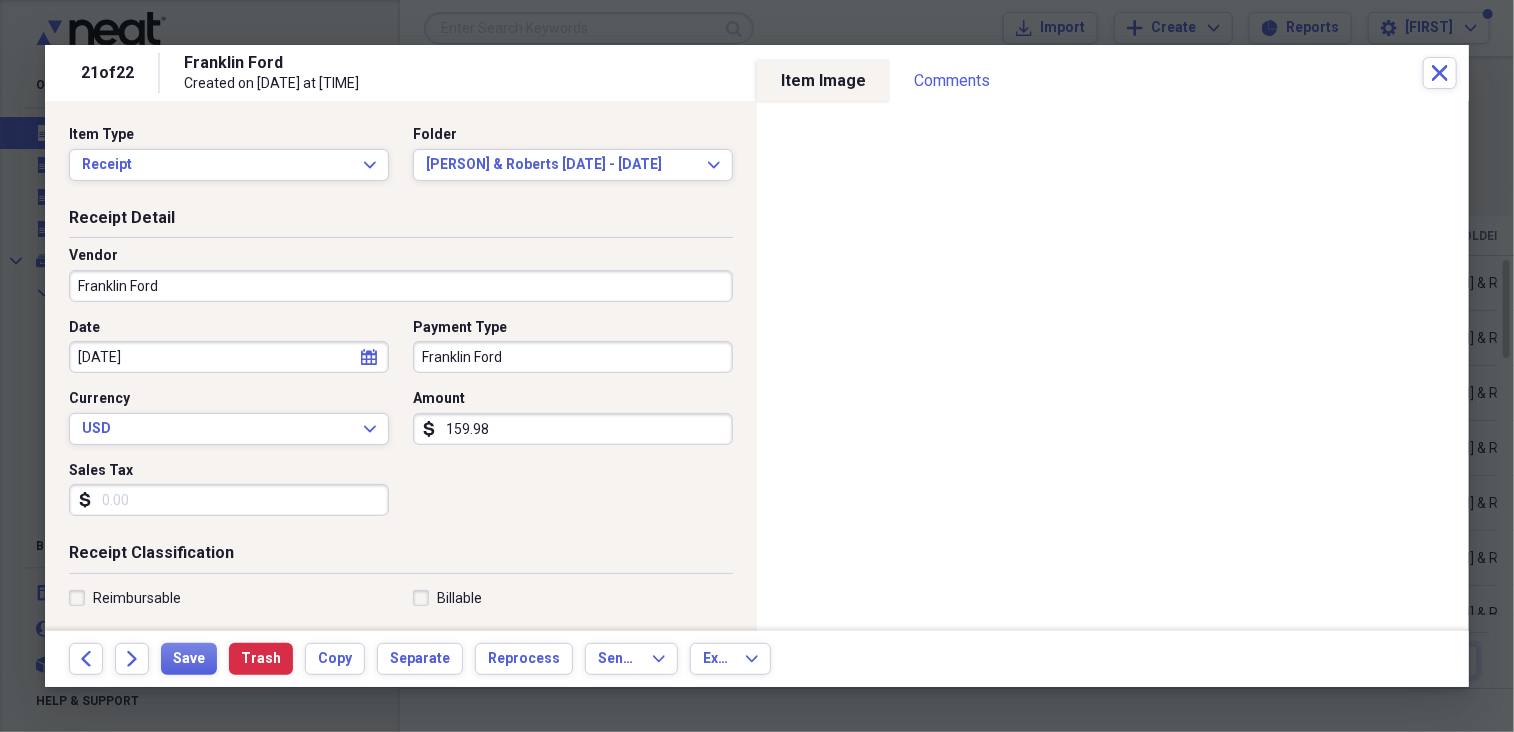 type on "Franklin Ford" 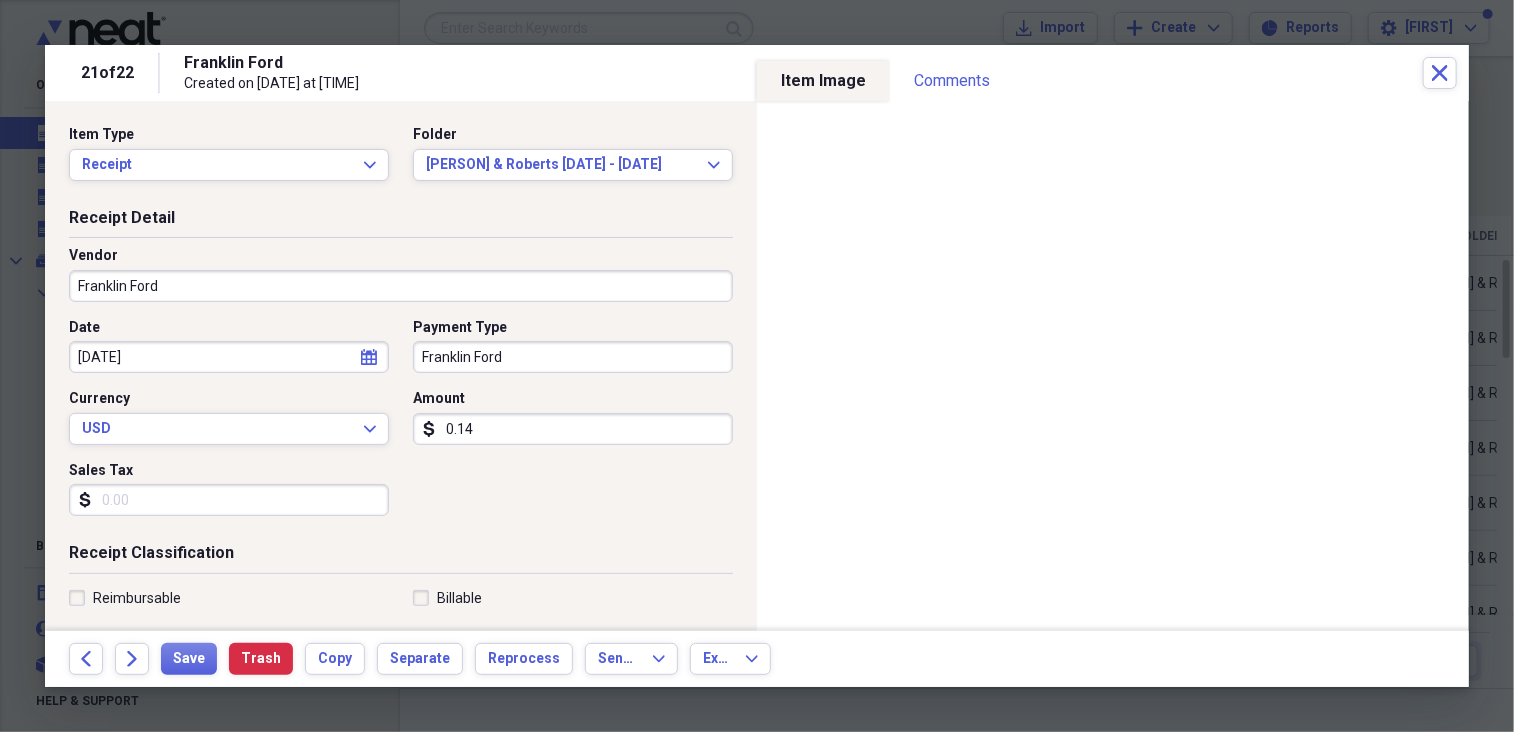 type on "0.01" 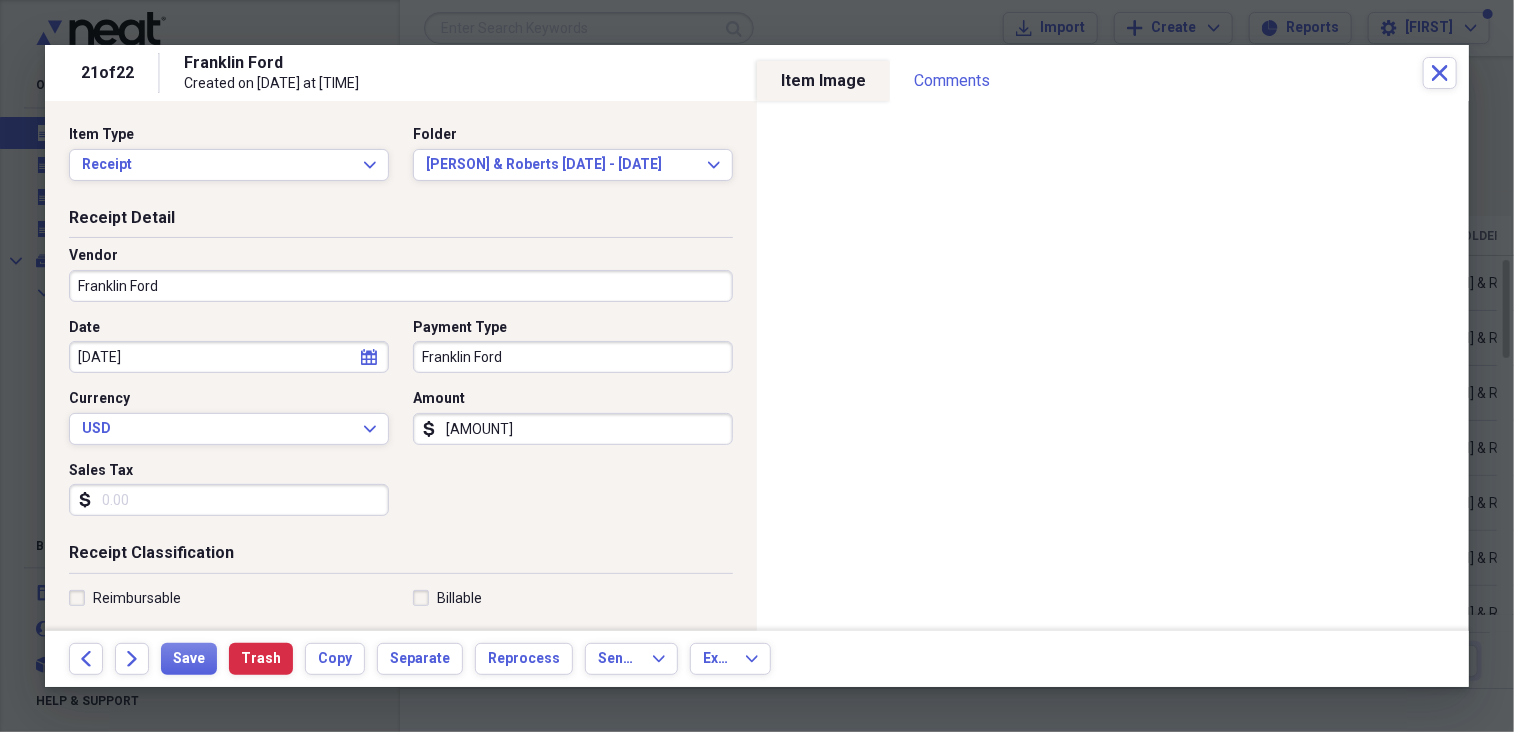 type on "[AMOUNT]" 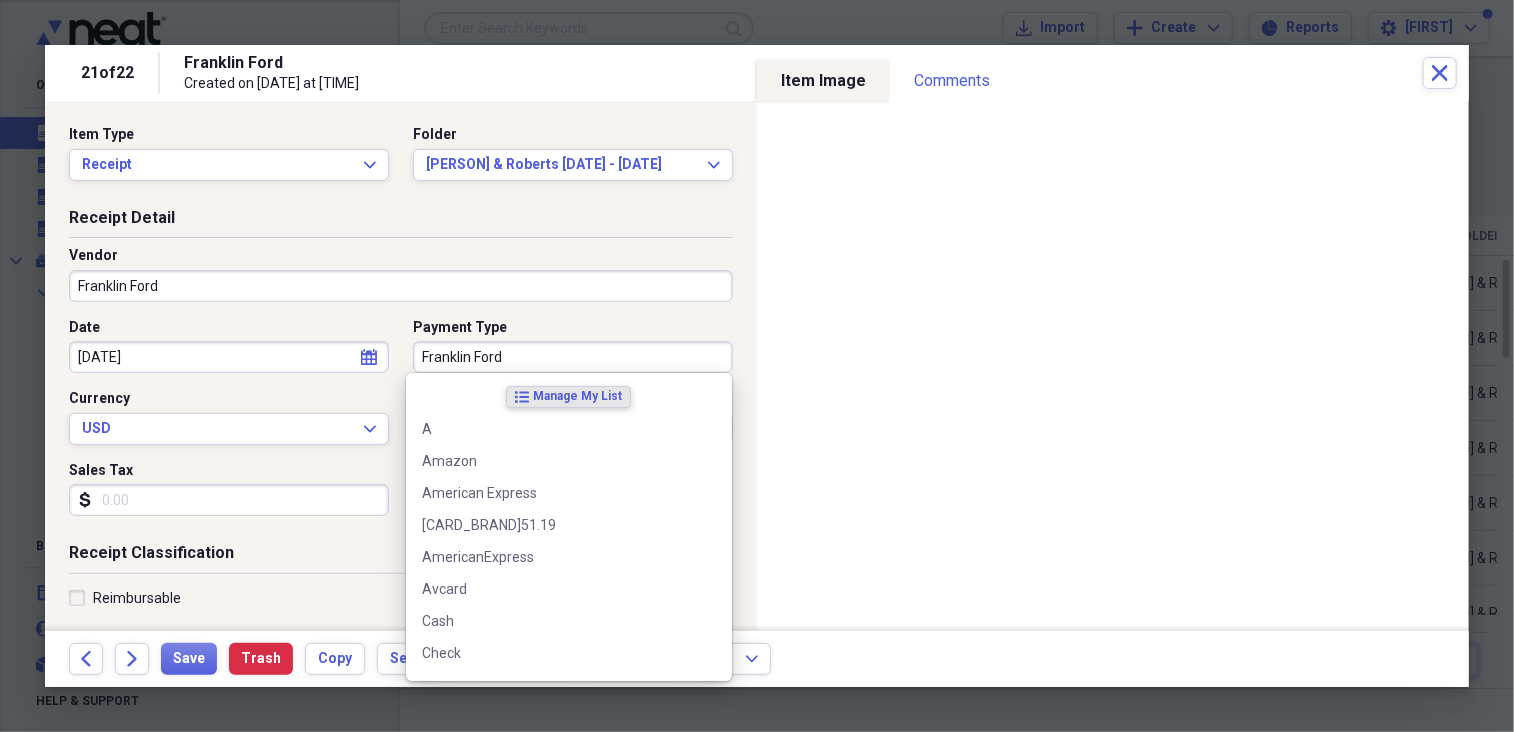 click on "Franklin Ford" at bounding box center (573, 357) 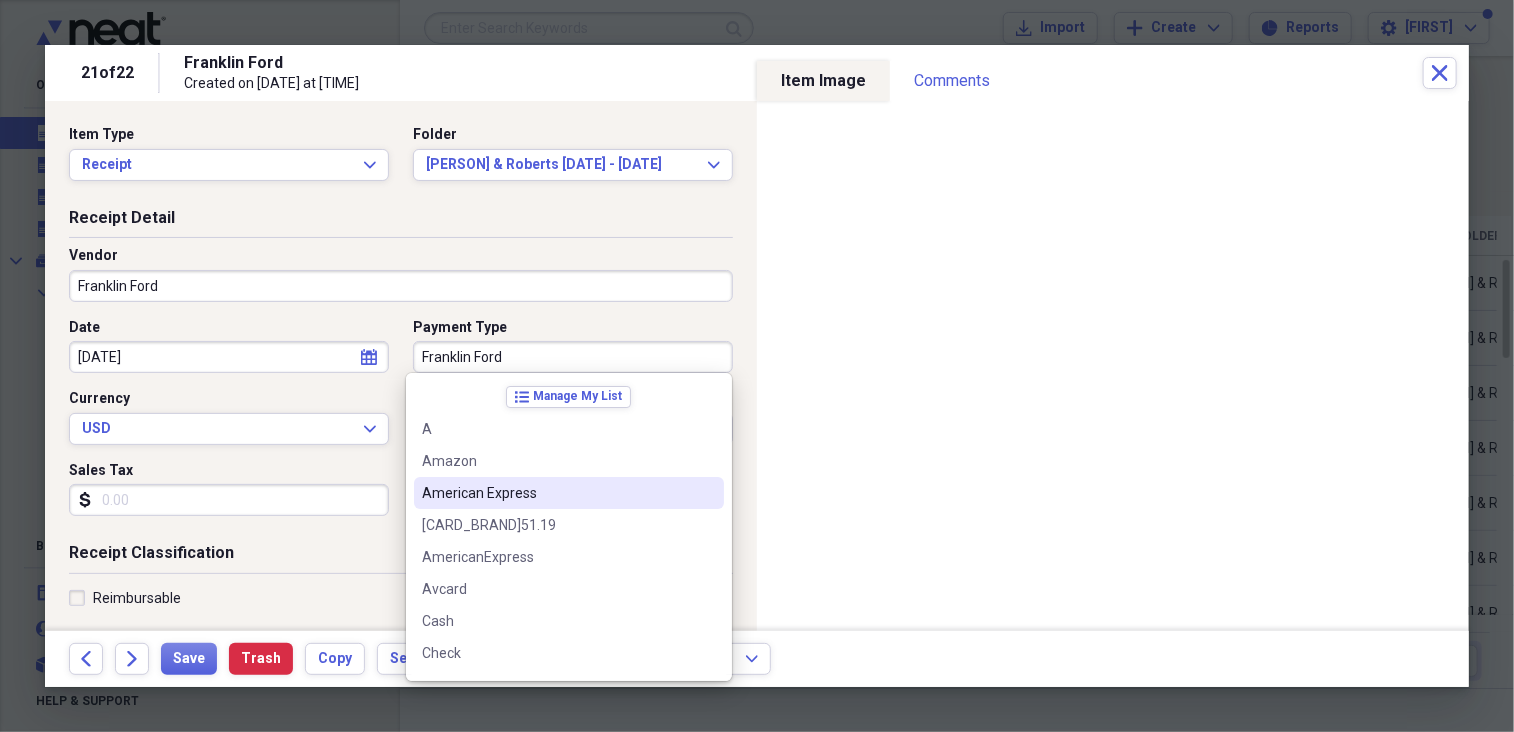 click on "American Express" at bounding box center (557, 493) 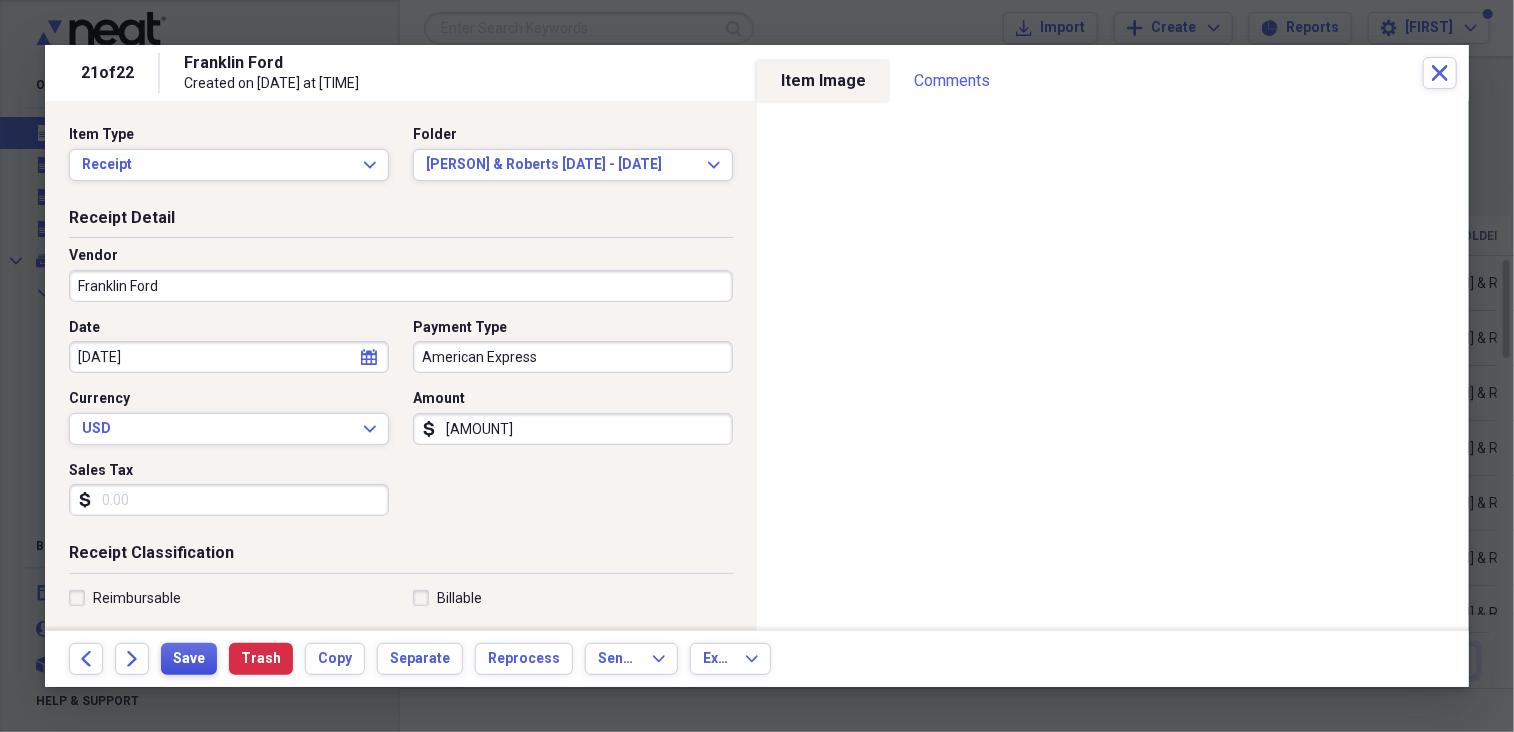 click on "Save" at bounding box center [189, 659] 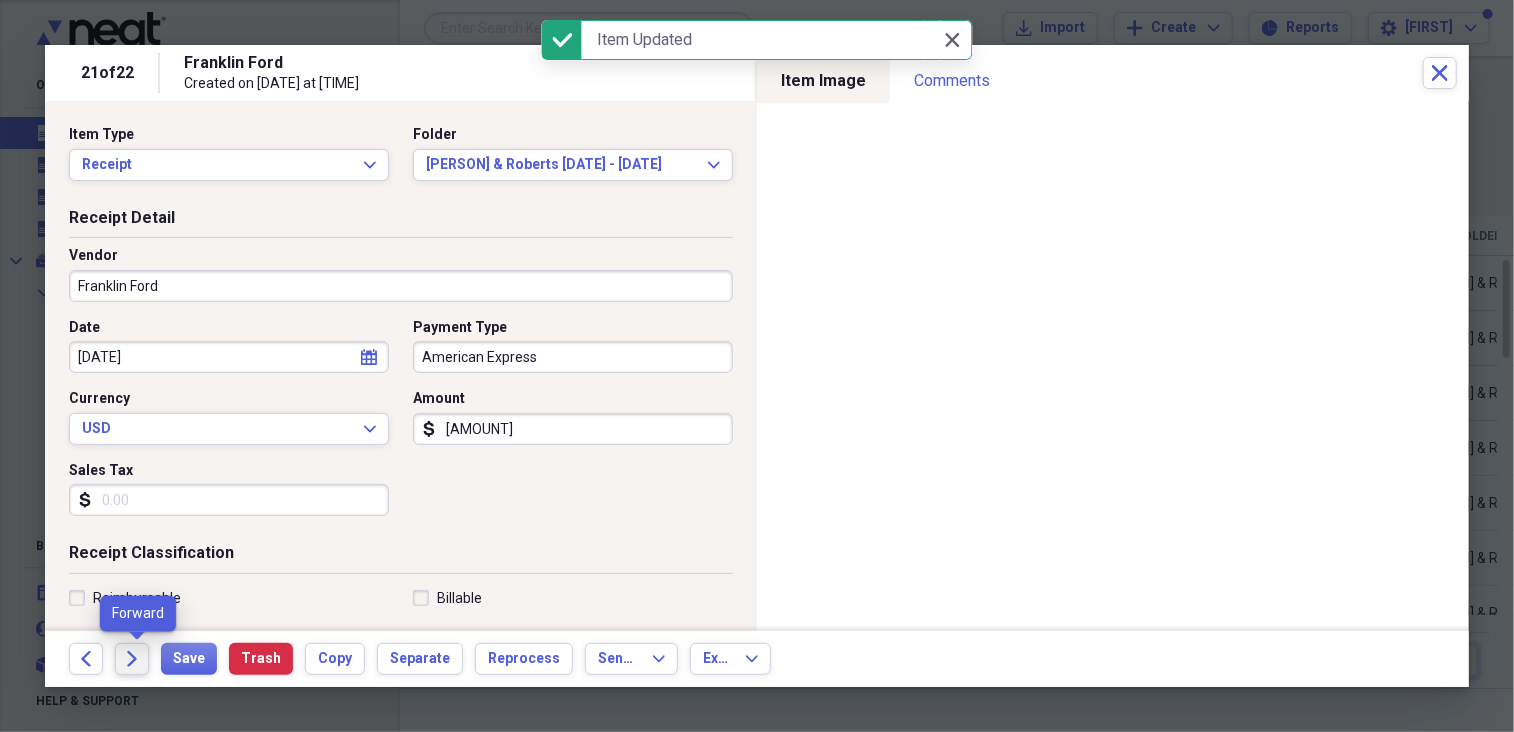 click 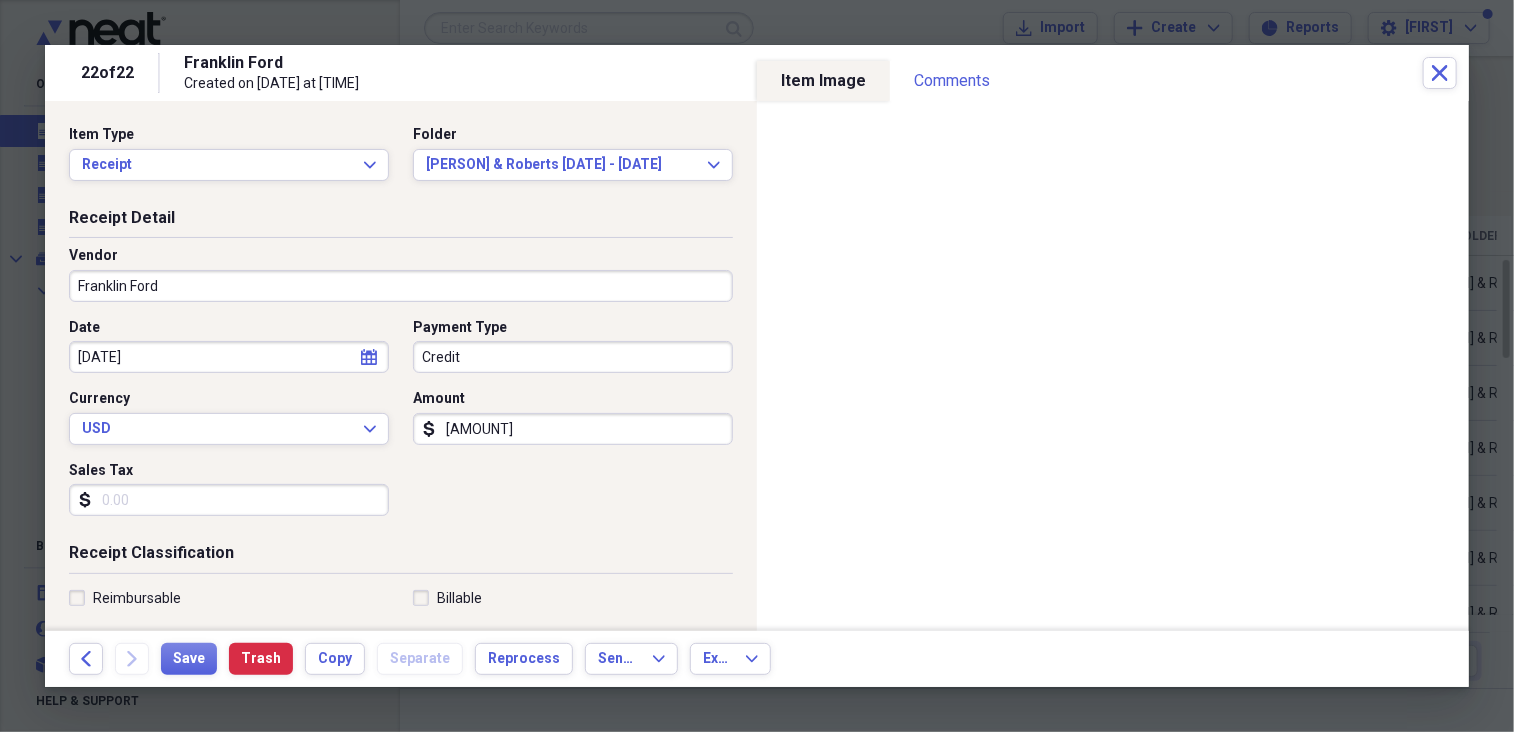 click on "Credit" at bounding box center (573, 357) 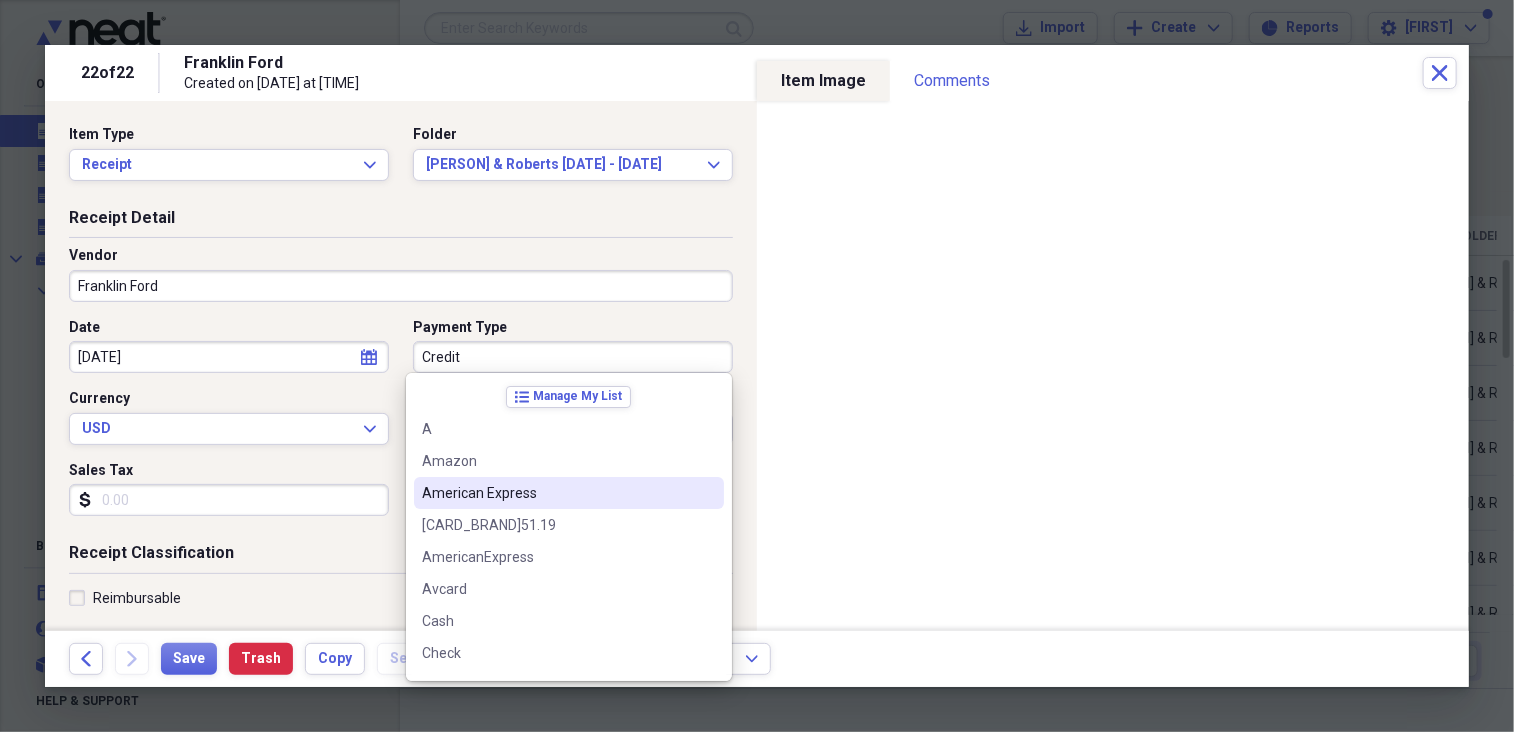 click on "American Express" at bounding box center [557, 493] 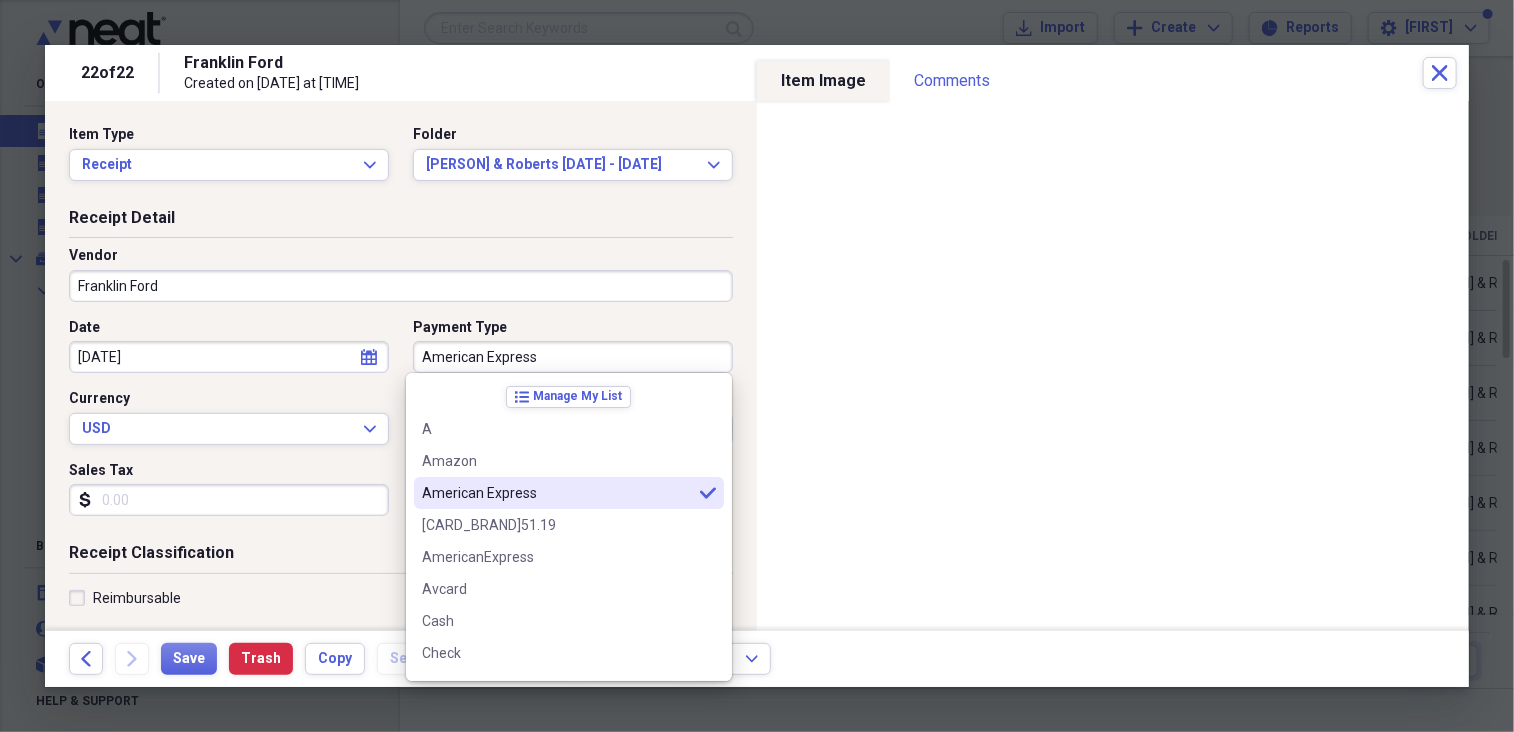 type on "American Express" 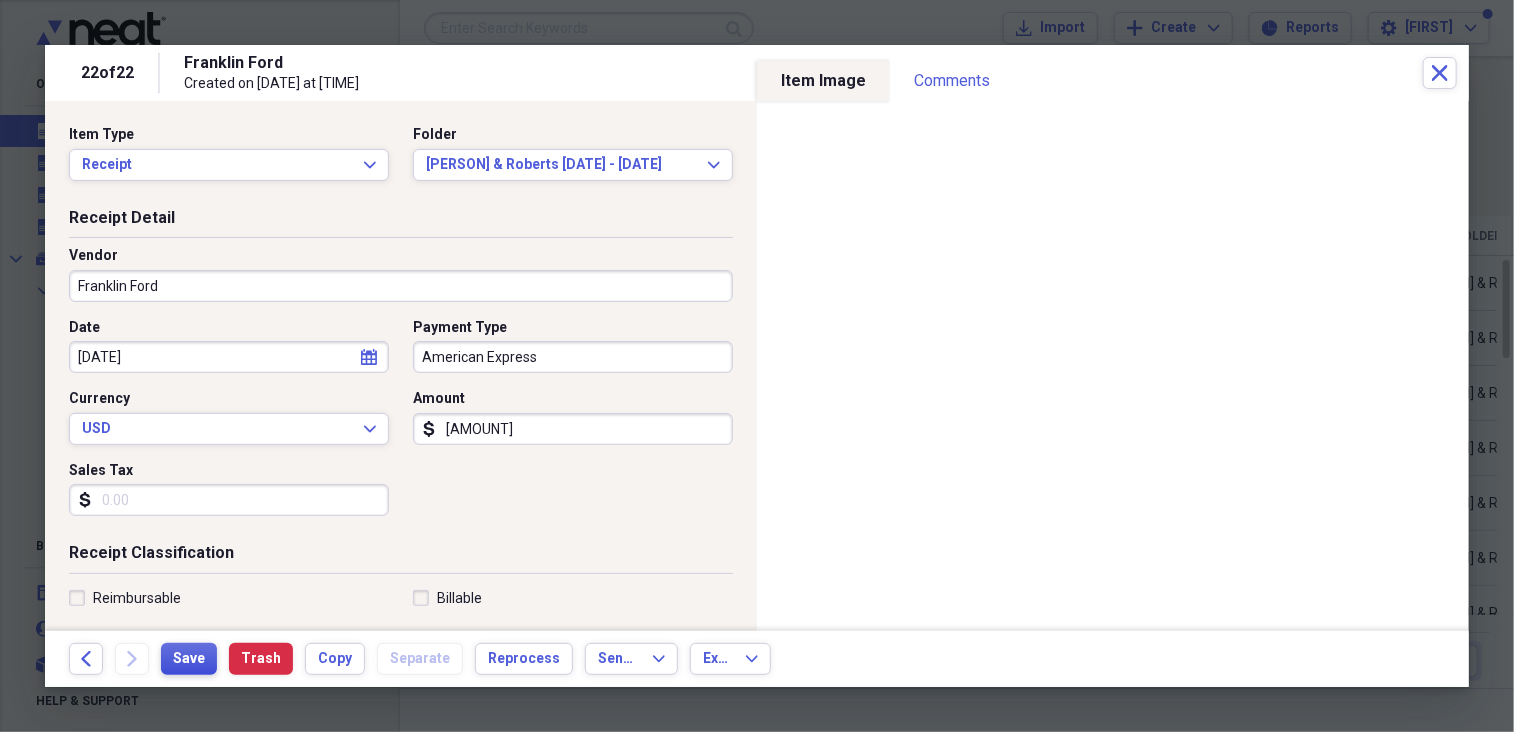 click on "Save" at bounding box center [189, 659] 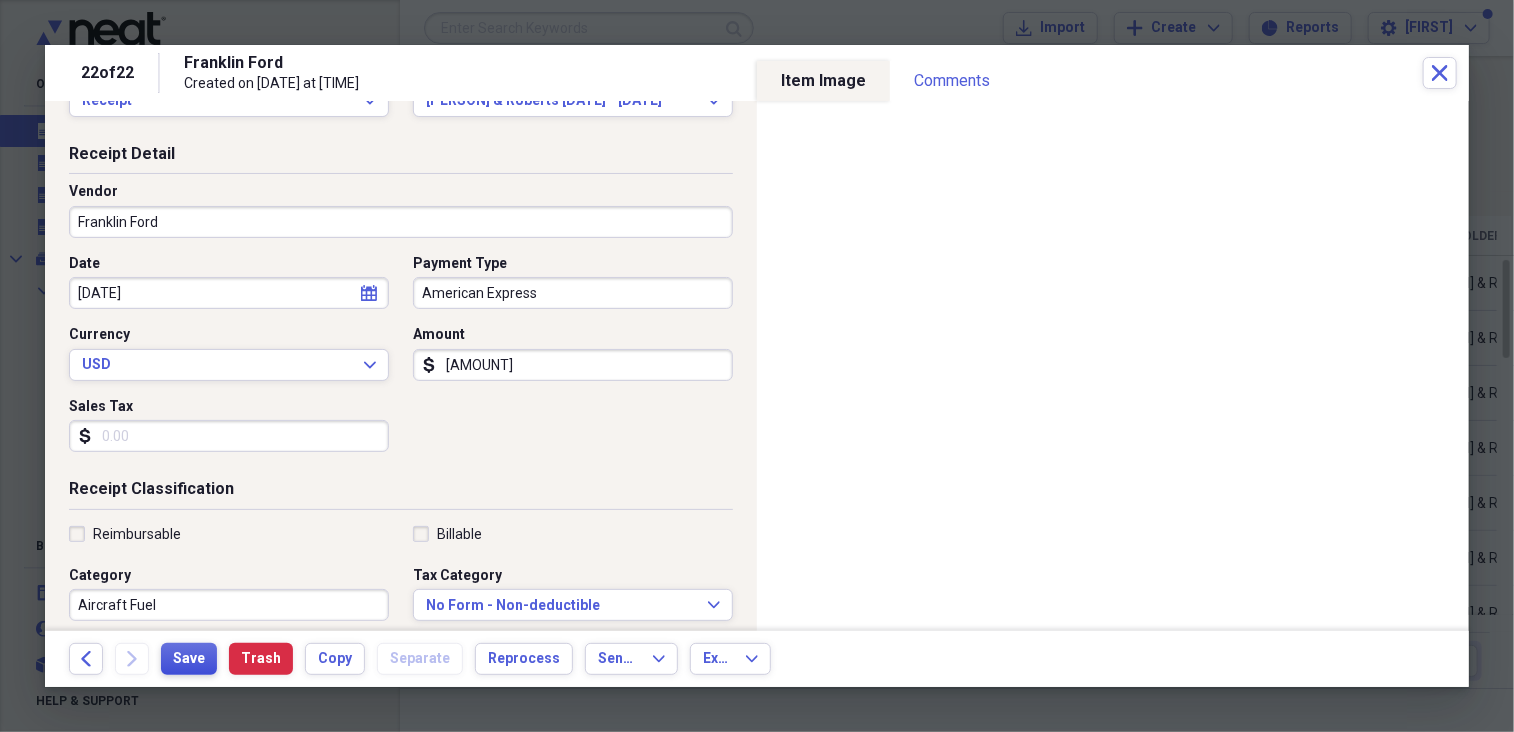 scroll, scrollTop: 0, scrollLeft: 0, axis: both 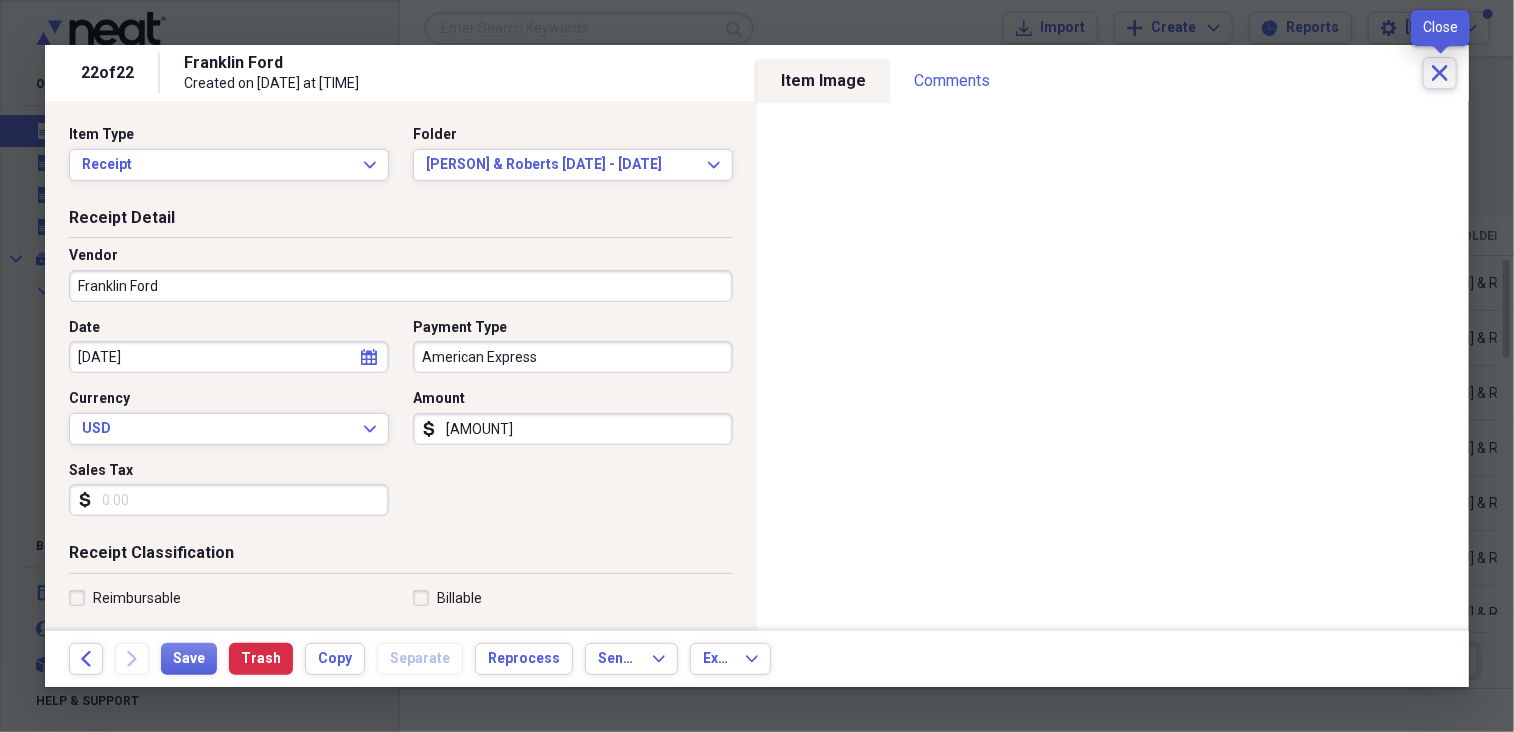 click 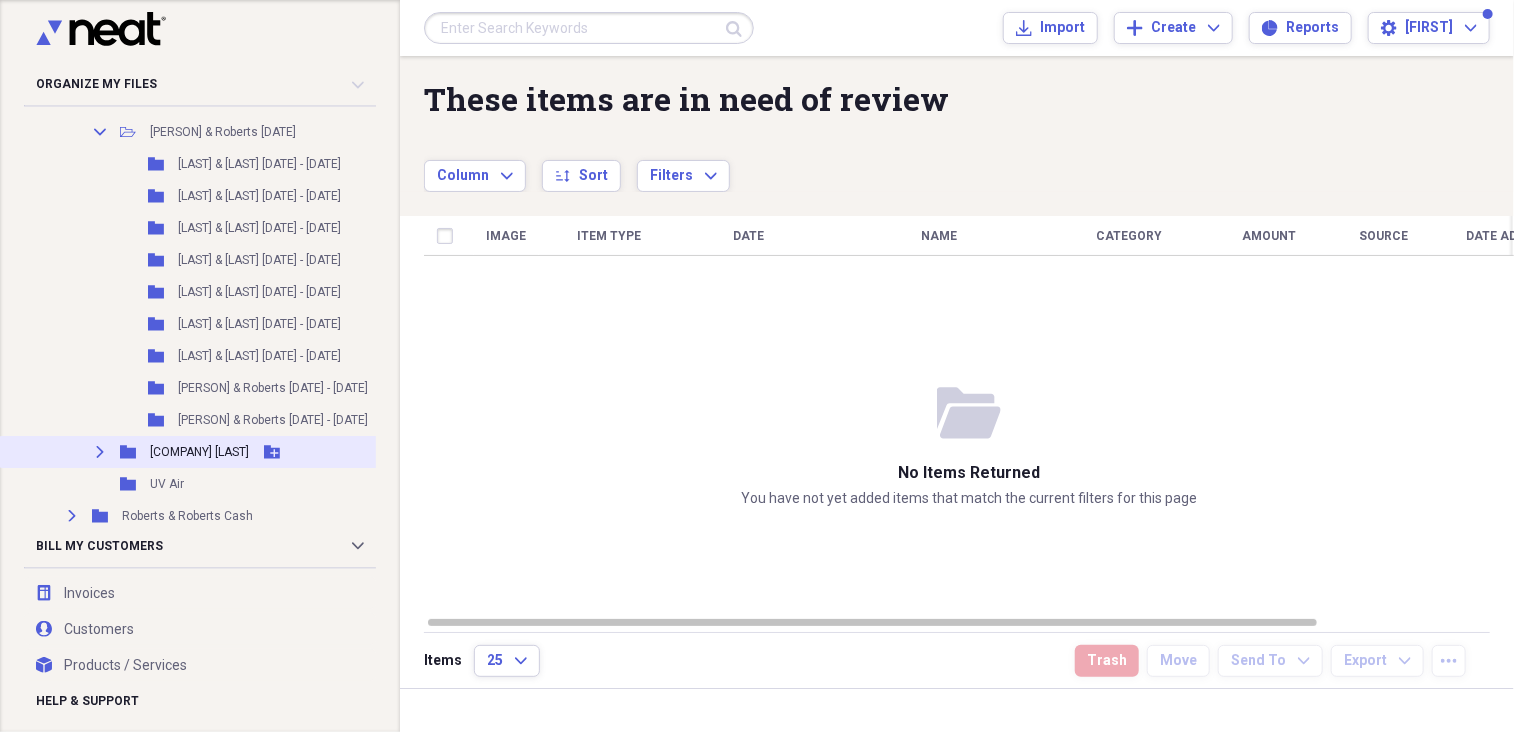 scroll, scrollTop: 1300, scrollLeft: 0, axis: vertical 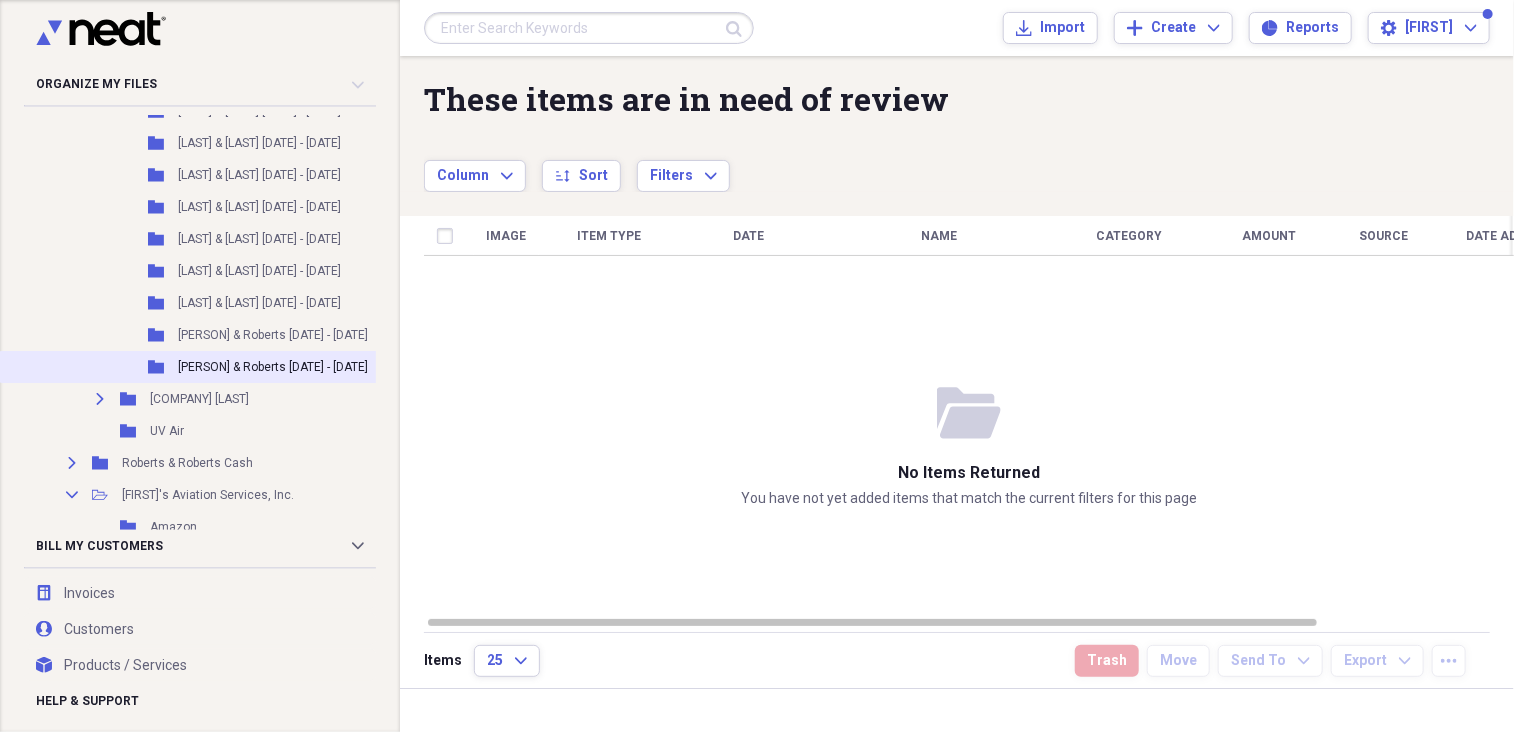 click on "[PERSON] & Roberts [DATE] - [DATE]" at bounding box center (273, 367) 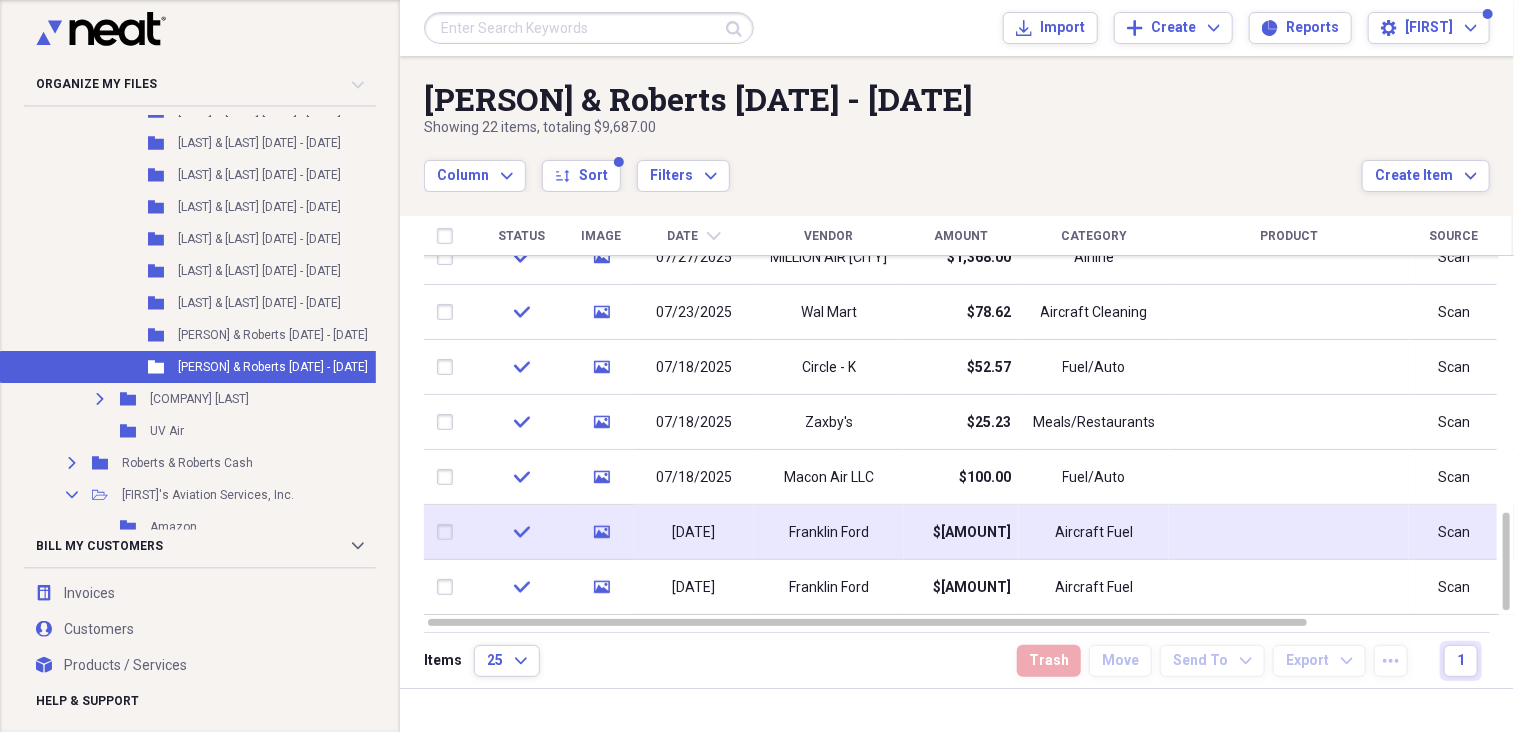 click on "Franklin Ford" at bounding box center (829, 533) 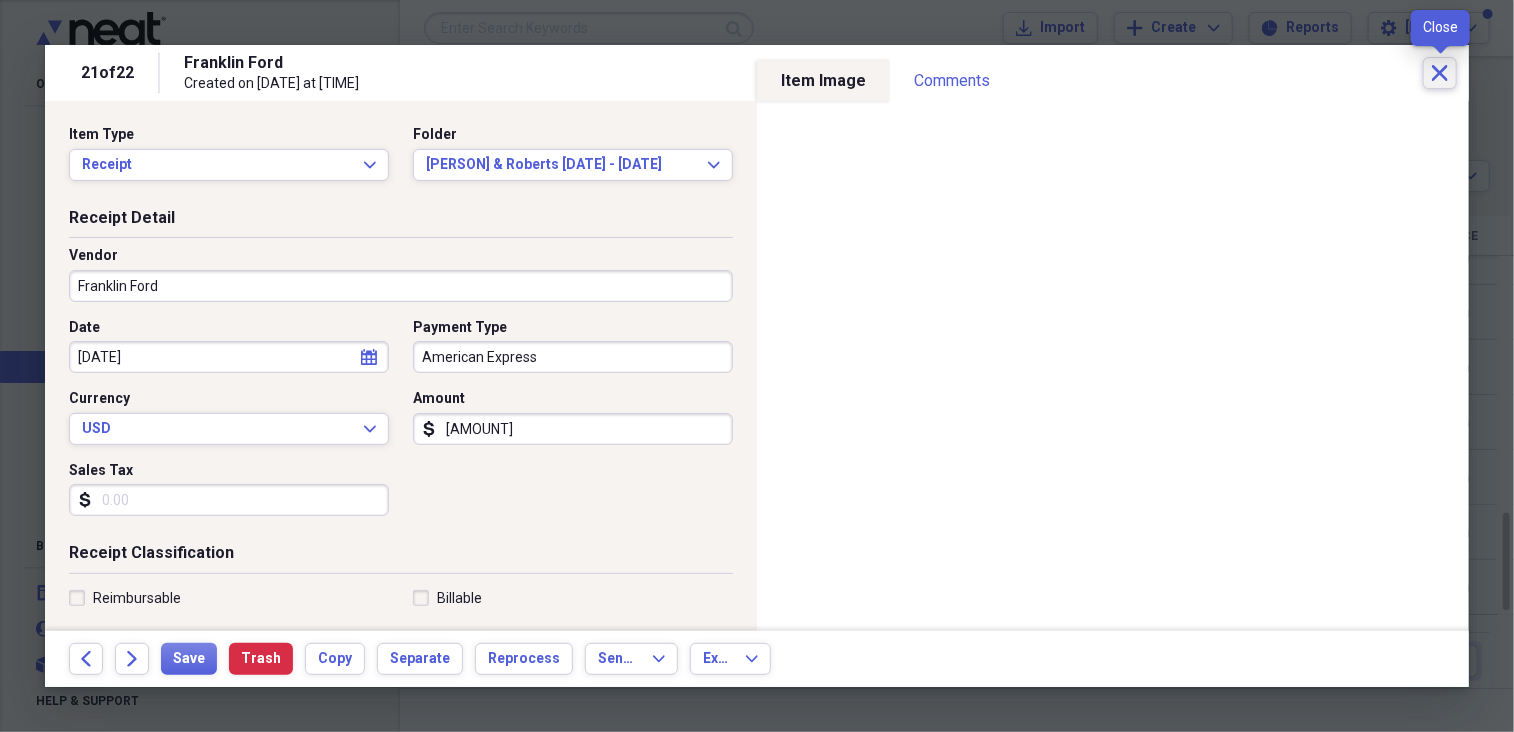click on "Close" at bounding box center (1440, 73) 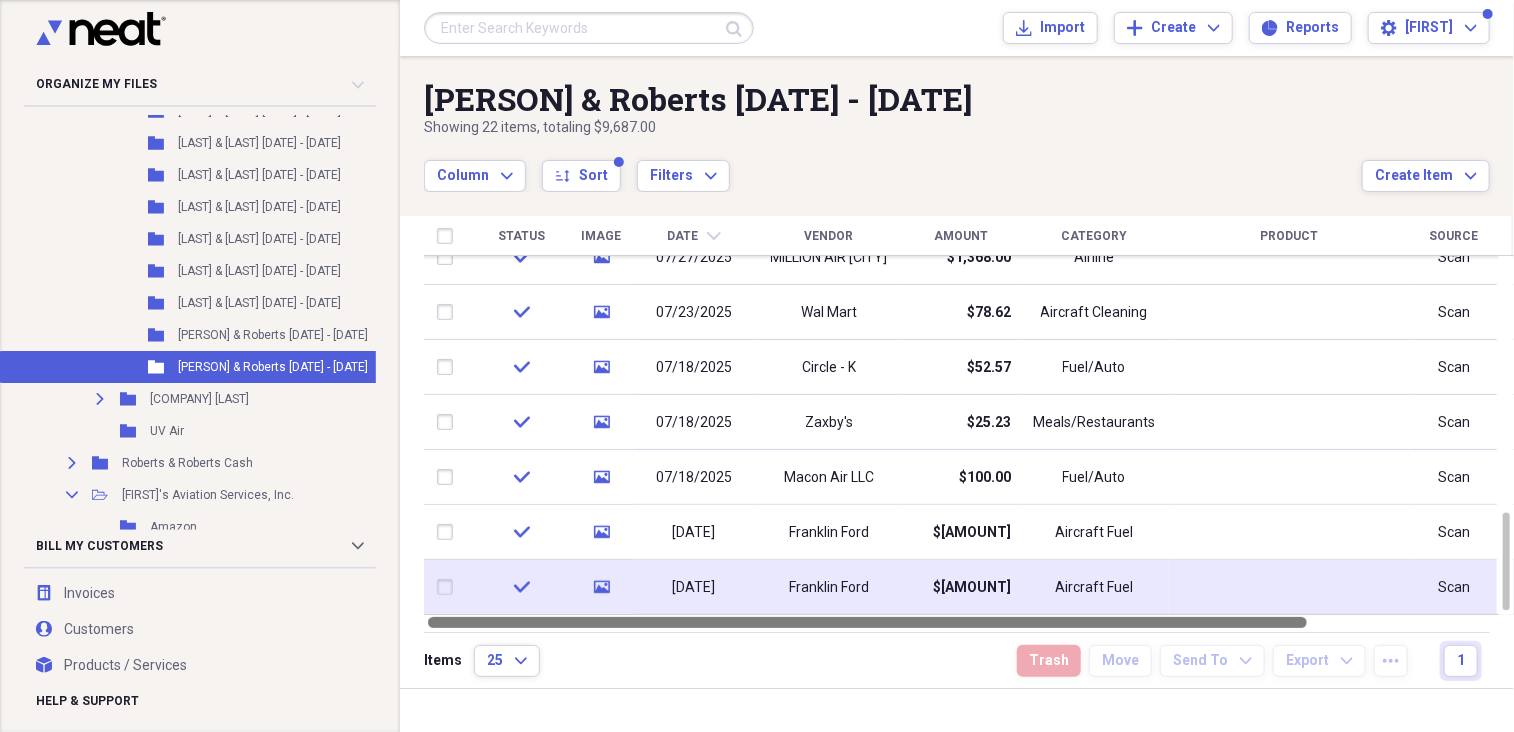 drag, startPoint x: 1208, startPoint y: 619, endPoint x: 1037, endPoint y: 596, distance: 172.53986 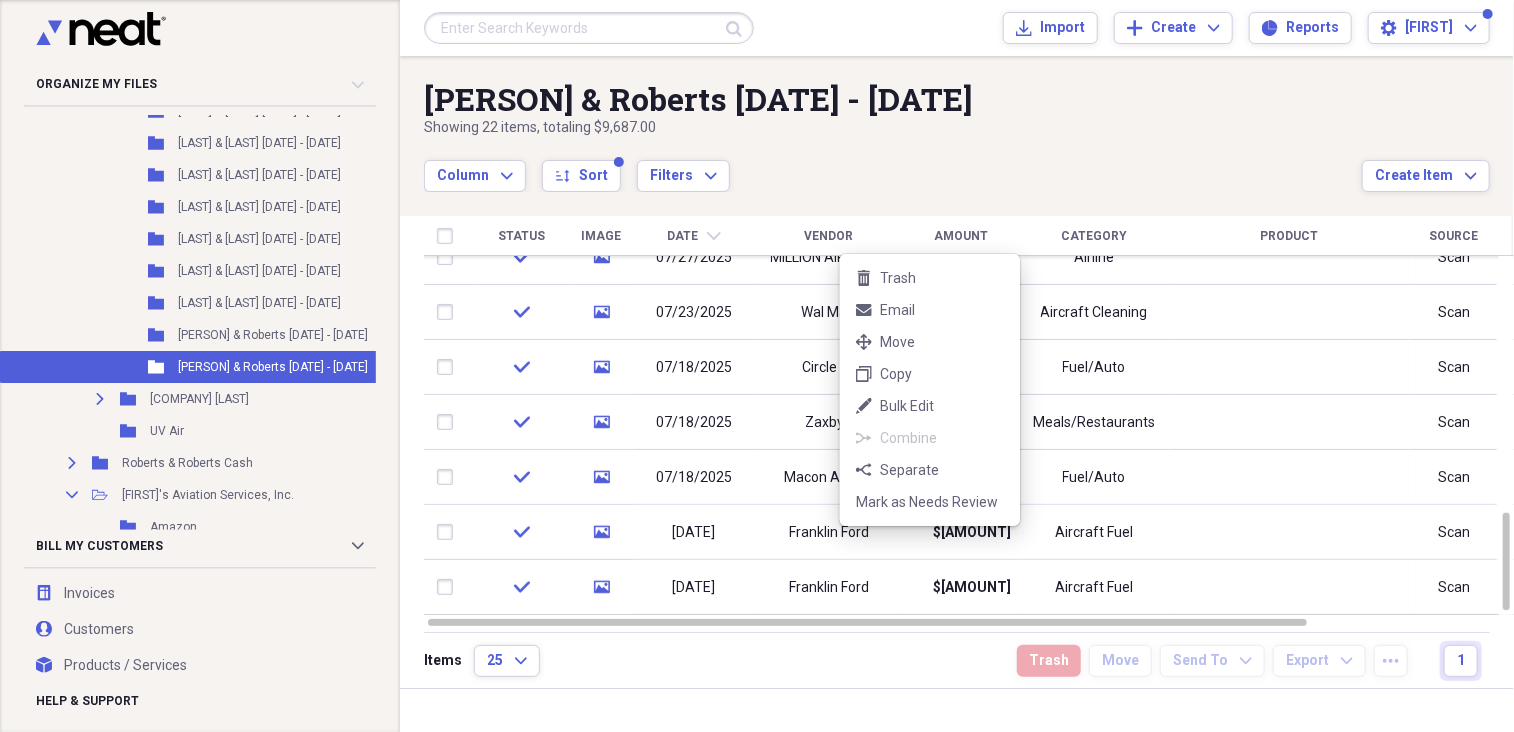 click on "Organize My Files Collapse Unfiled Needs Review Unfiled All Files Unfiled Unfiled Unfiled Saved Reports Collapse My Cabinet My Cabinet Add Folder Collapse Open Folder Business Add Folder Expand Folder [LAST] [LAST] Add Folder Expand Folder APU - Honeywell sn P-655 Add Folder Expand Folder CAMAR Express, LLC Add Folder Collapse Open Folder [CITY] Add Folder Expand Folder [CITY] [YEAR] Add Folder Expand Folder [CITY] [YEAR] Add Folder Expand Folder [CITY] [YEAR] Add Folder Expand Folder [CITY] [YEAR] Add Folder Expand Folder [CITY] [YEAR] Add Folder Expand Folder [CITY] [YEAR] Add Folder Expand Folder [CITY] [YEAR] Add Folder Expand Folder [CITY] [YEAR] Add Folder Collapse Open Folder [CITY] [YEAR] Add Folder Folder [CITY] [DATE] - [DATE] Add Folder Folder [CITY] [DATE] - [DATE] Add Folder Folder [CITY] [DATE] - [DATE] Add Folder Folder UV Air Add Folder Expand Folder [LAST] [LAST] [YEAR]" at bounding box center [757, 366] 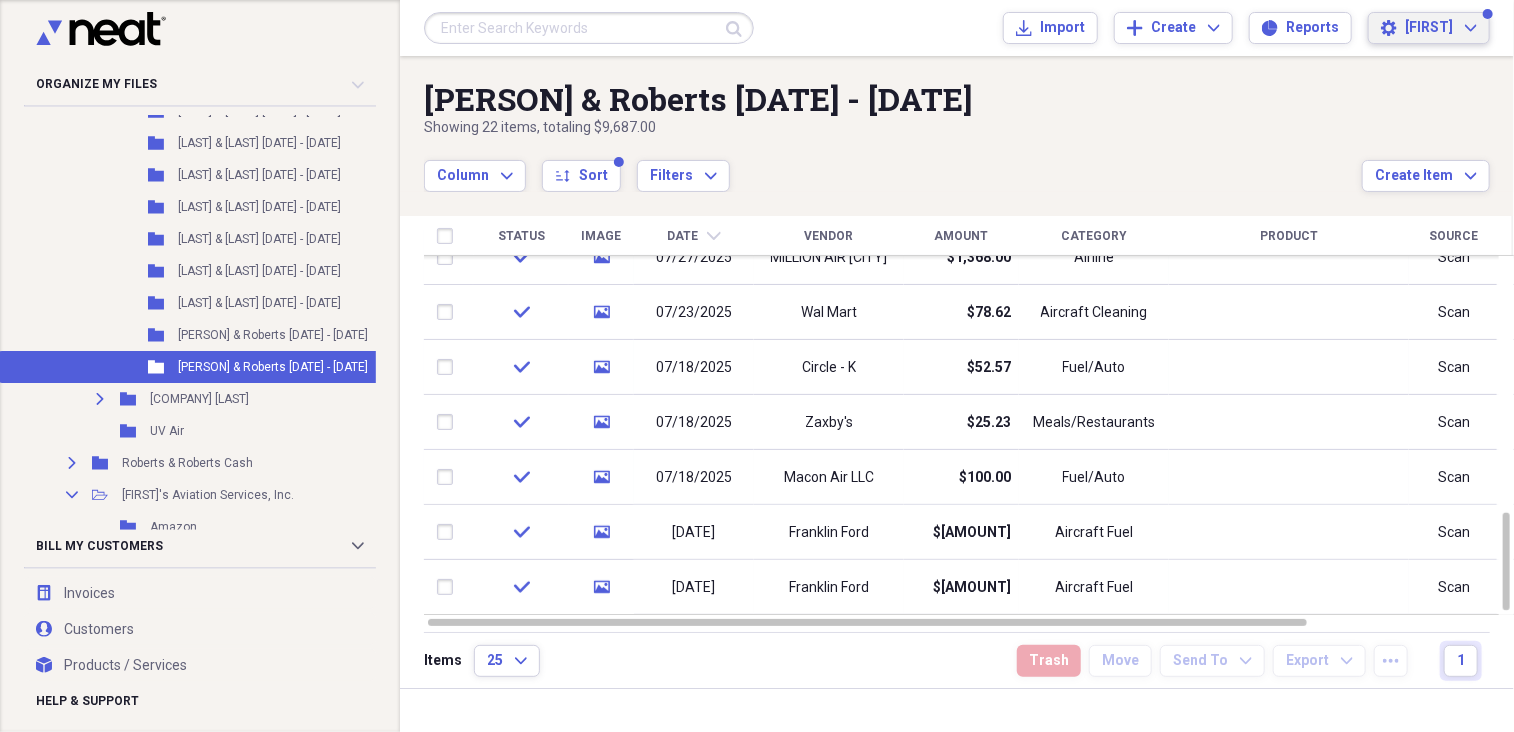 click on "Expand" 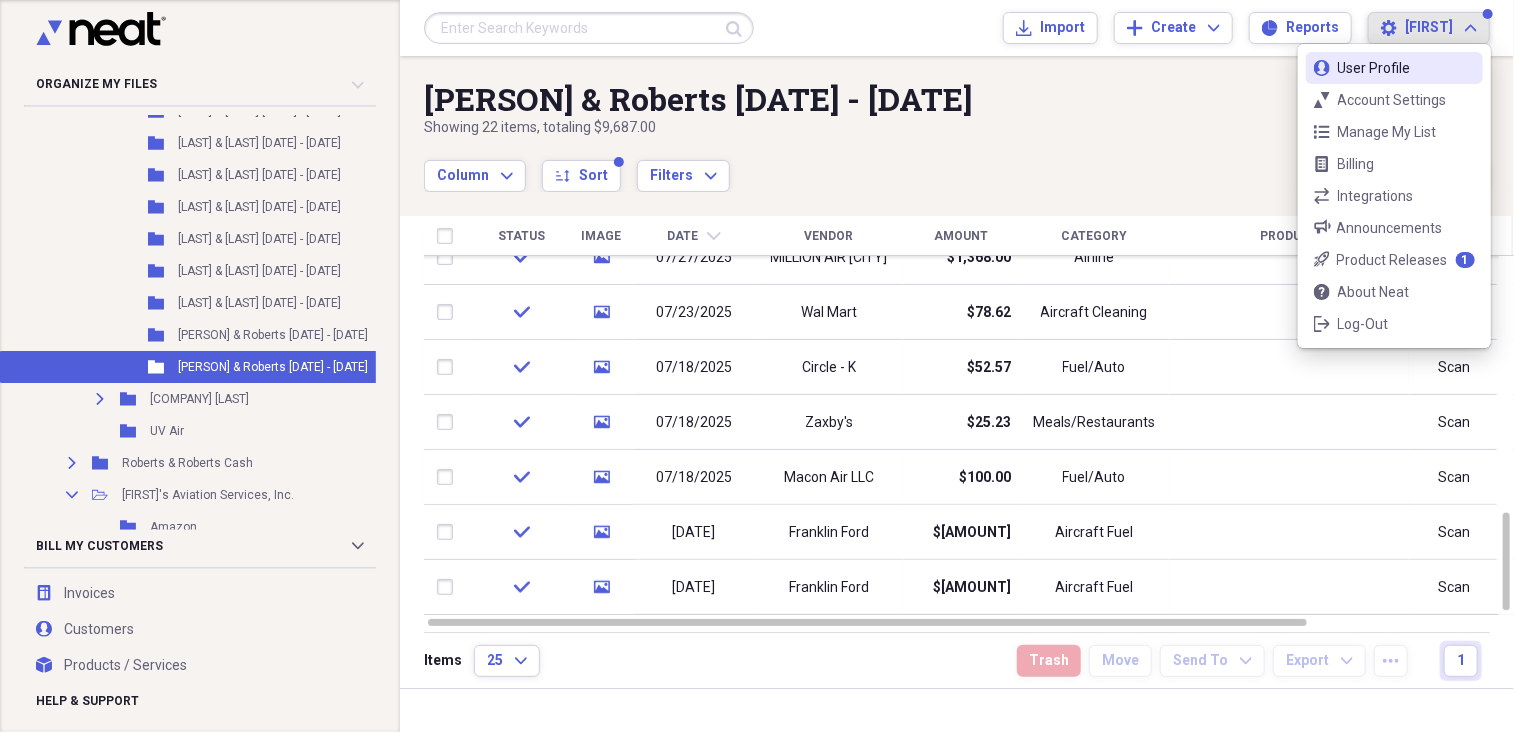 click 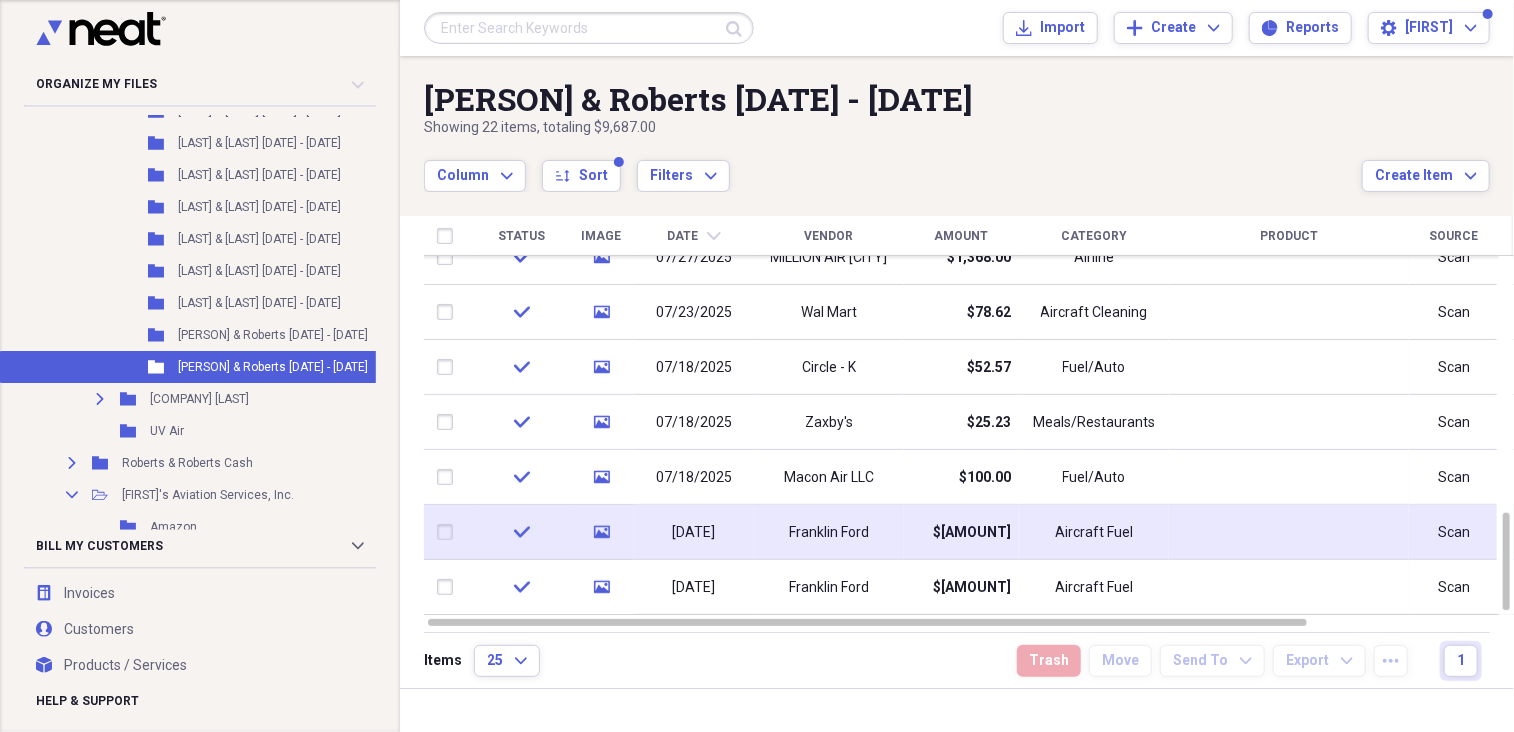 click on "Franklin Ford" at bounding box center [829, 533] 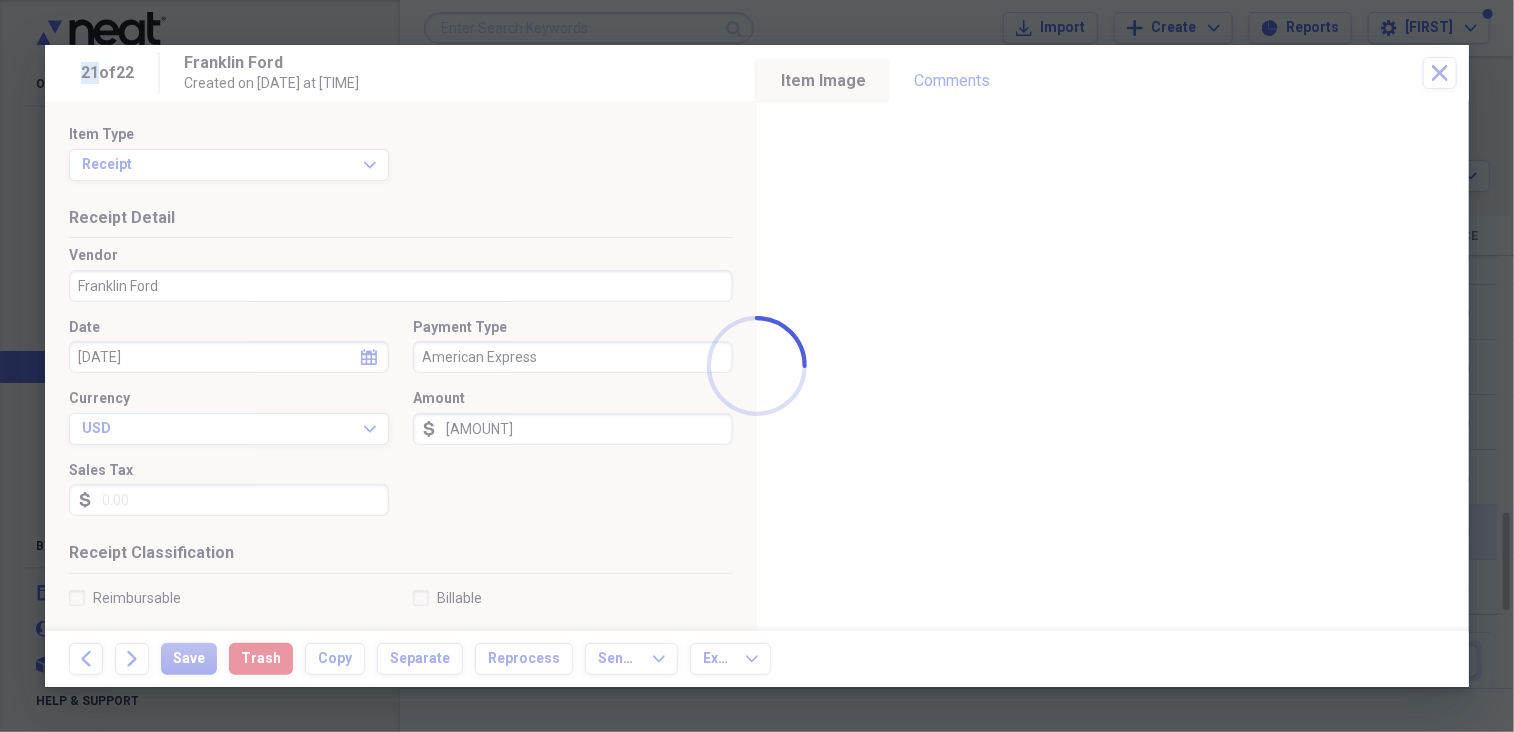 click at bounding box center (757, 366) 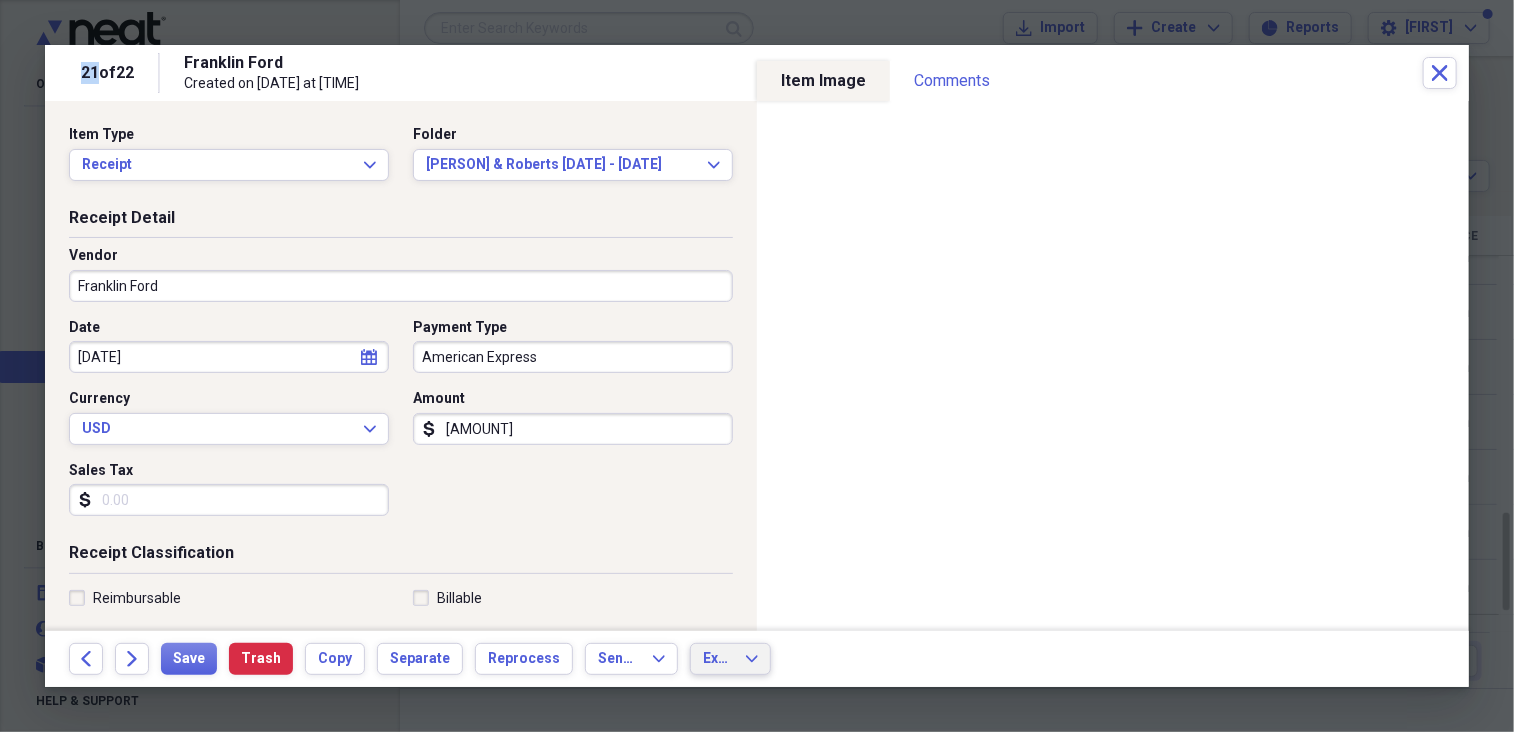 click on "Export Expand" at bounding box center [730, 659] 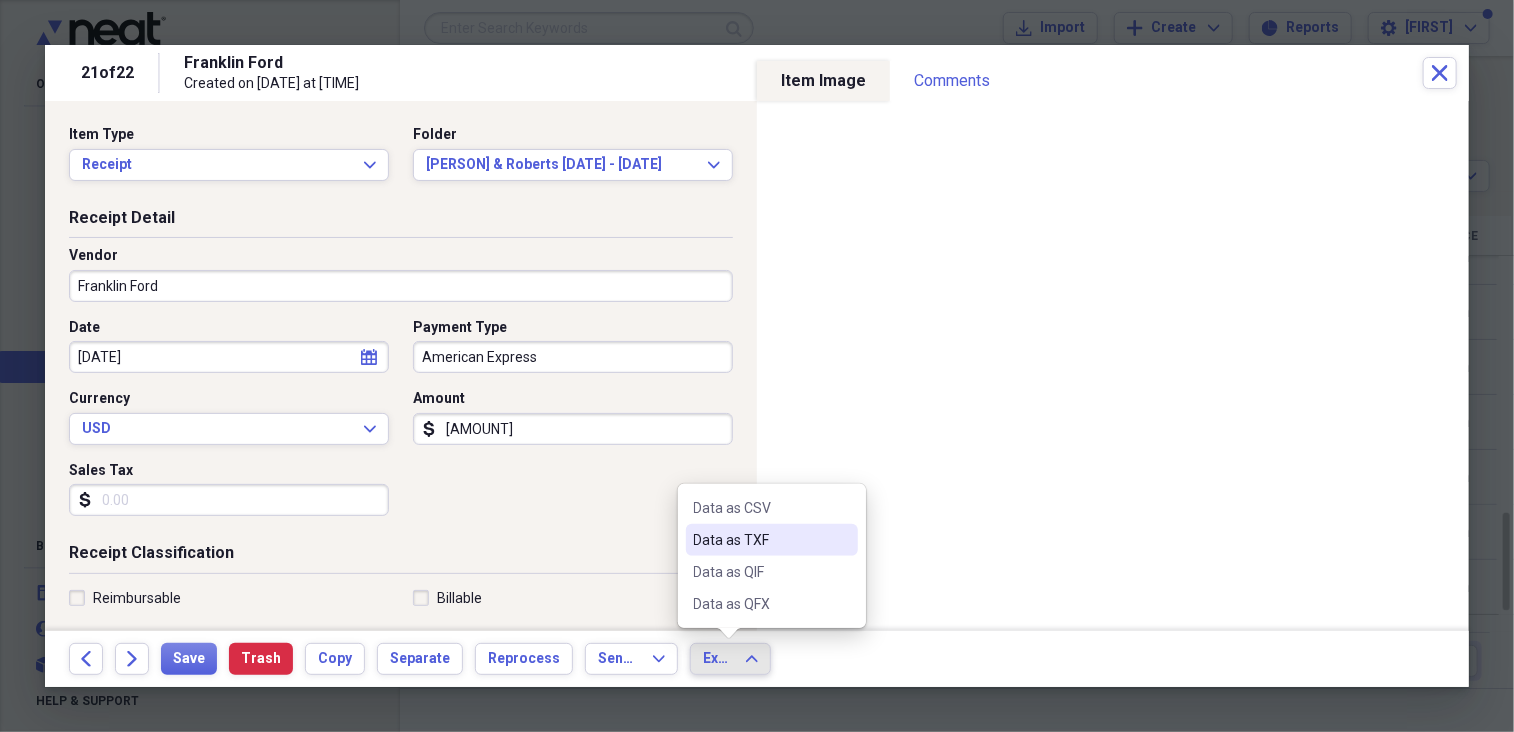 click on "Date [DATE] calendar Calendar Payment Type [CARD_BRAND] Currency USD Expand Amount dollar-sign [AMOUNT] Sales Tax dollar-sign" at bounding box center [401, 425] 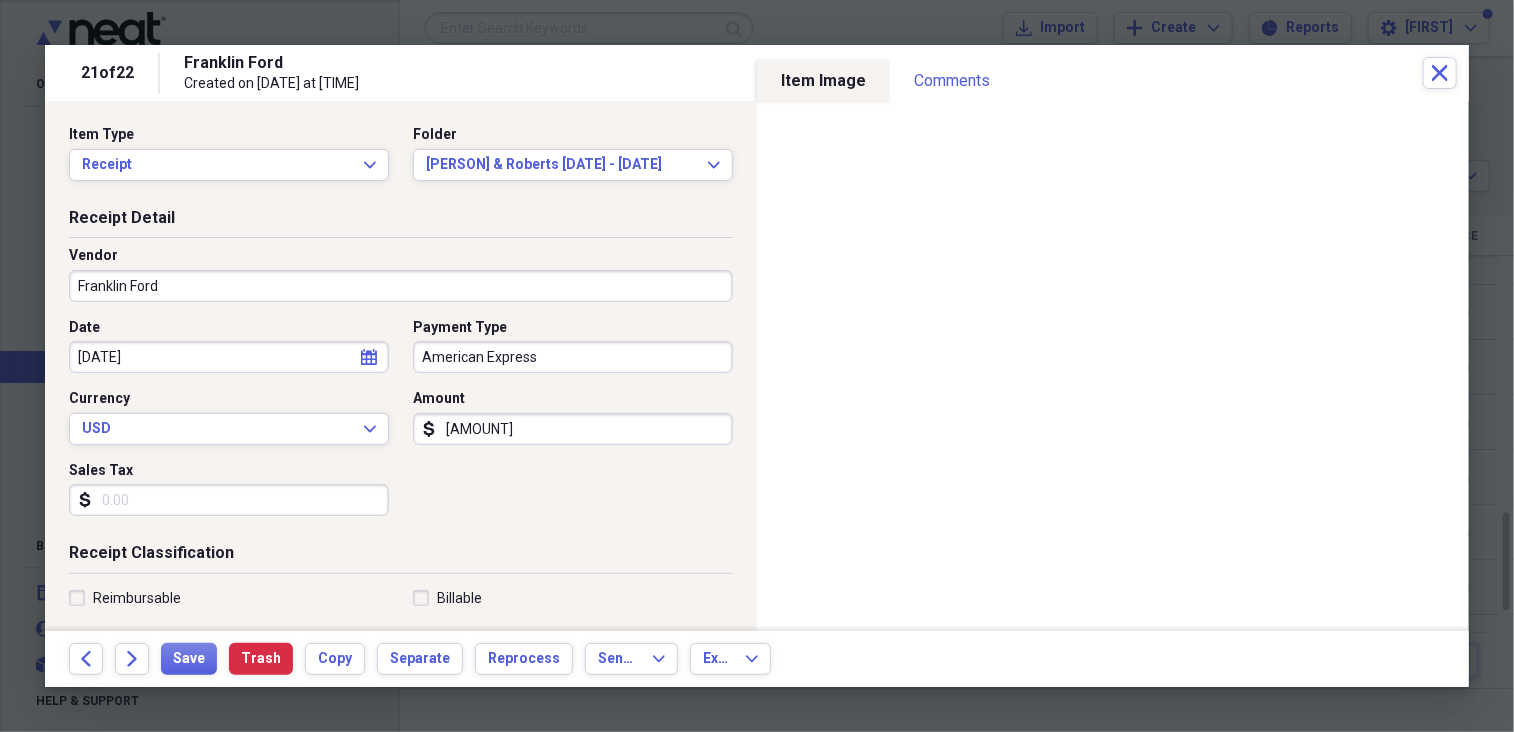click on "Receipt Detail Vendor [BRAND] Date [DATE] calendar Calendar Payment Type [CARD_TYPE] Currency [CURRENCY] Expand Amount dollar-sign [AMOUNT] Sales Tax dollar-sign" at bounding box center (401, 375) 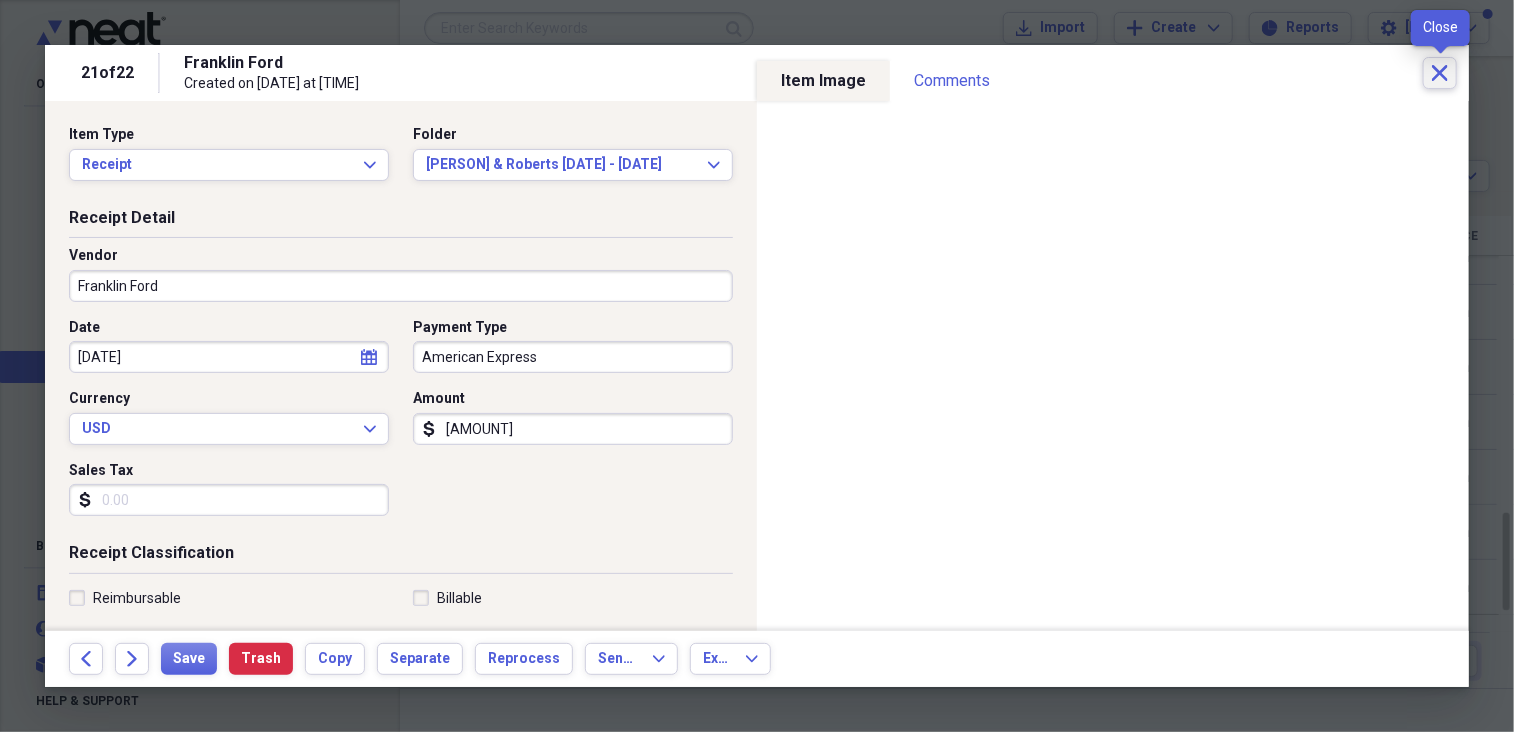 click on "Close" at bounding box center (1440, 73) 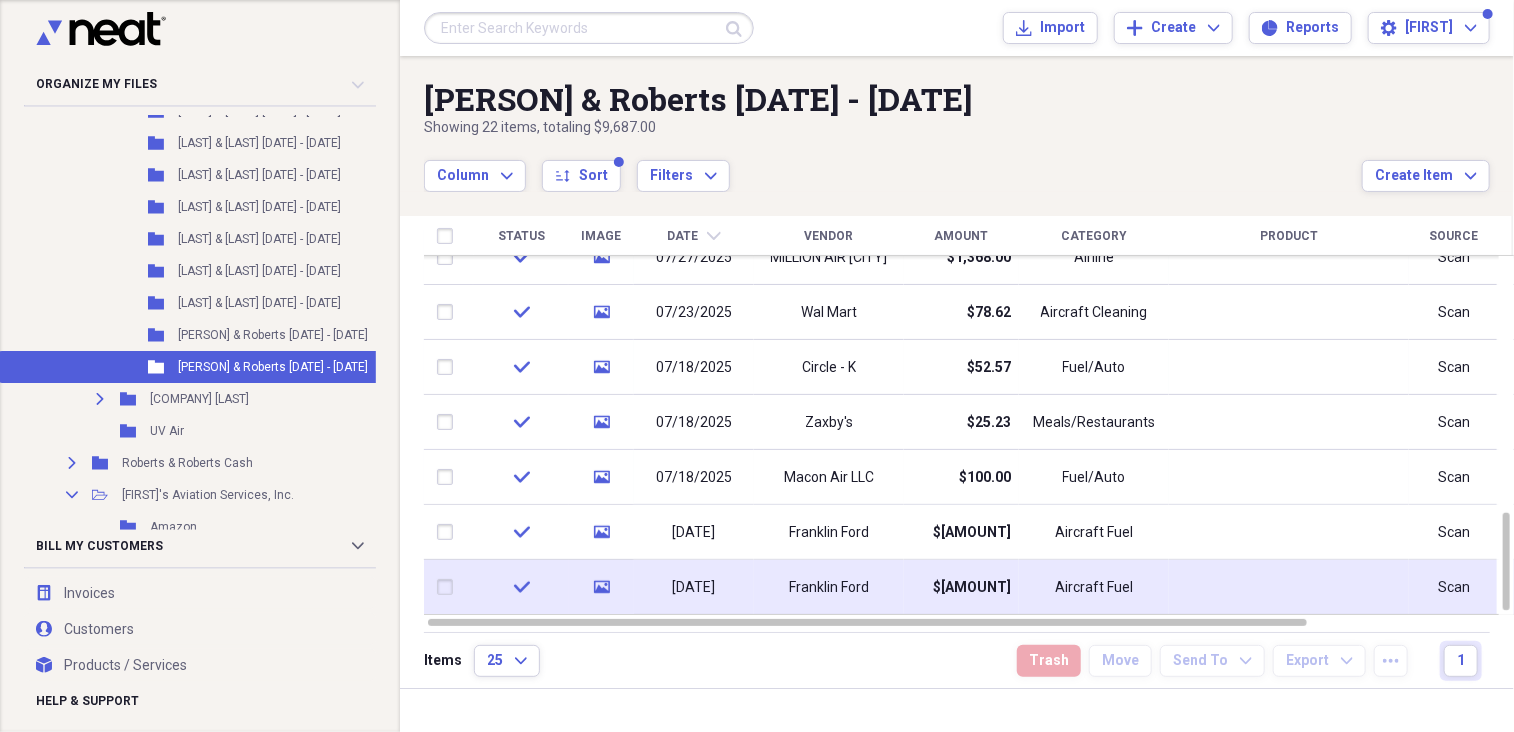 click on "Franklin Ford" at bounding box center [829, 588] 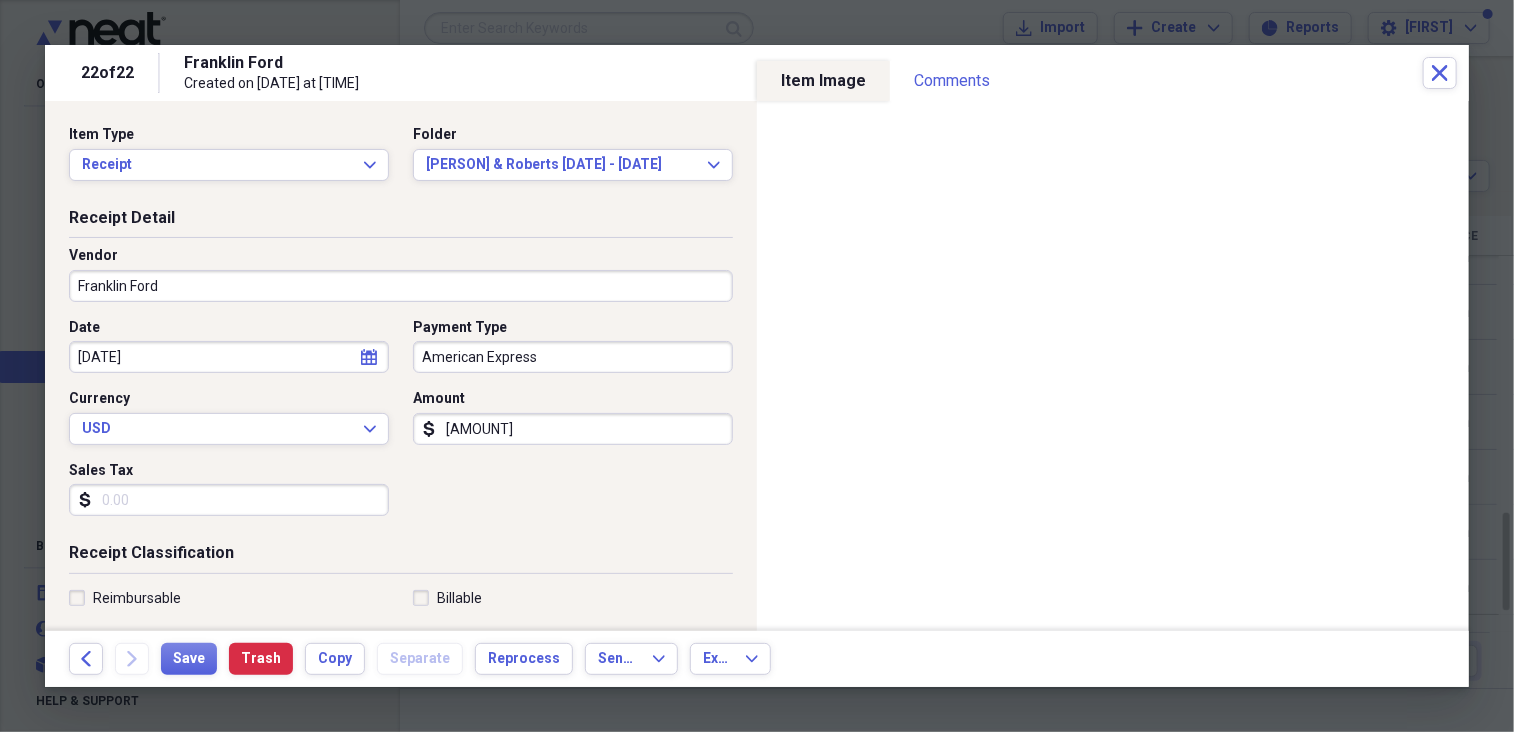 click at bounding box center (757, 366) 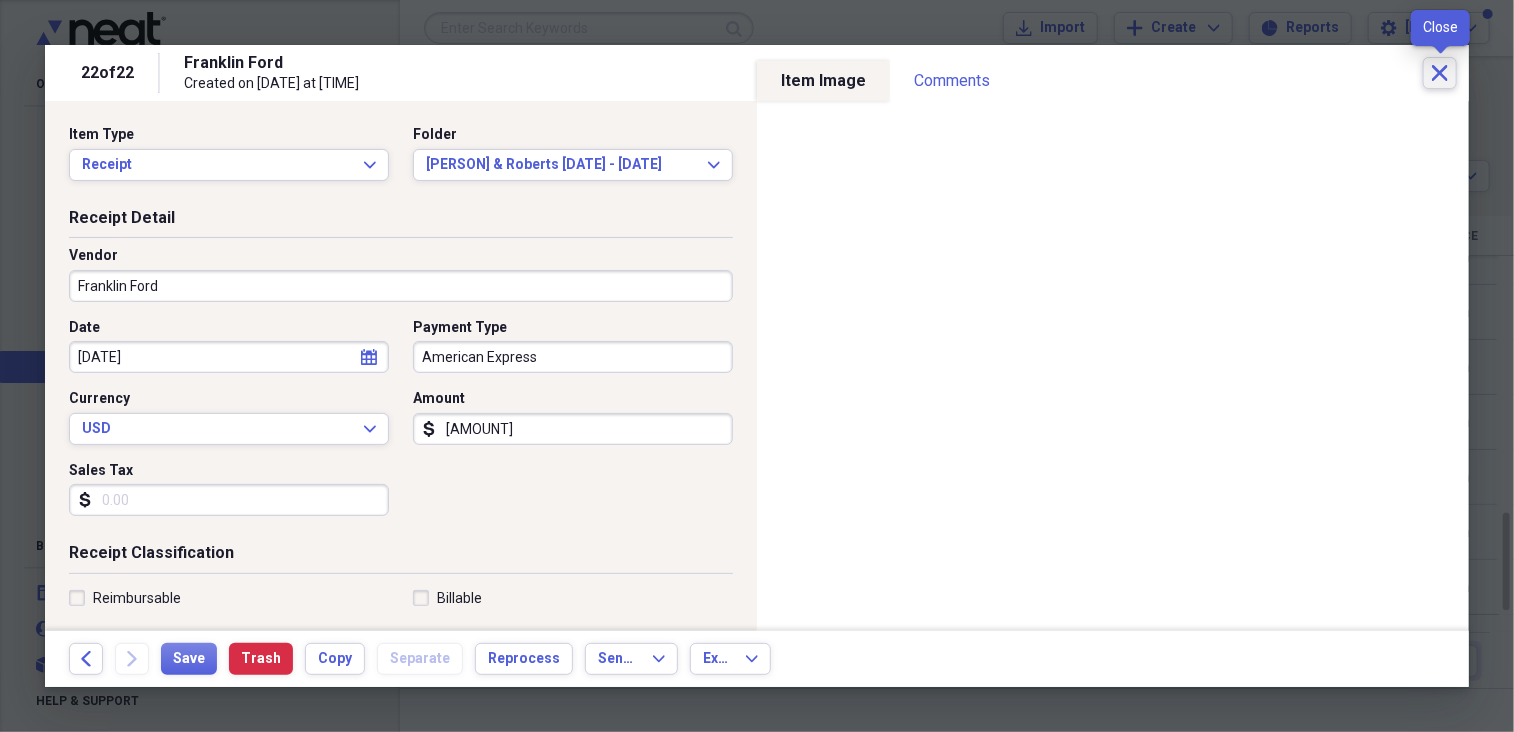 click on "Close" at bounding box center [1440, 73] 